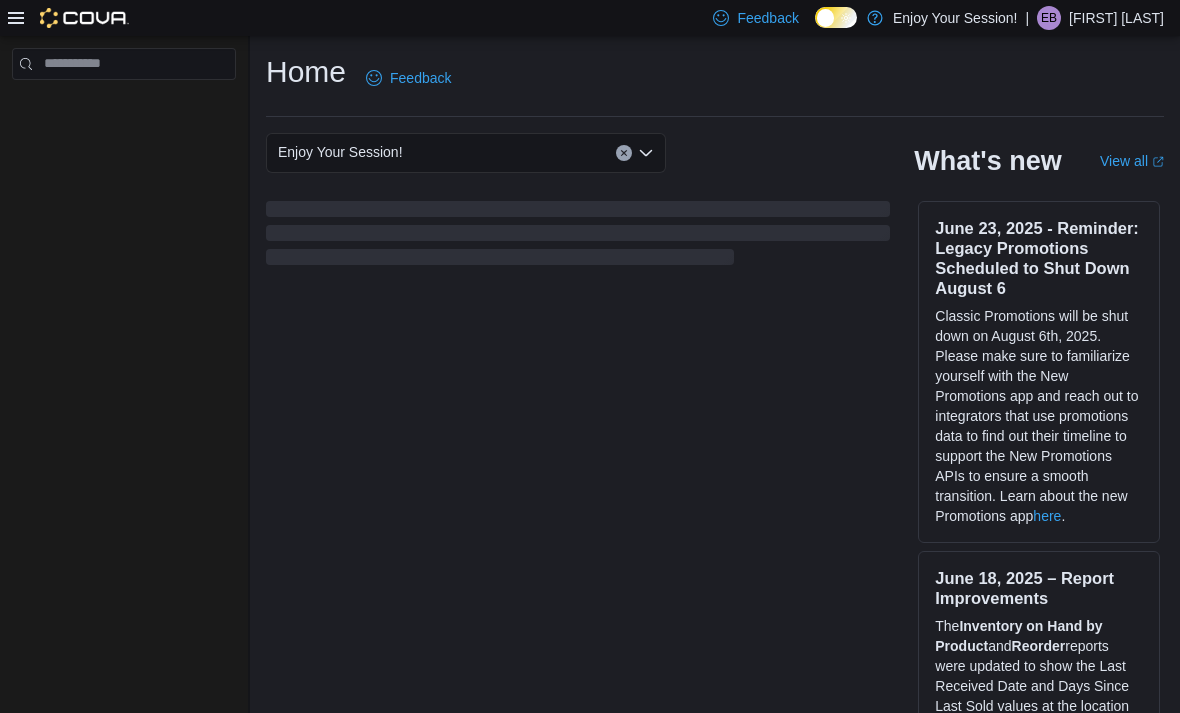 scroll, scrollTop: 0, scrollLeft: 0, axis: both 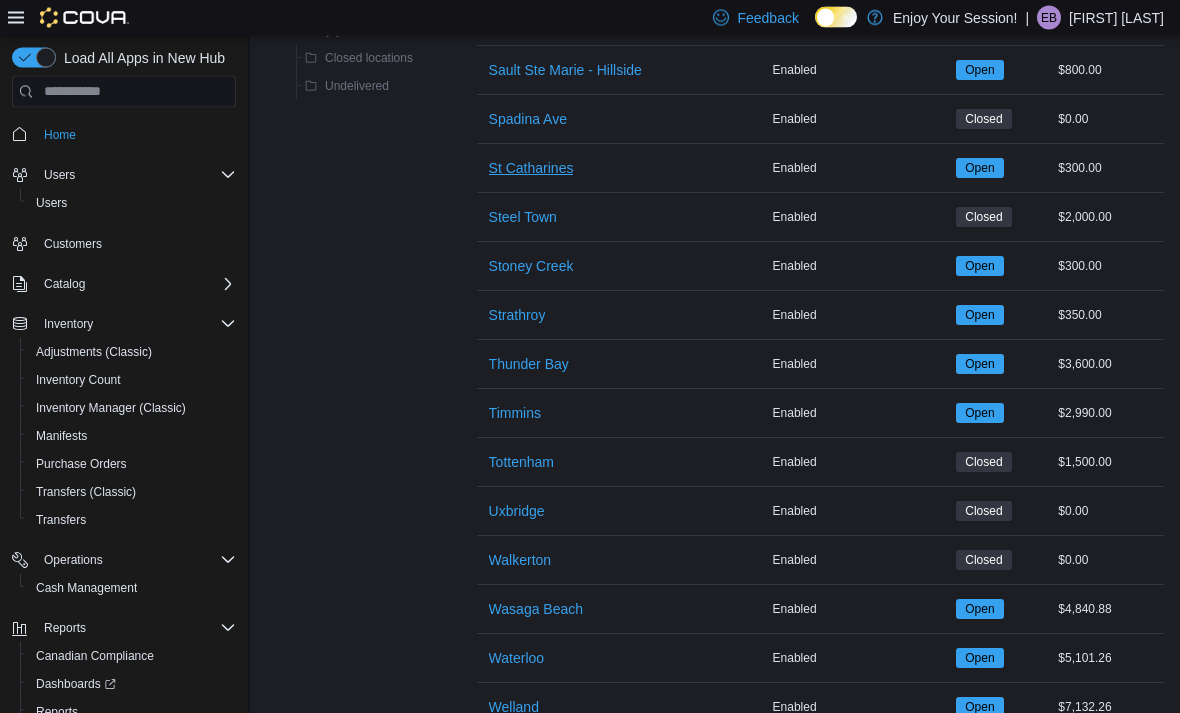 click on "St Catharines" at bounding box center (531, 169) 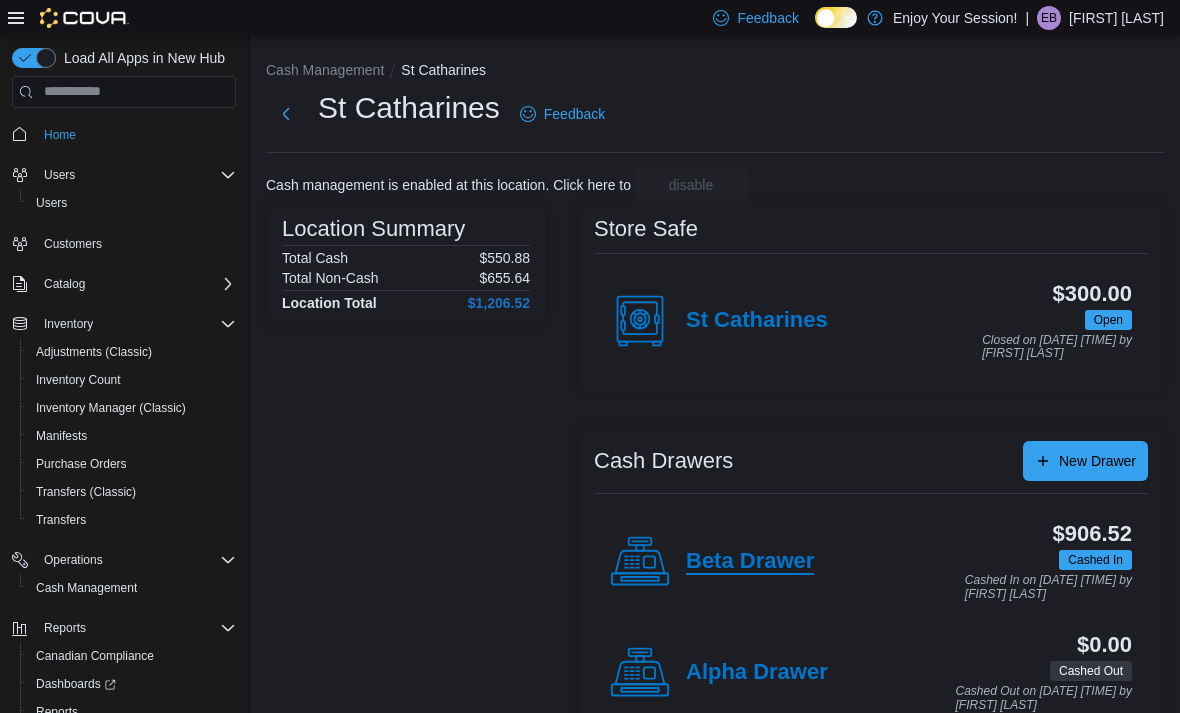 click on "Beta Drawer" at bounding box center [750, 562] 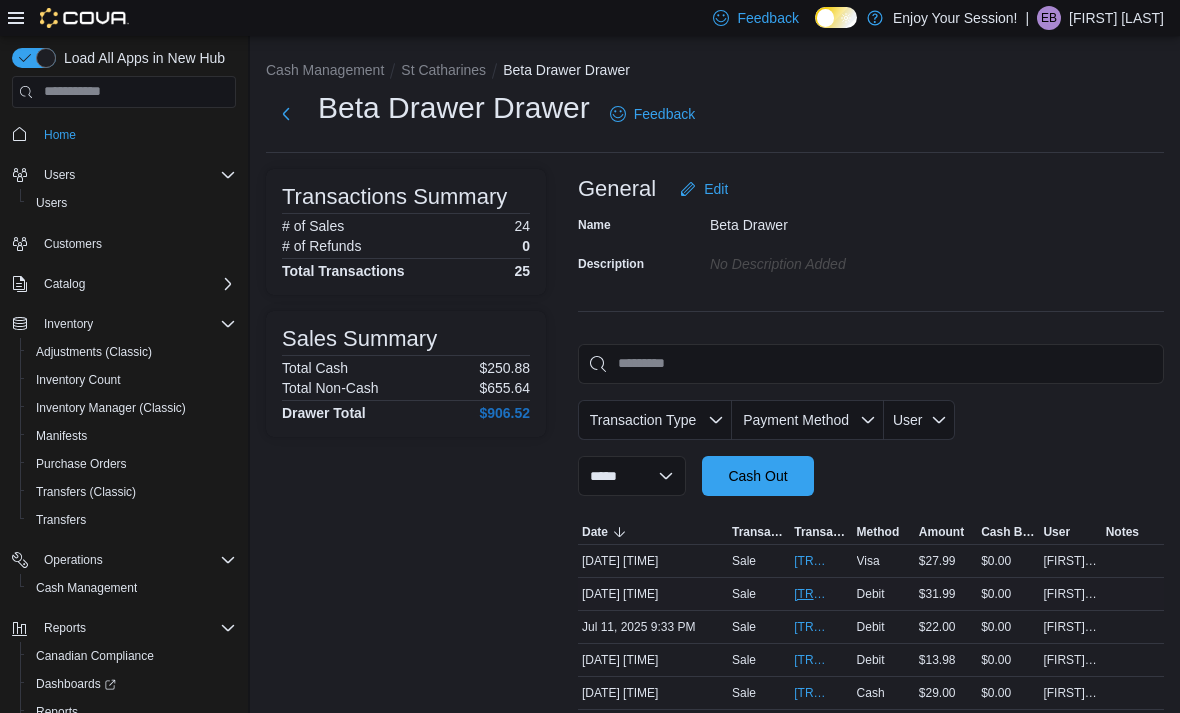 click on "[INVOICE_NUMBER]" at bounding box center (811, 594) 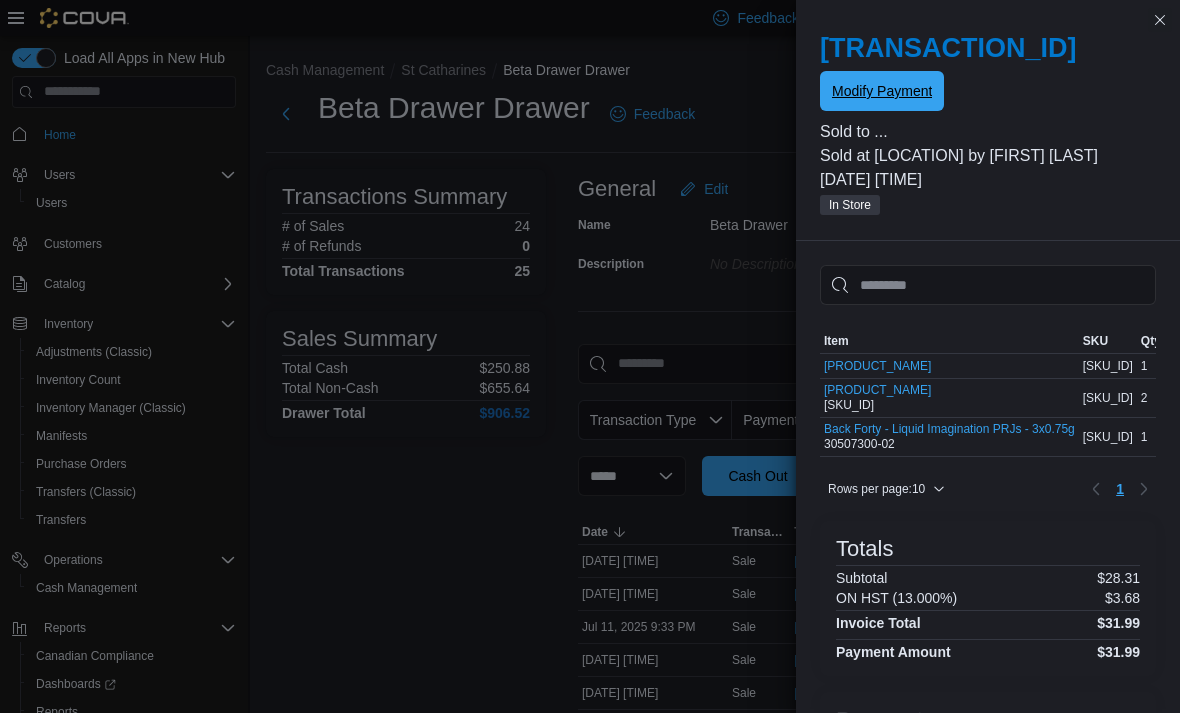 click on "Modify Payment" at bounding box center [882, 91] 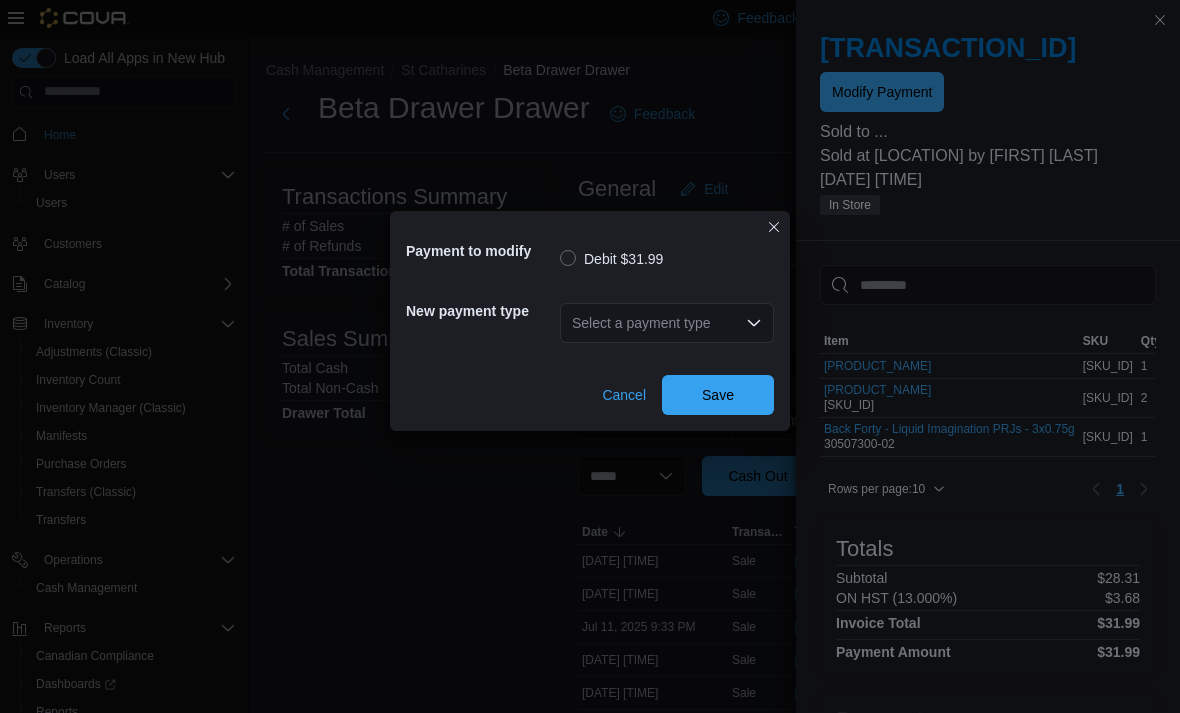 click on "Select a payment type" at bounding box center [667, 323] 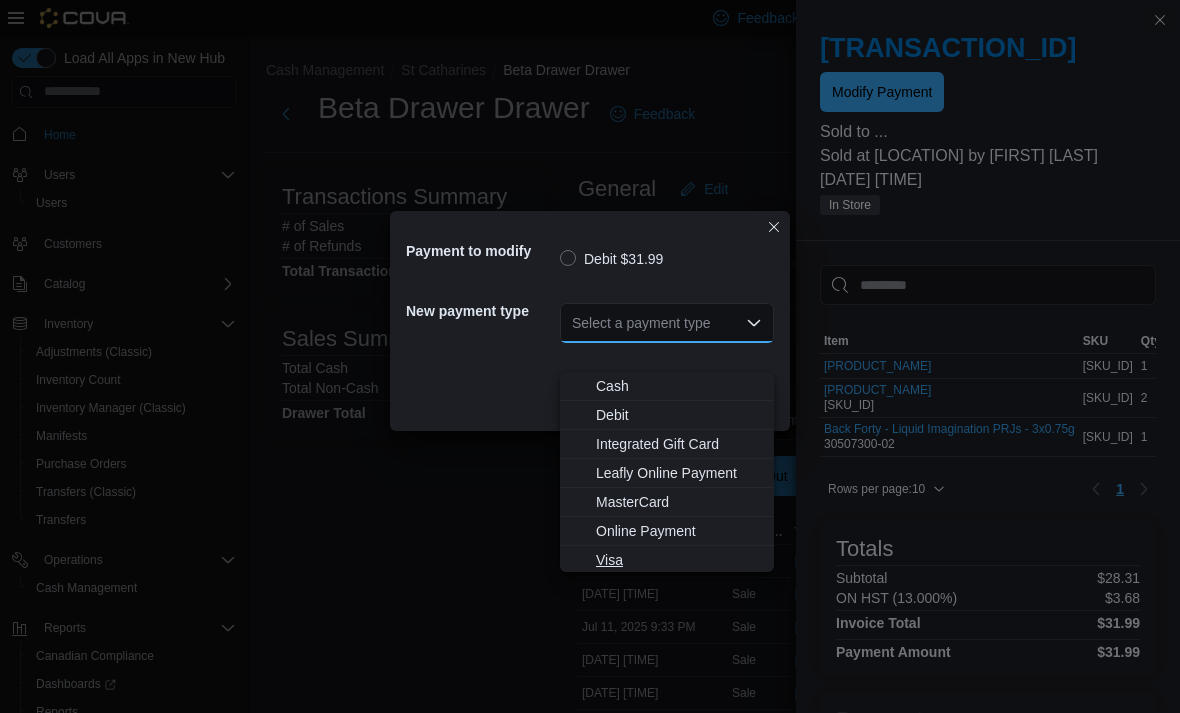 click on "Visa" at bounding box center (679, 560) 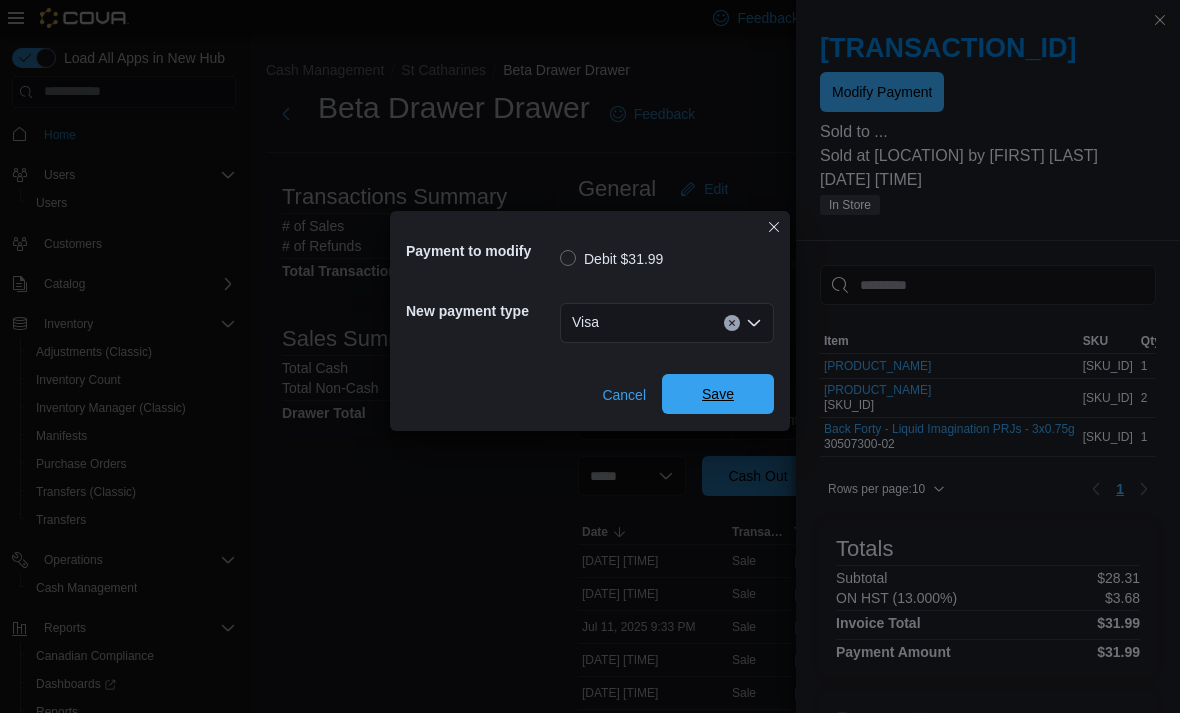click on "Save" at bounding box center (718, 394) 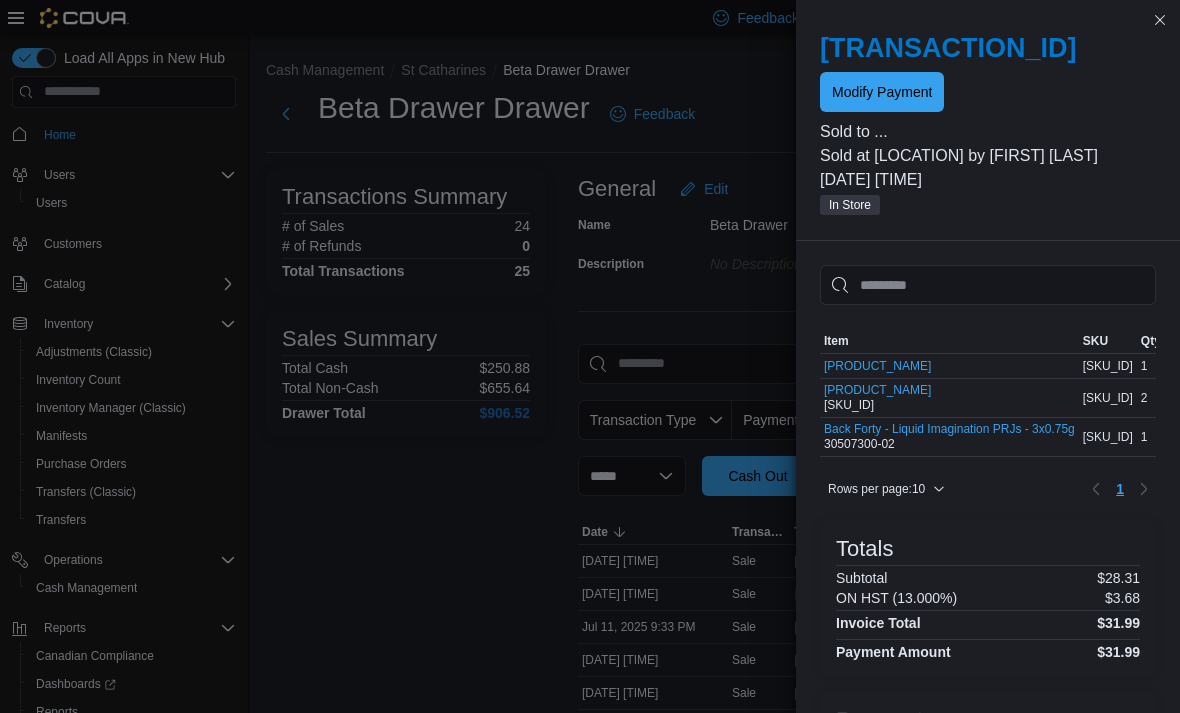 scroll, scrollTop: 0, scrollLeft: 0, axis: both 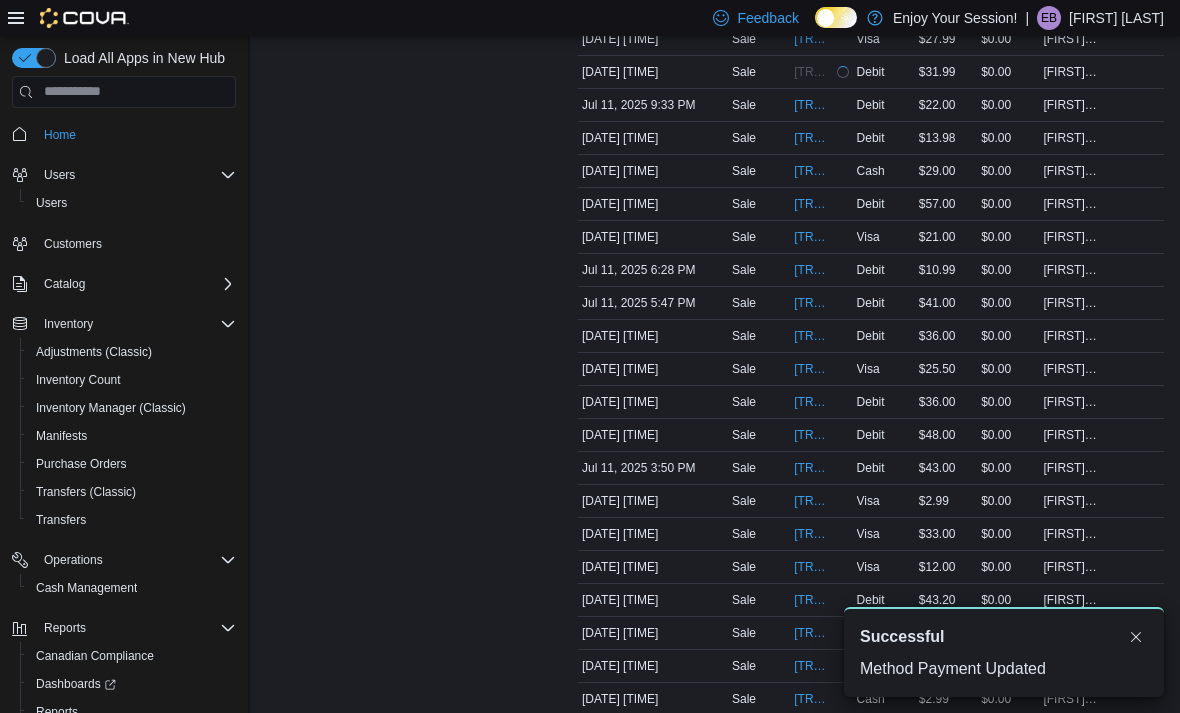 click on "Feedback Dark Mode Enjoy Your Session! | EB Eve Bachmeier" at bounding box center (590, 18) 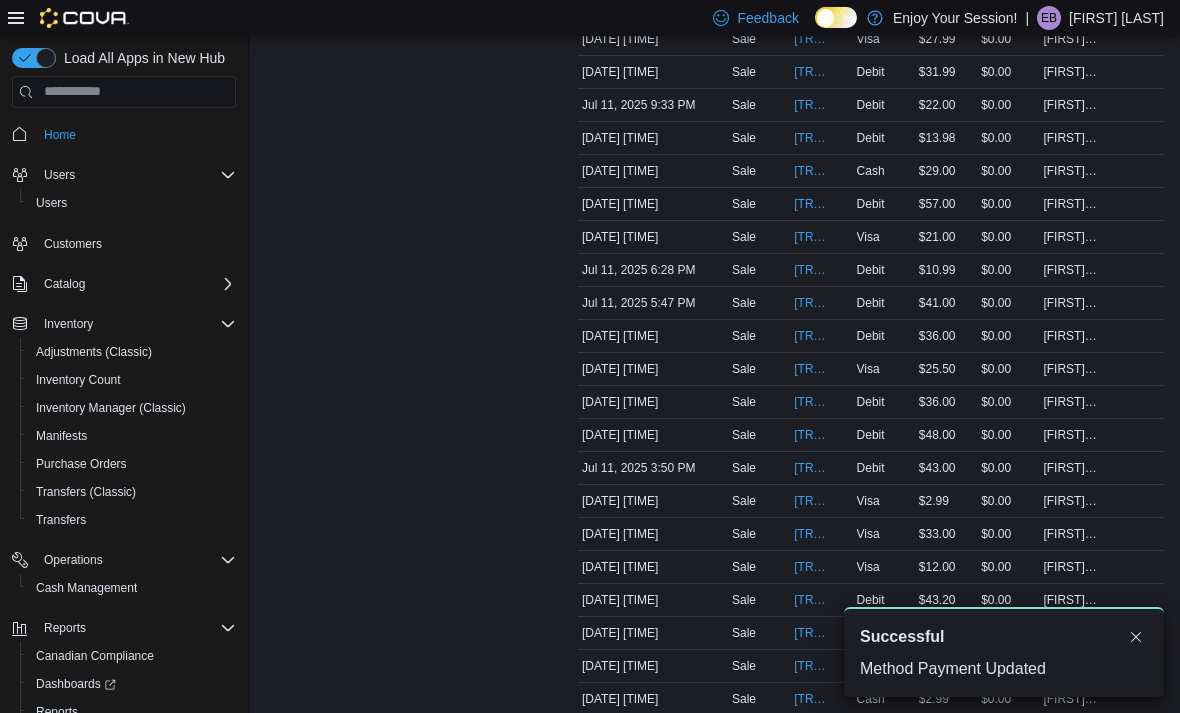 click on "Transactions Summary   # of Sales 24 # of Refunds 0 Total Transactions 25 Sales Summary   Total Cash $250.88 Total Non-Cash $655.64 Drawer Total $906.52" at bounding box center (406, 303) 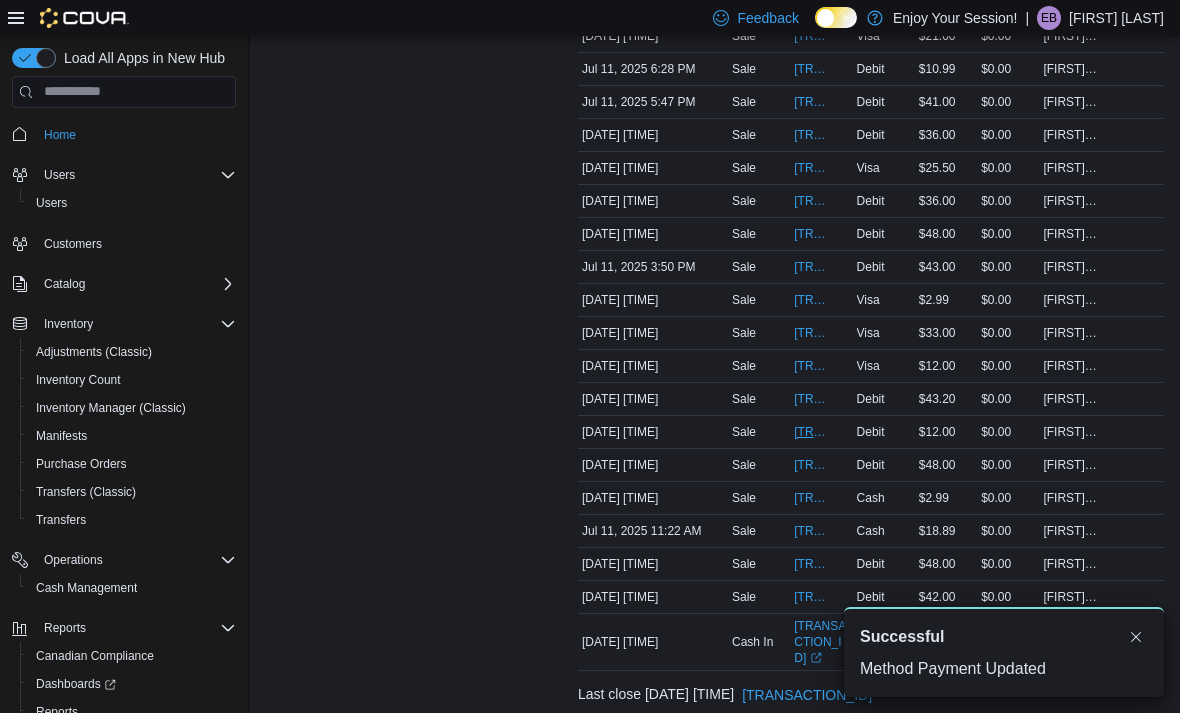click on "[INVOICE_NUMBER]" at bounding box center (811, 432) 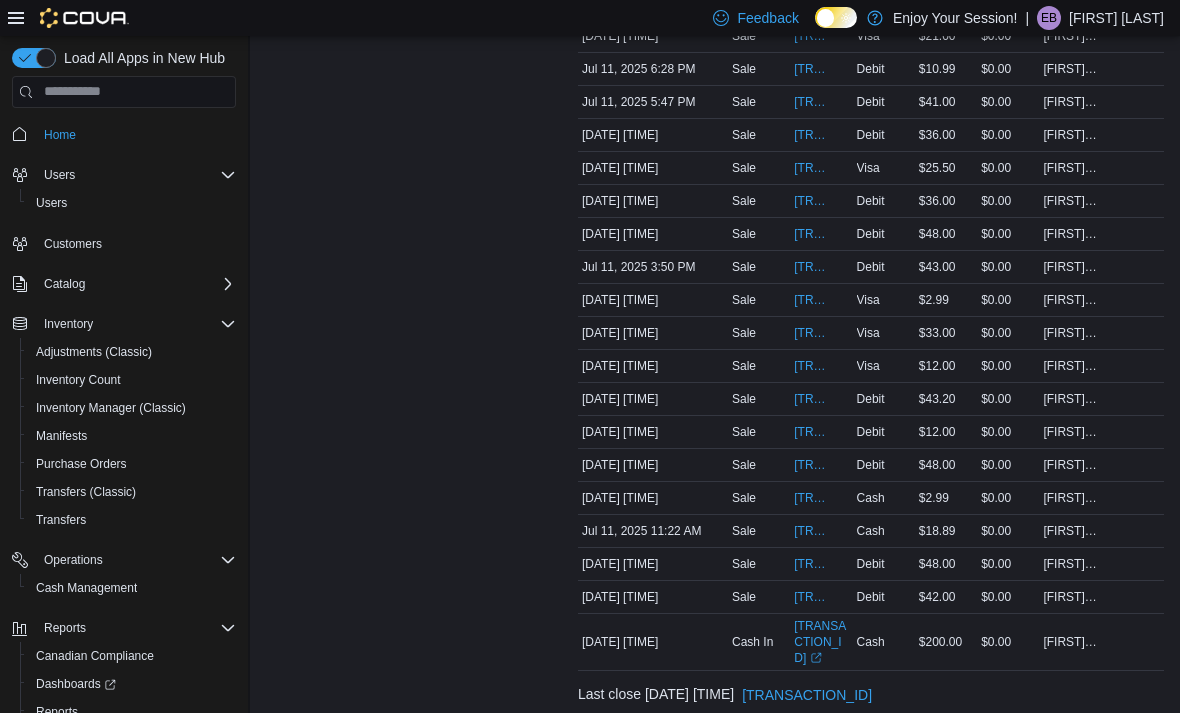 scroll, scrollTop: 522, scrollLeft: 0, axis: vertical 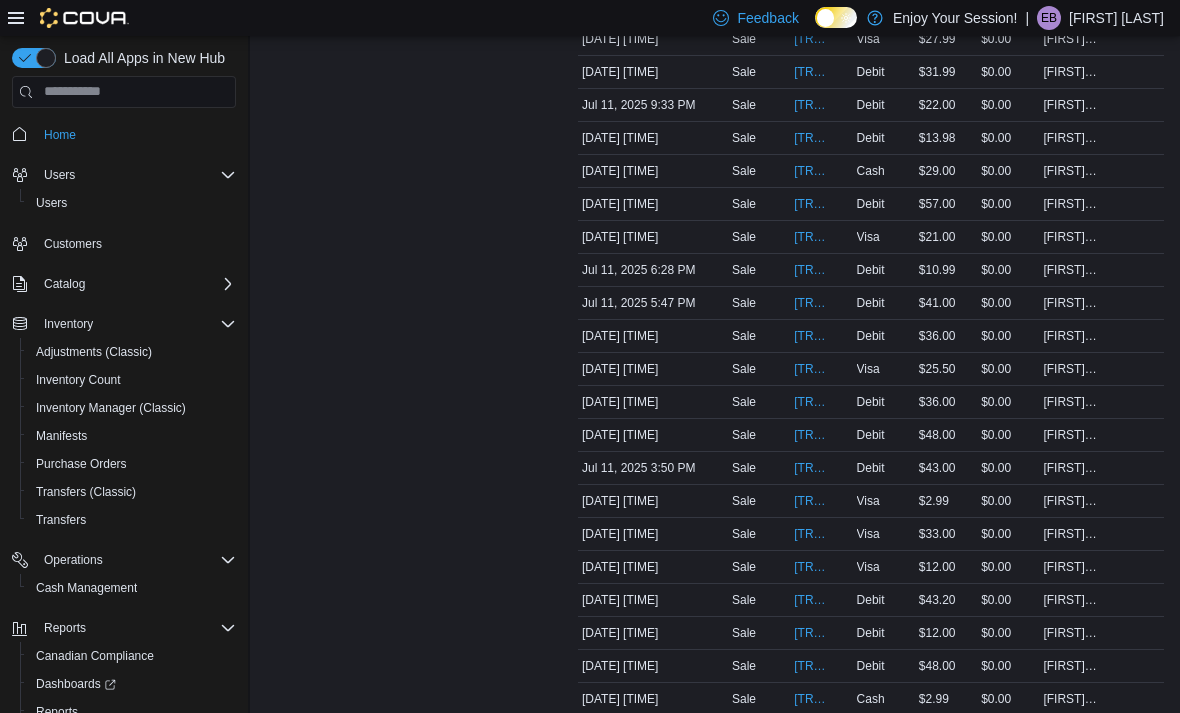 click on "Transactions Summary   # of Sales 24 # of Refunds 0 Total Transactions 25 Sales Summary   Total Cash $250.88 Total Non-Cash $655.64 Drawer Total $906.52" at bounding box center (406, 303) 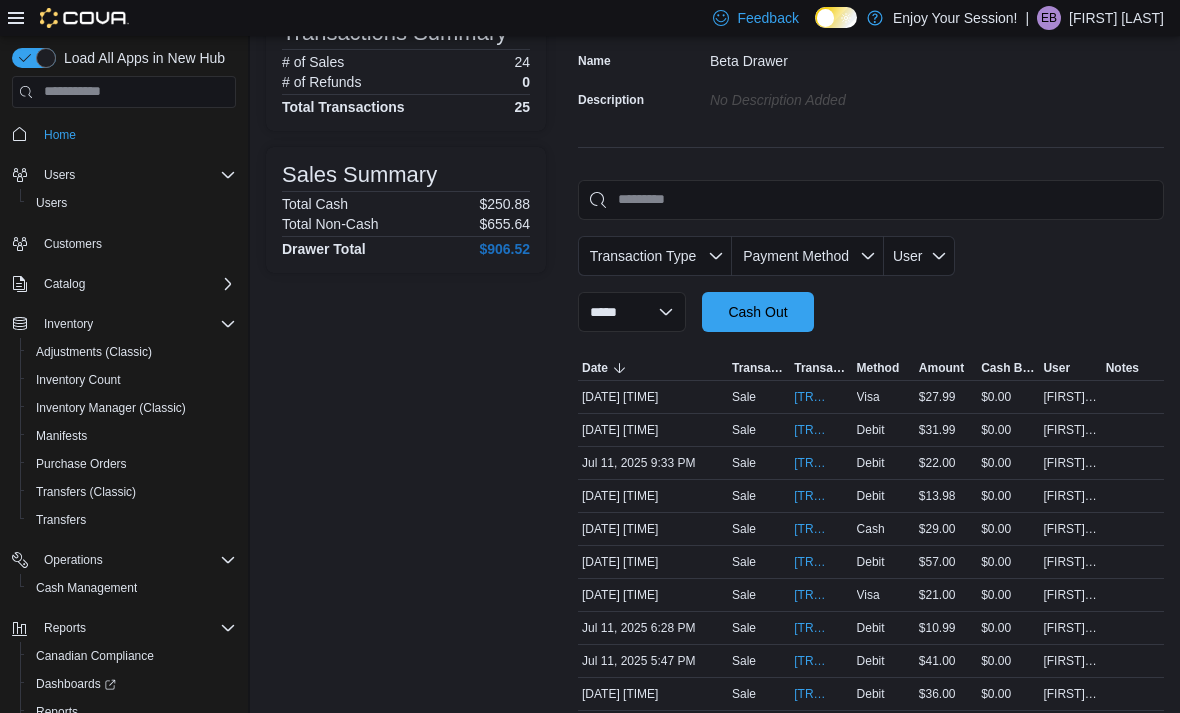 scroll, scrollTop: 0, scrollLeft: 0, axis: both 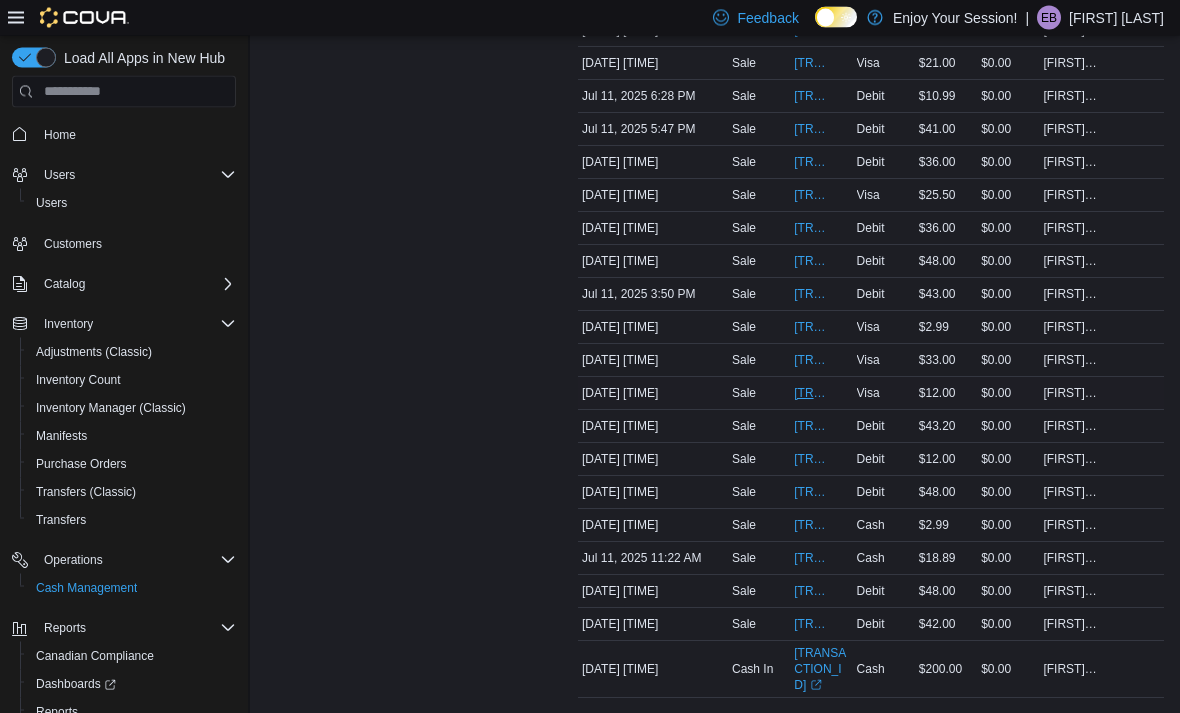 click on "[INVOICE_NUMBER]" at bounding box center [811, 394] 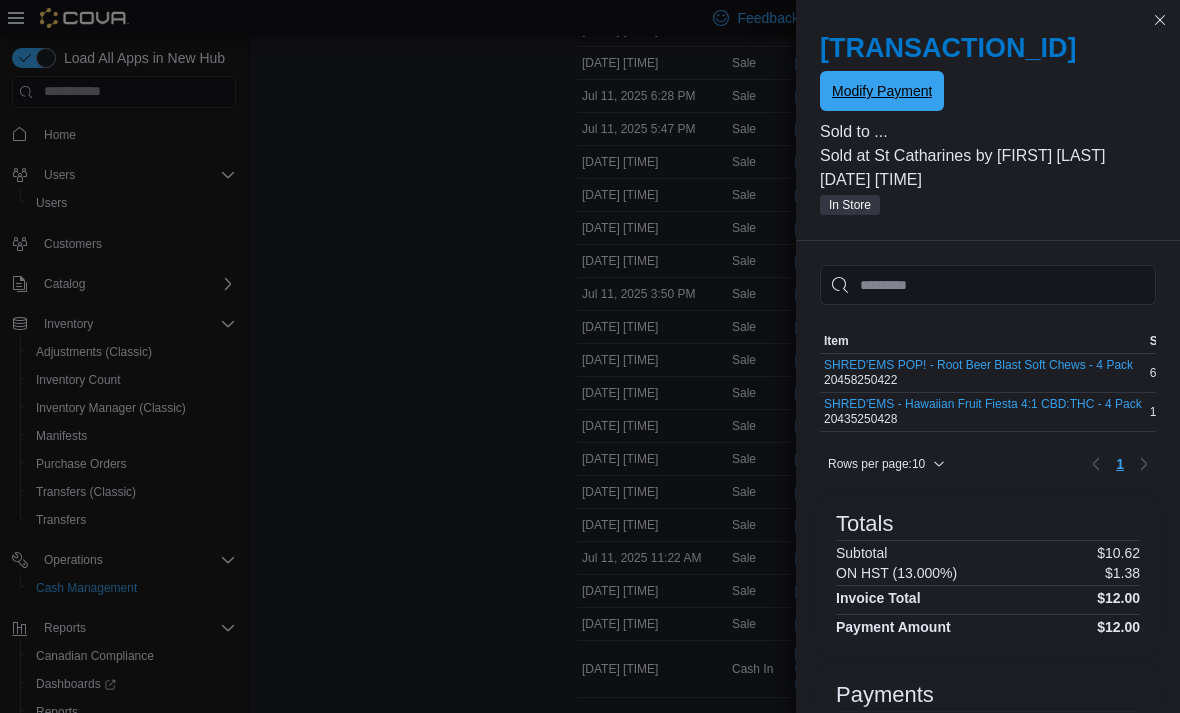 click on "Modify Payment" at bounding box center [882, 91] 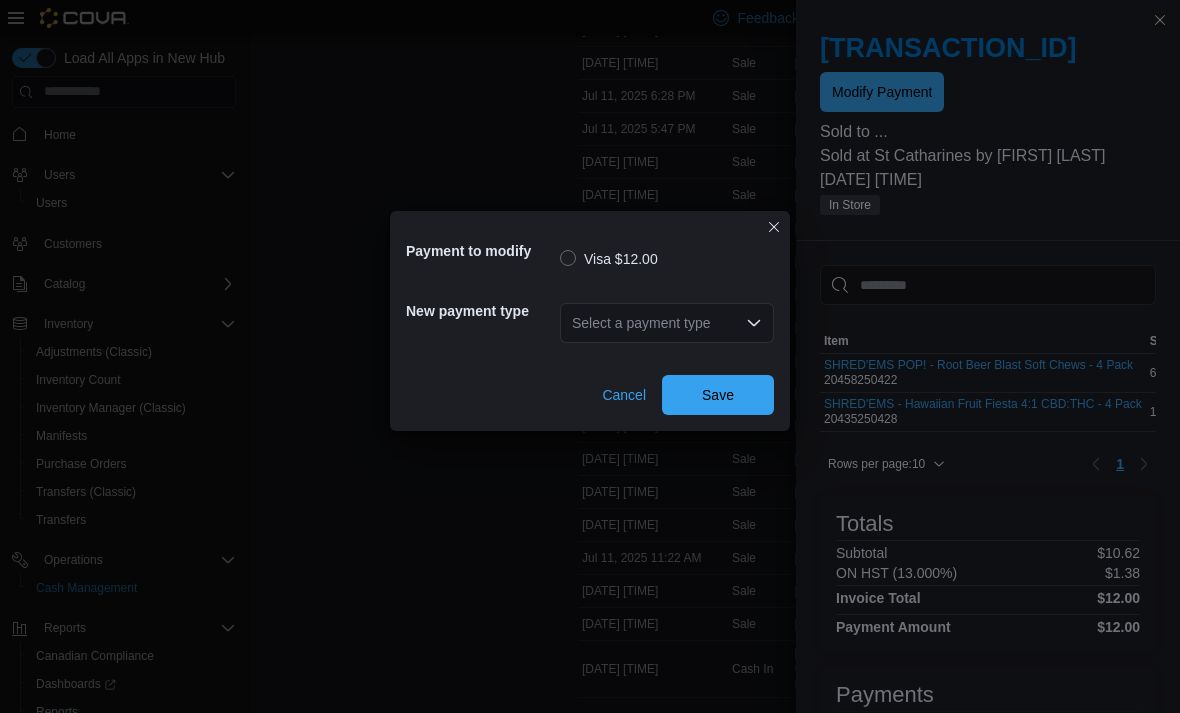 click on "Select a payment type" at bounding box center (667, 323) 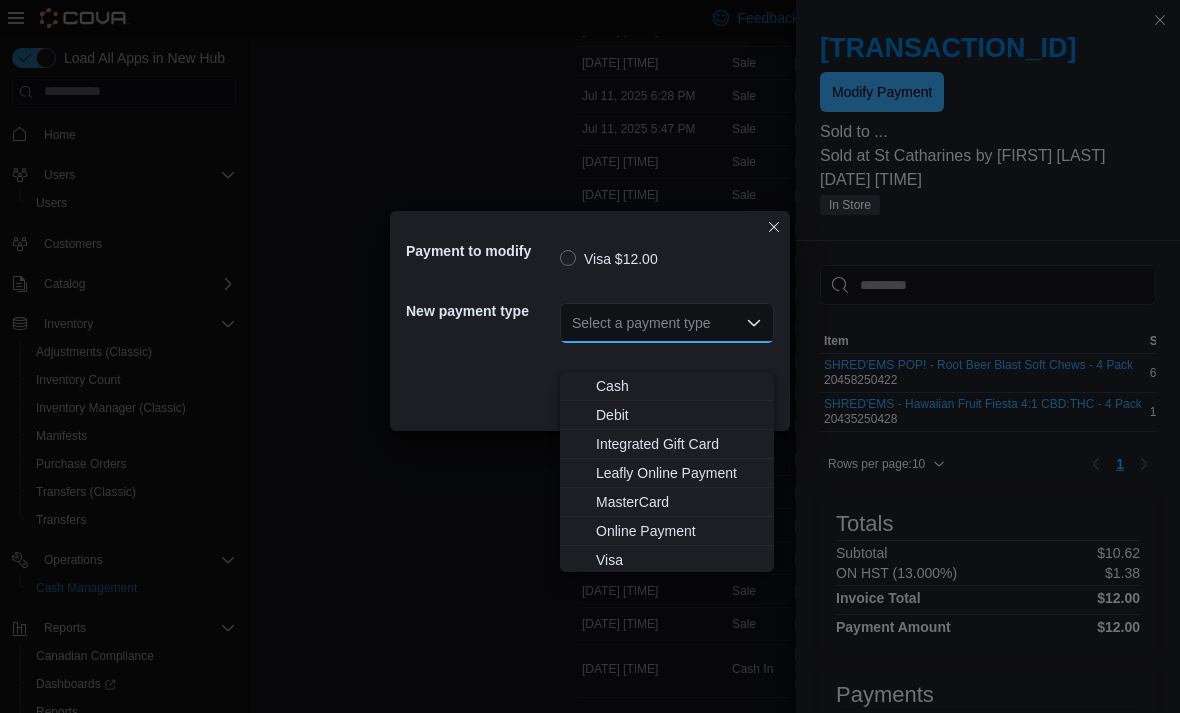 scroll, scrollTop: 695, scrollLeft: 0, axis: vertical 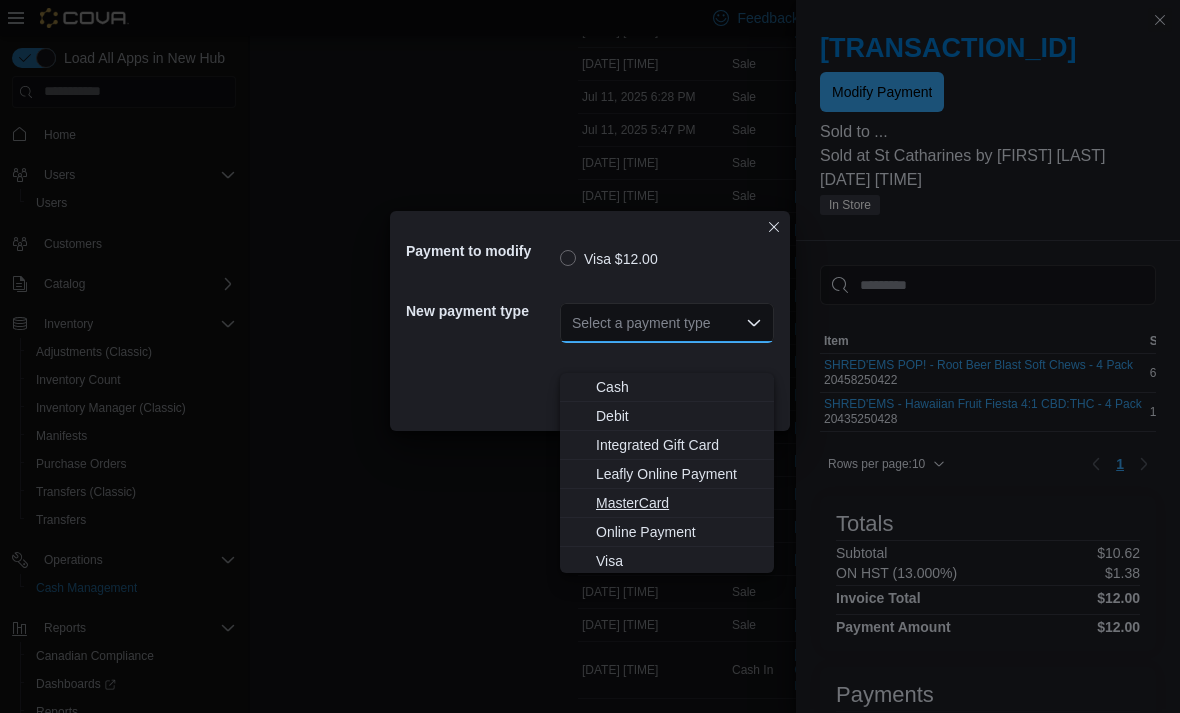 click on "MasterCard" at bounding box center (679, 503) 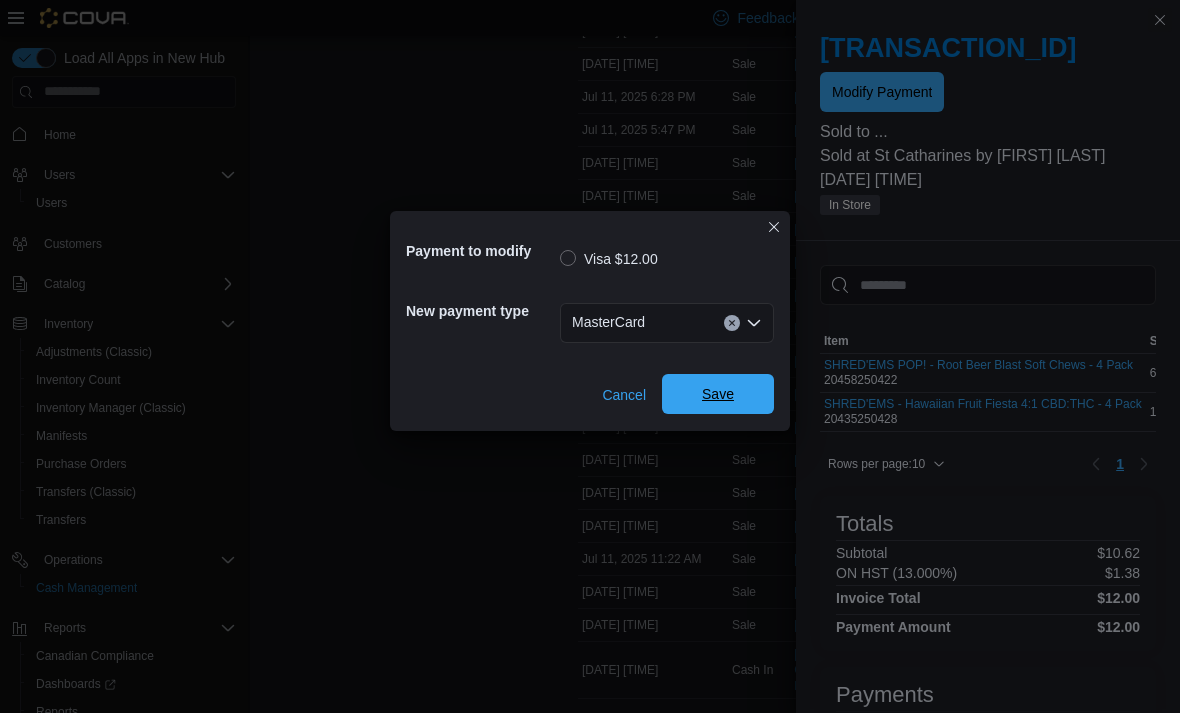 click on "Save" at bounding box center (718, 394) 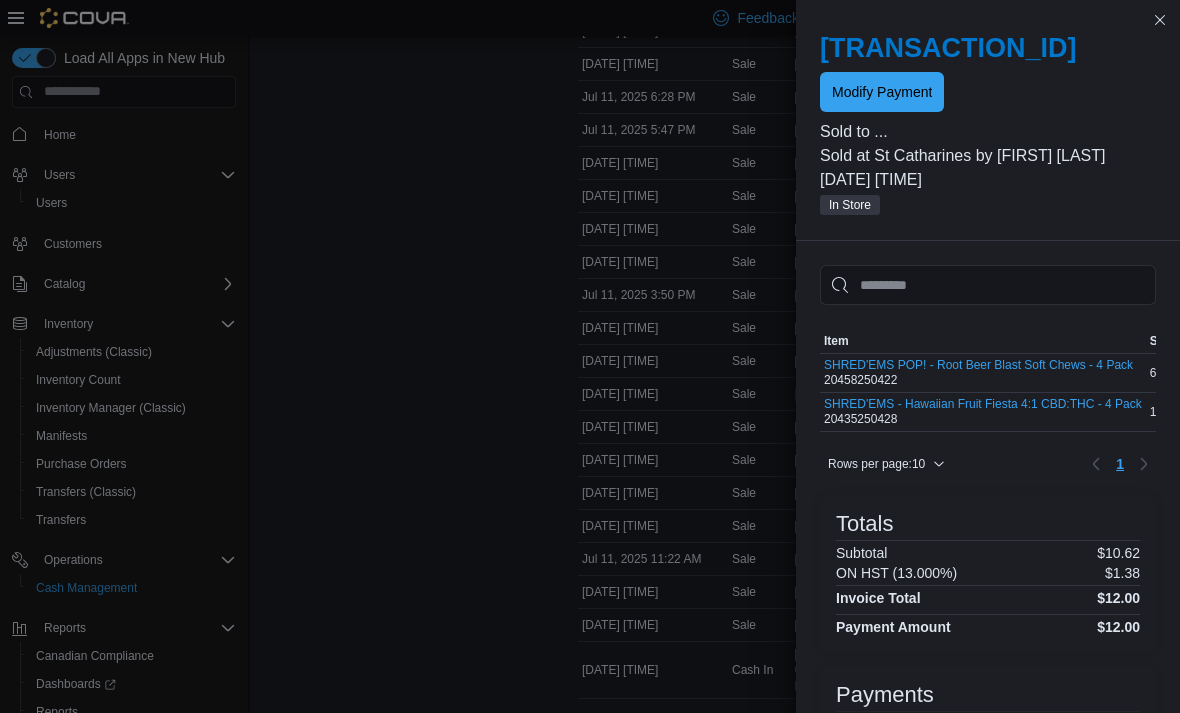 scroll, scrollTop: 4, scrollLeft: 0, axis: vertical 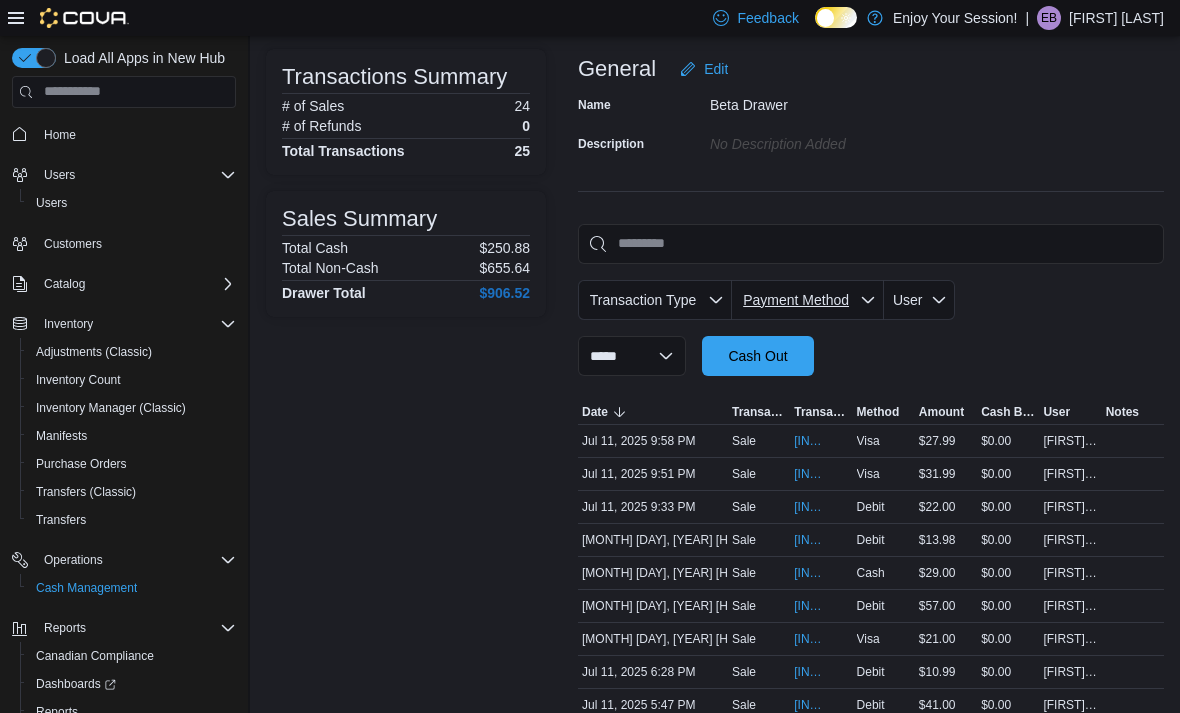 click on "Payment Method" at bounding box center [808, 300] 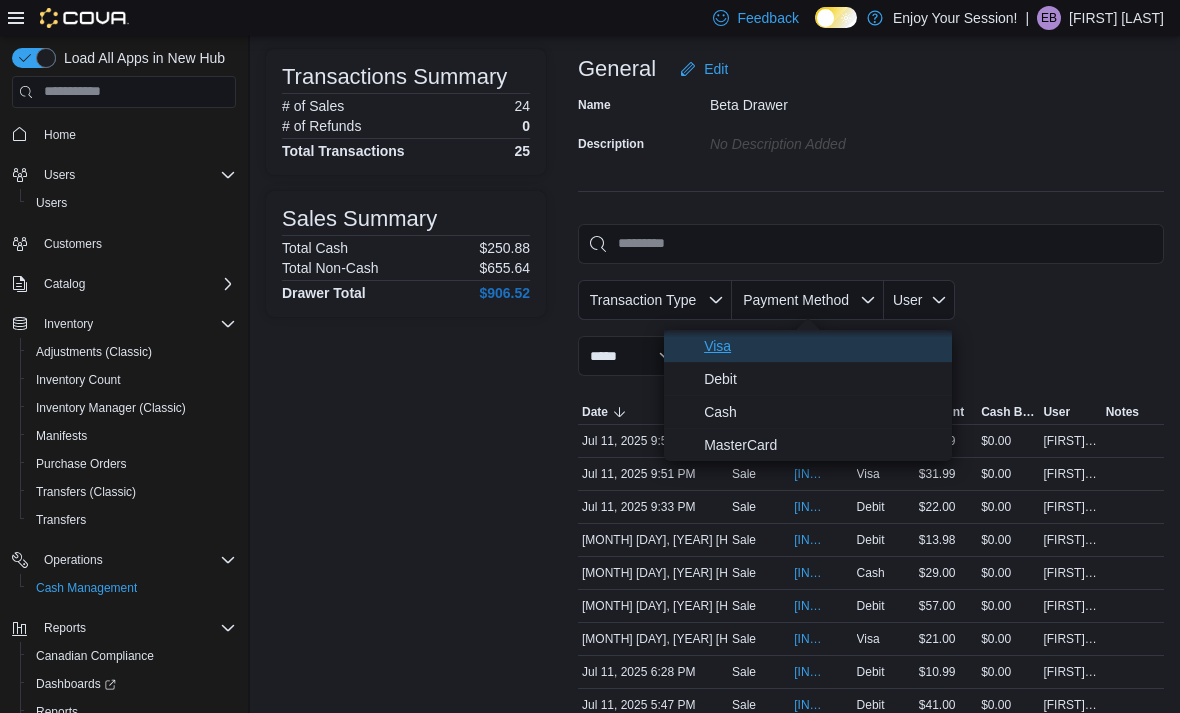 click on "Visa" at bounding box center (822, 346) 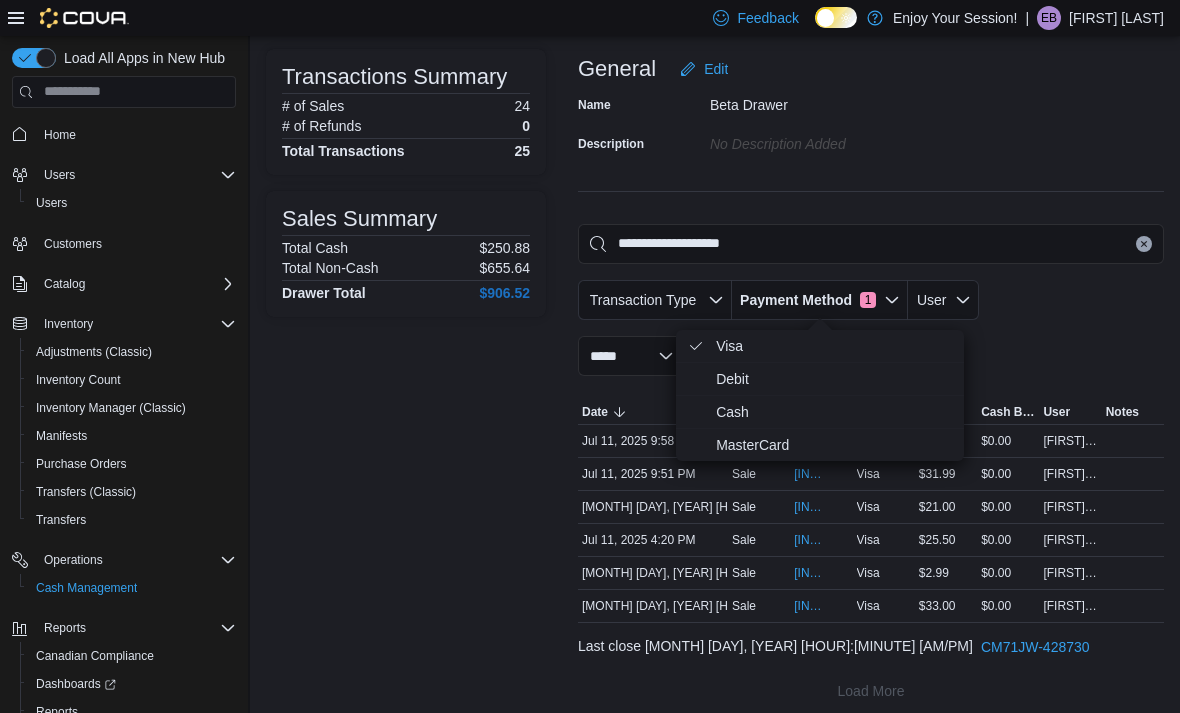 scroll, scrollTop: 72, scrollLeft: 0, axis: vertical 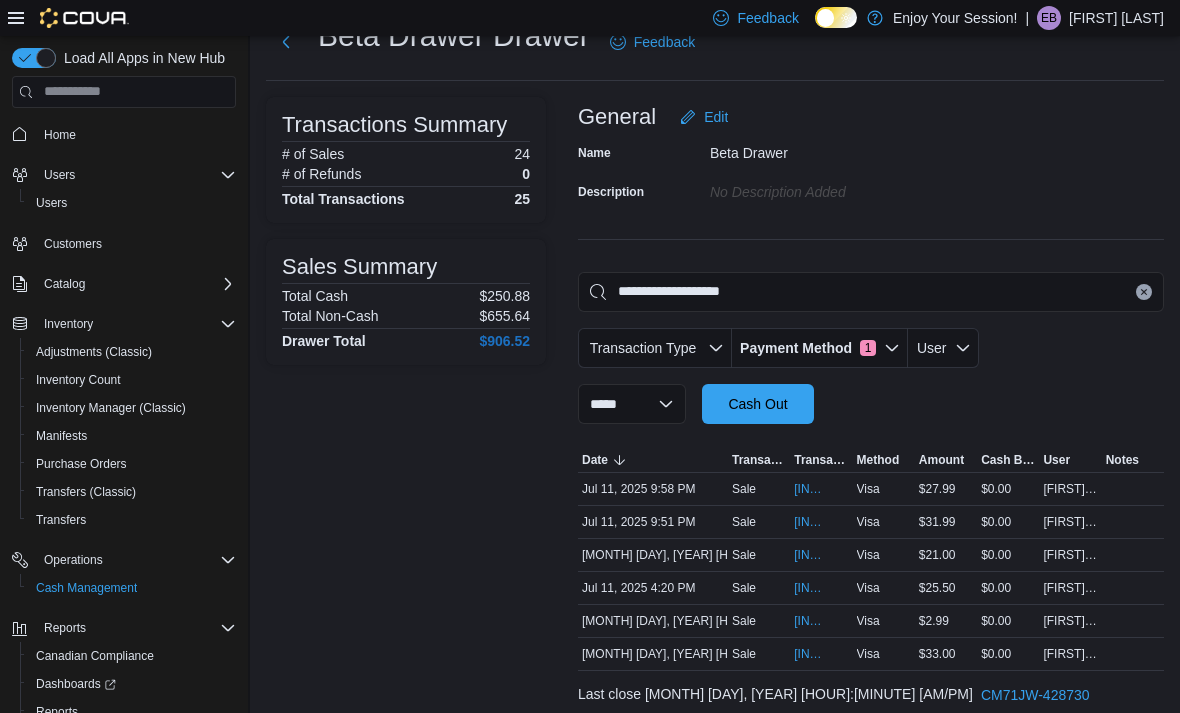 click on "**********" at bounding box center (871, 348) 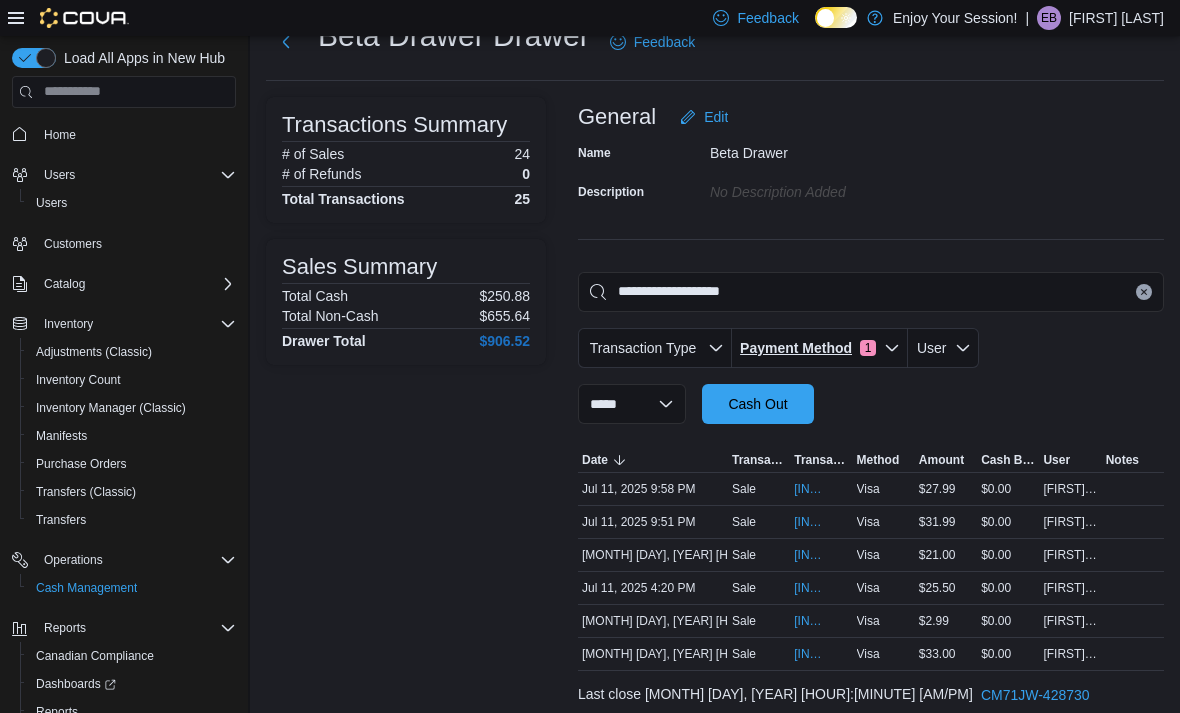 click on "Payment Method 1" at bounding box center [820, 348] 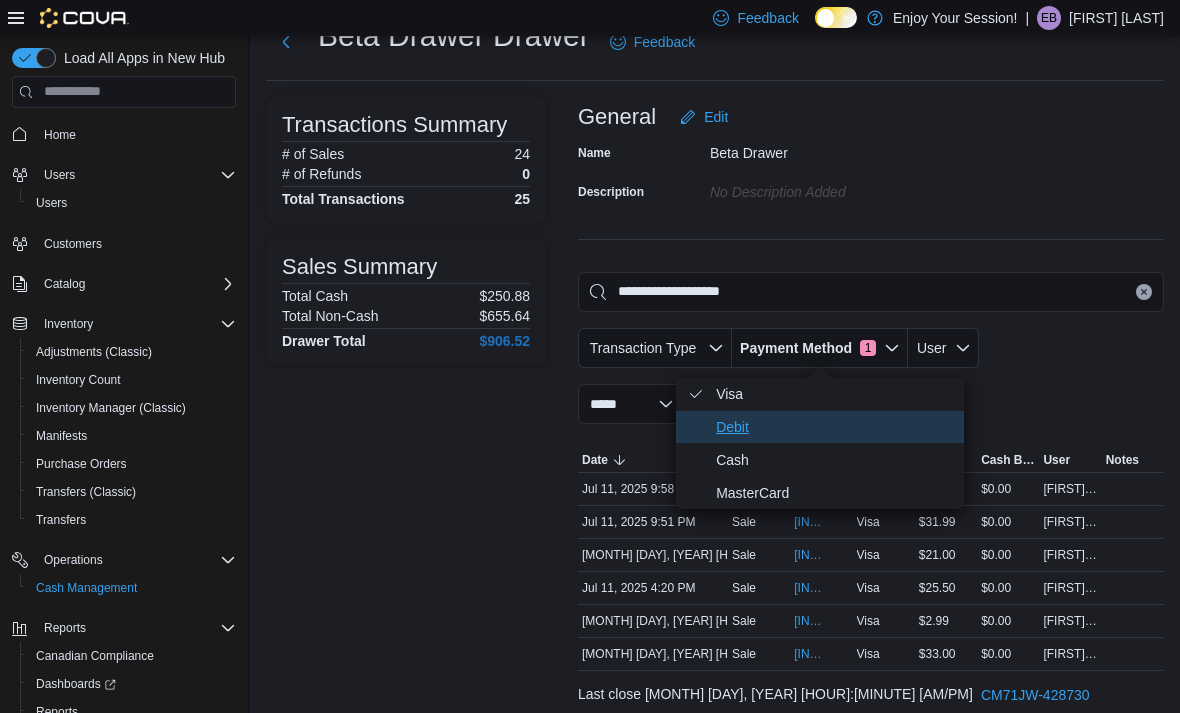 click on "Debit" at bounding box center [834, 427] 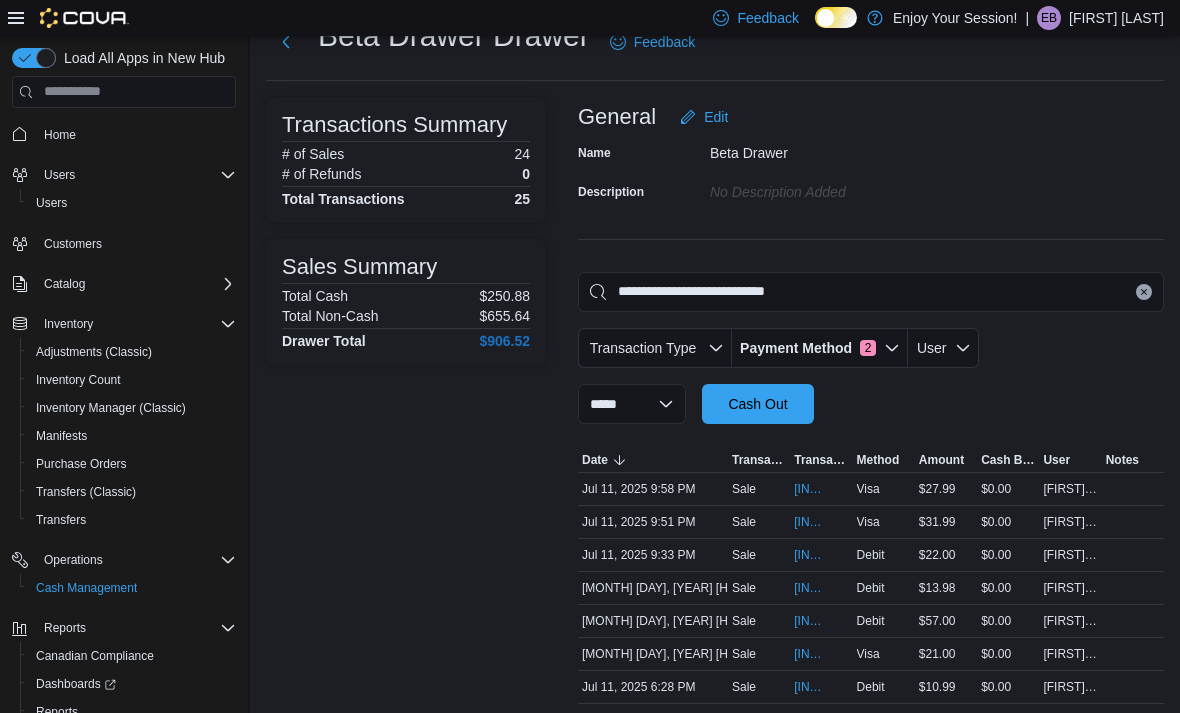 click on "**********" at bounding box center [871, 348] 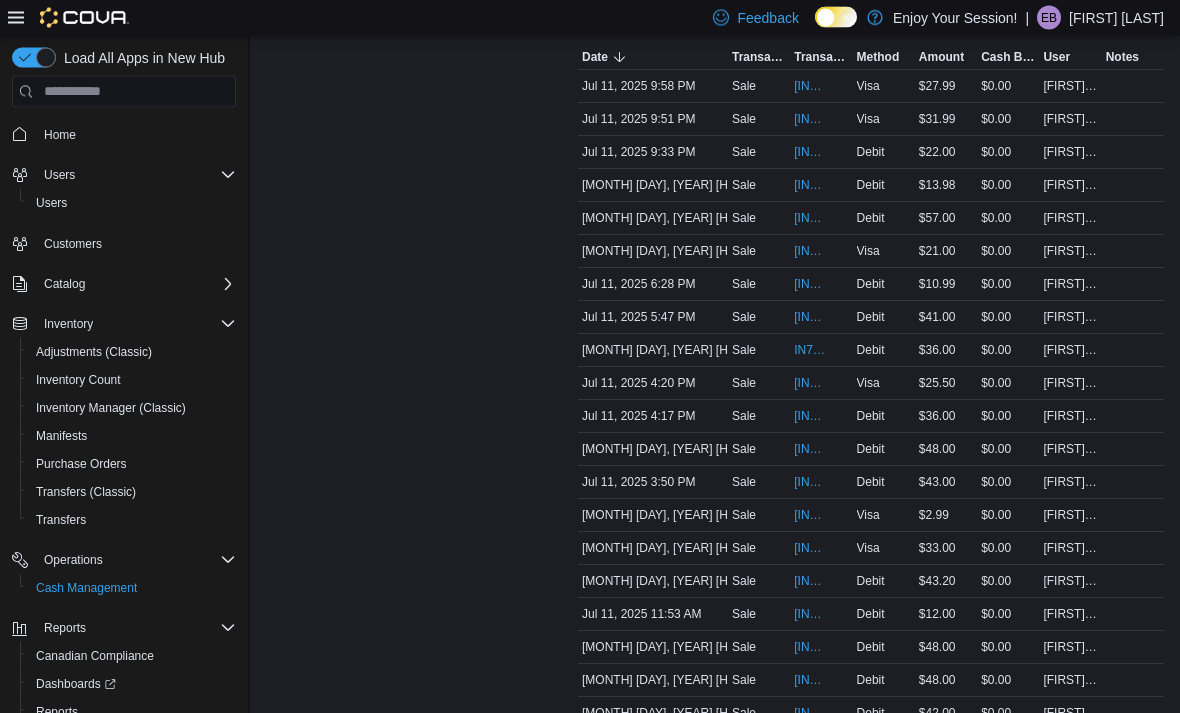 scroll, scrollTop: 477, scrollLeft: 0, axis: vertical 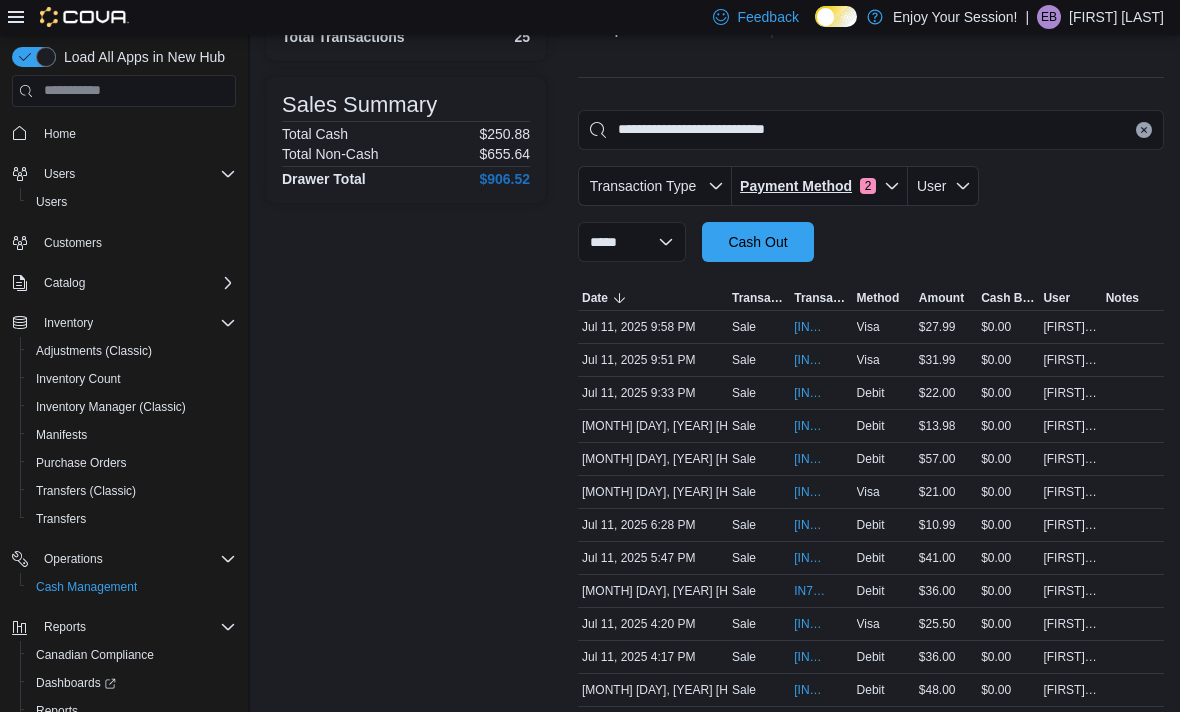 click on "Payment Method 2" at bounding box center [820, 187] 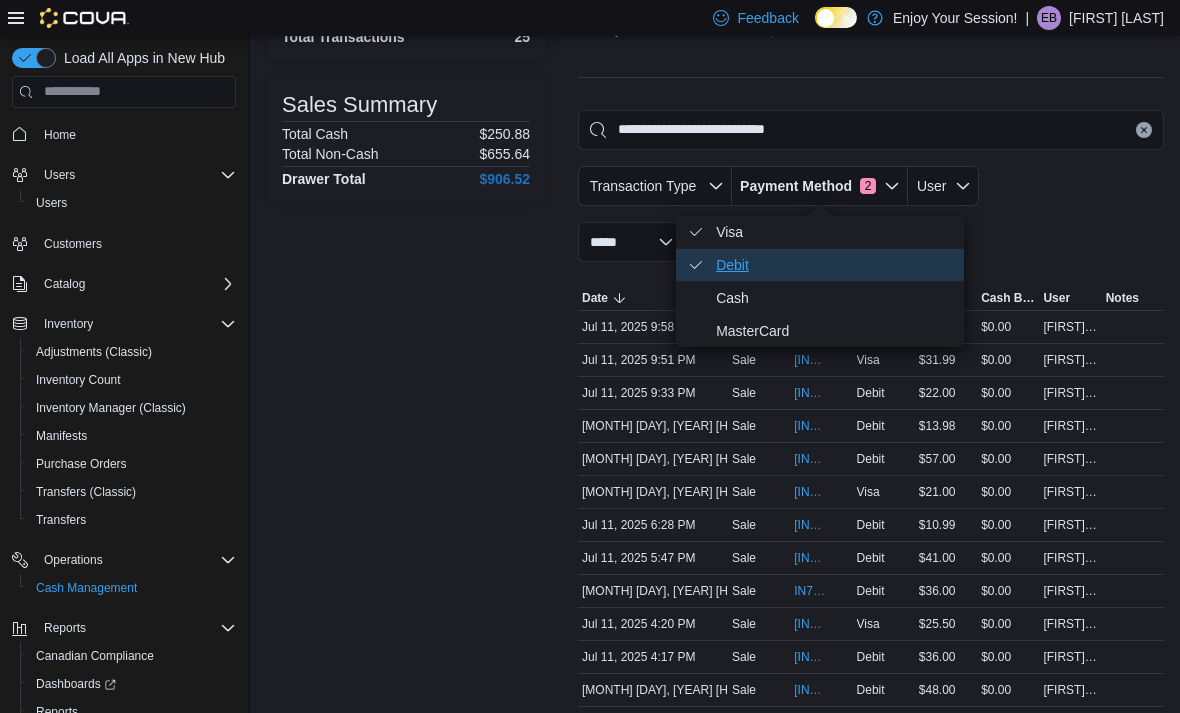 click on "Debit .  Checked option." at bounding box center [834, 265] 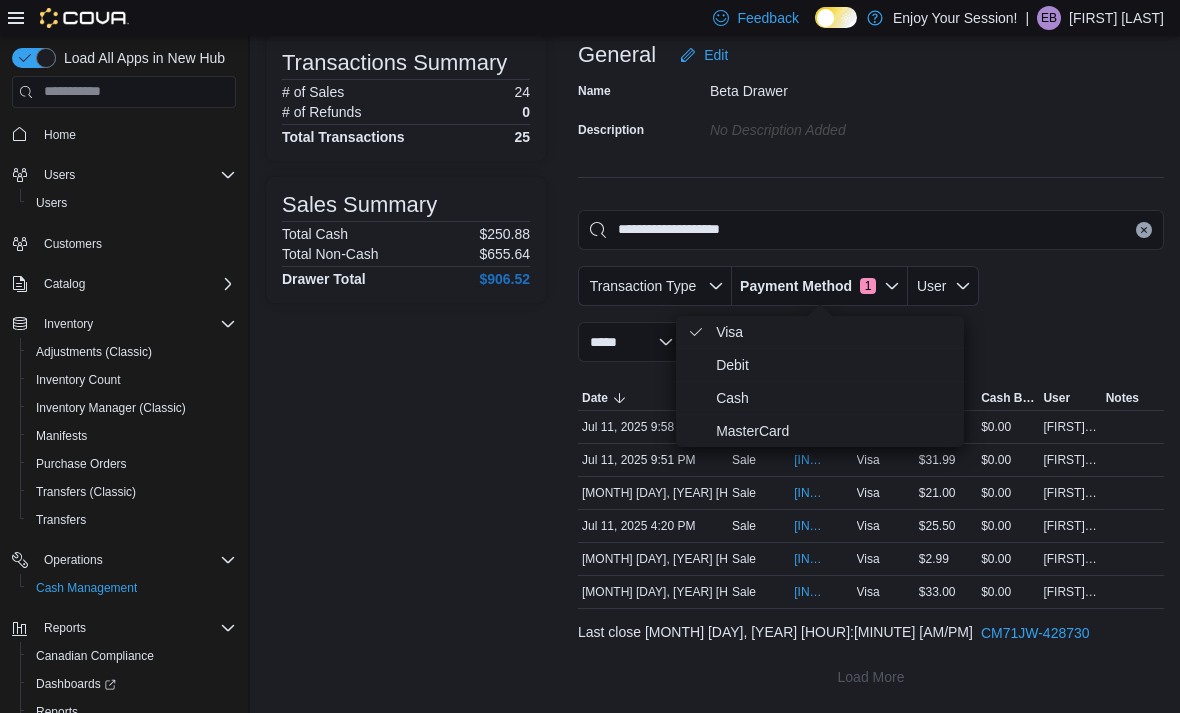 scroll, scrollTop: 72, scrollLeft: 0, axis: vertical 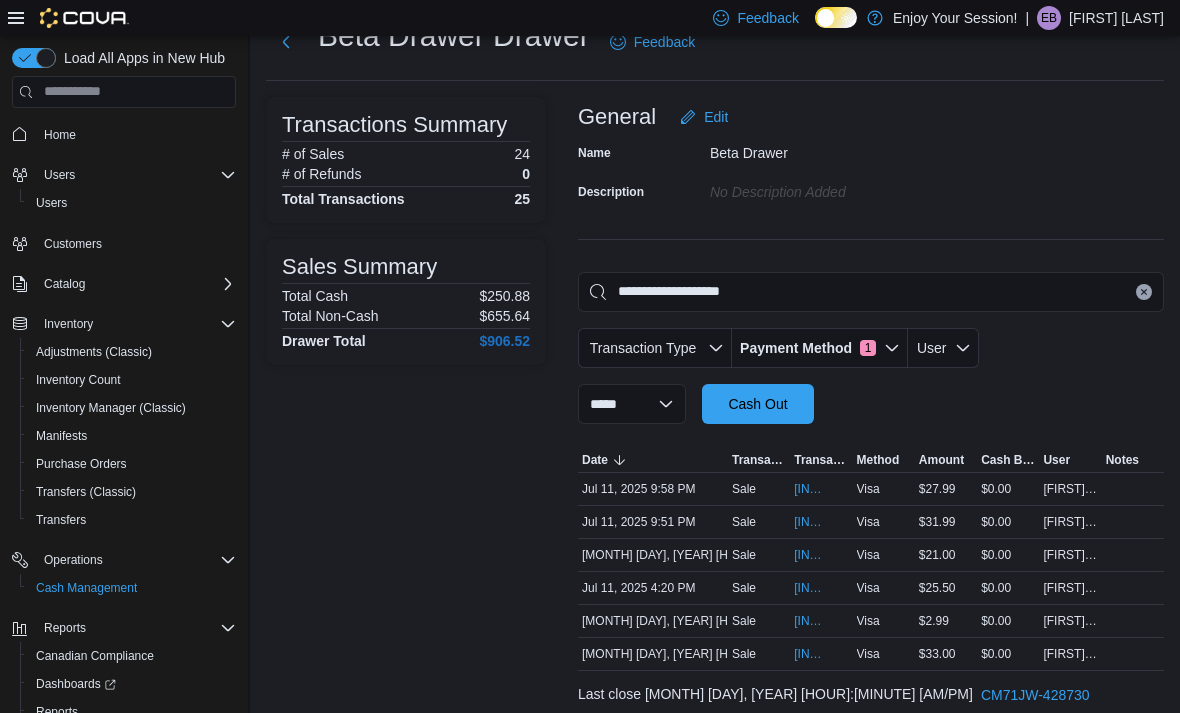 click on "**********" at bounding box center (871, 428) 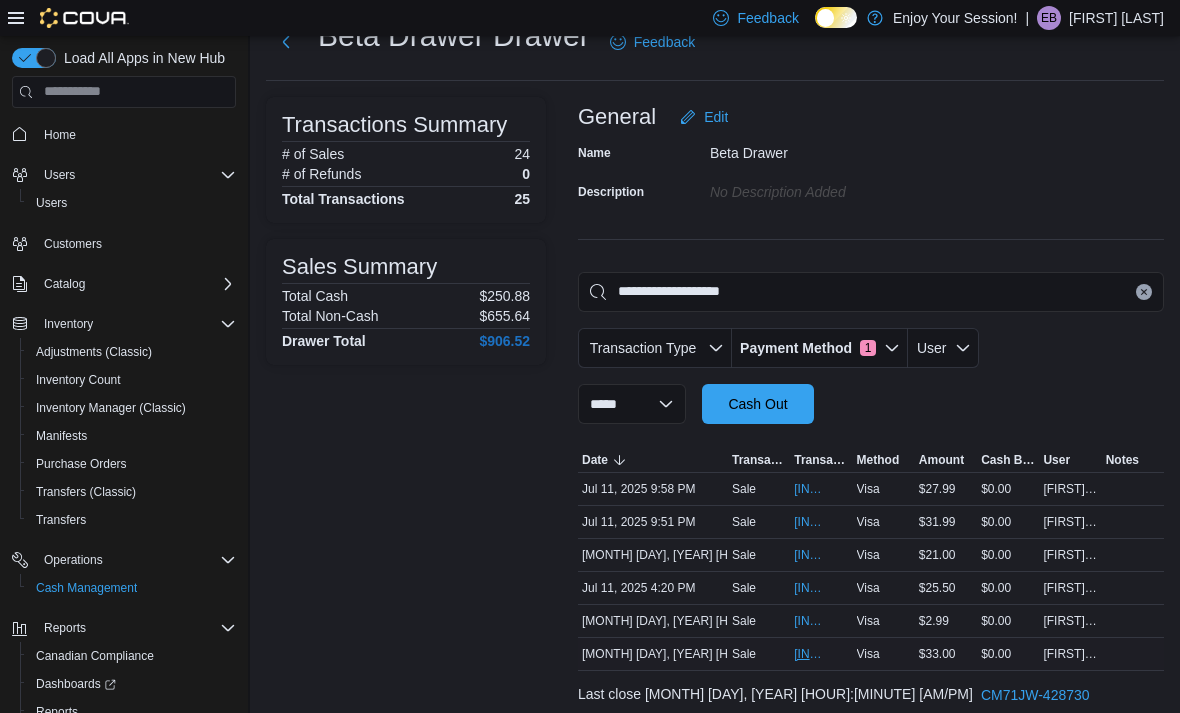 click on "[INVOICE_NUMBER]" at bounding box center (811, 654) 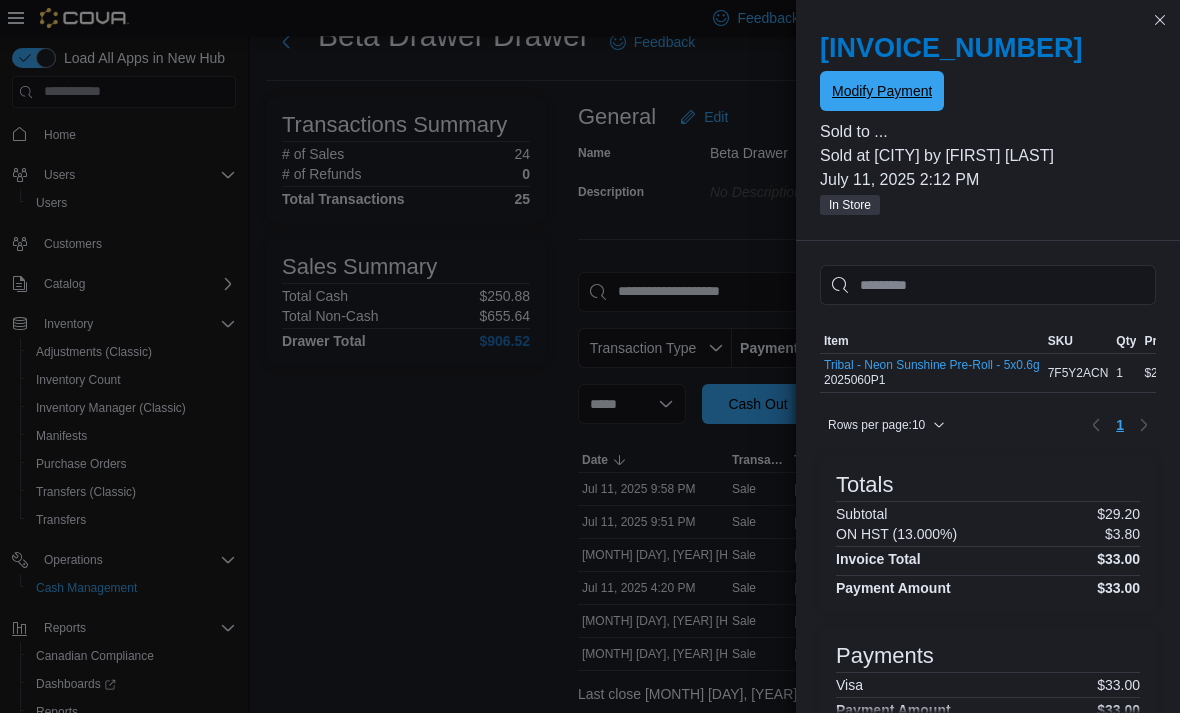 click on "Modify Payment" at bounding box center (882, 91) 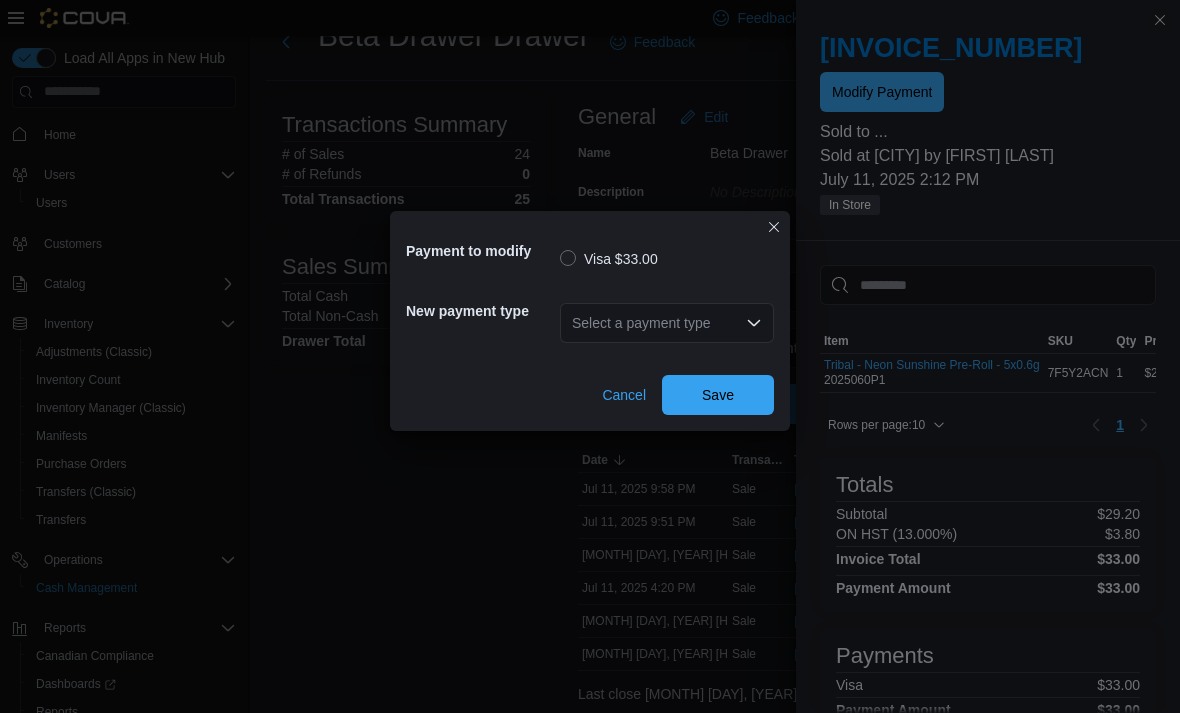 click on "Select a payment type" at bounding box center (667, 323) 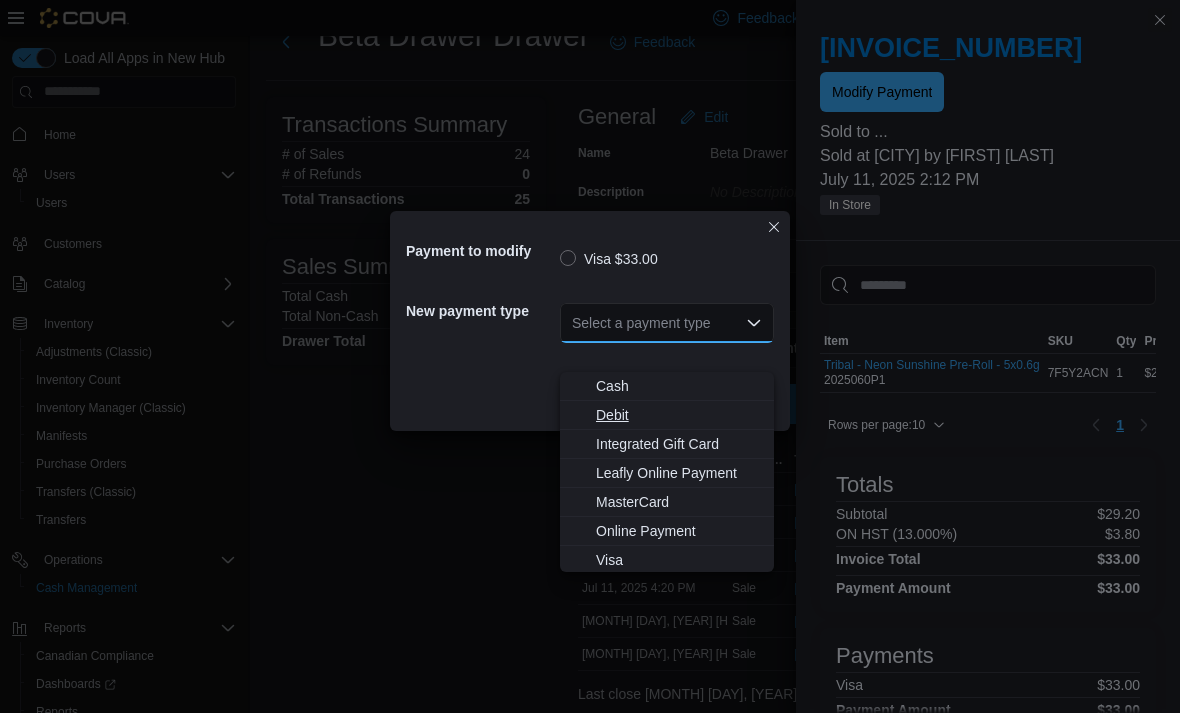 click on "Debit" at bounding box center [679, 415] 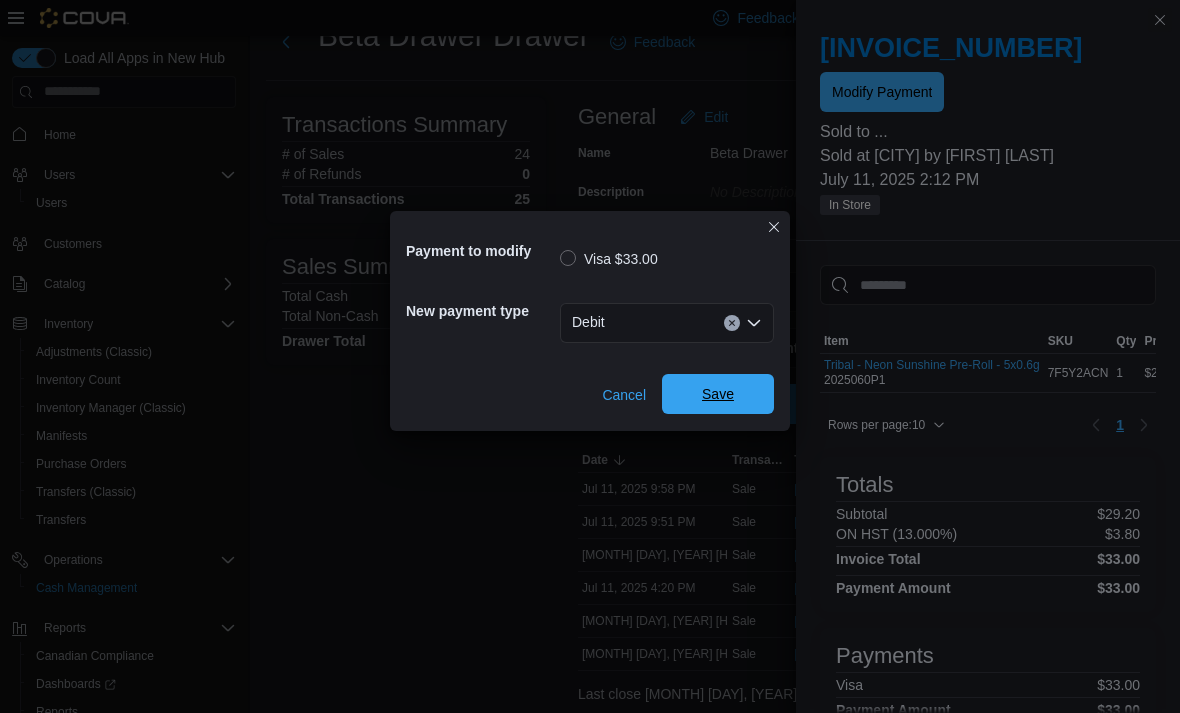 click on "Save" at bounding box center (718, 394) 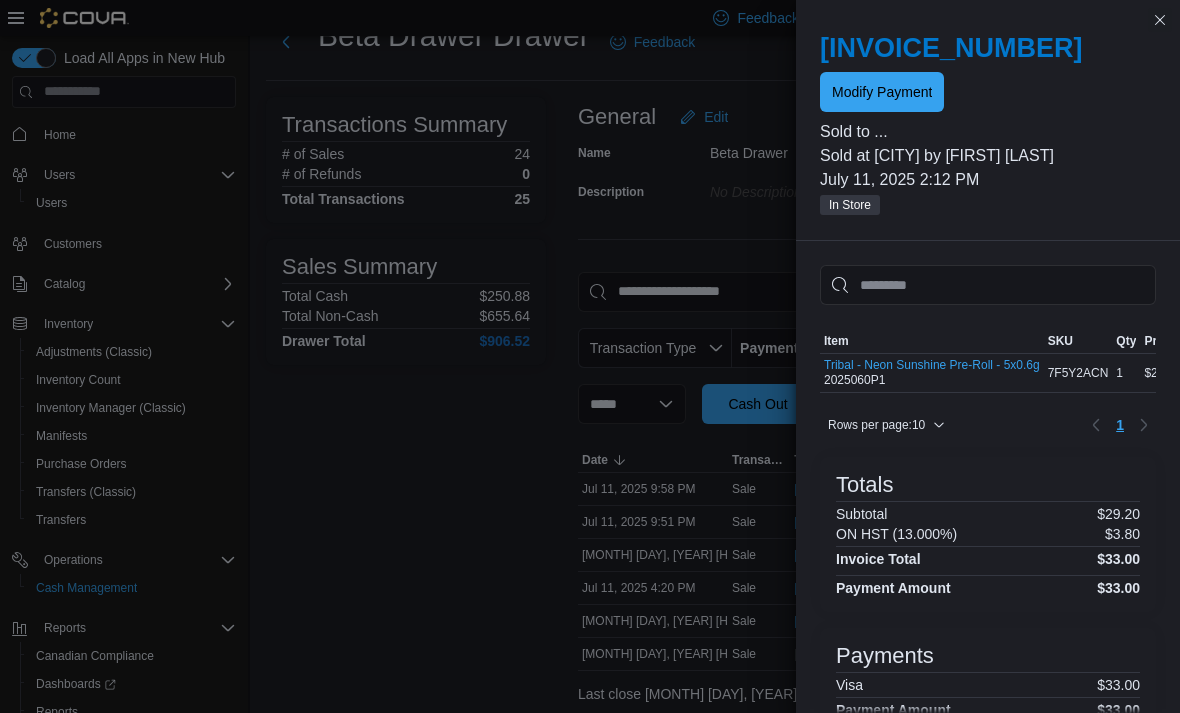 scroll, scrollTop: 0, scrollLeft: 0, axis: both 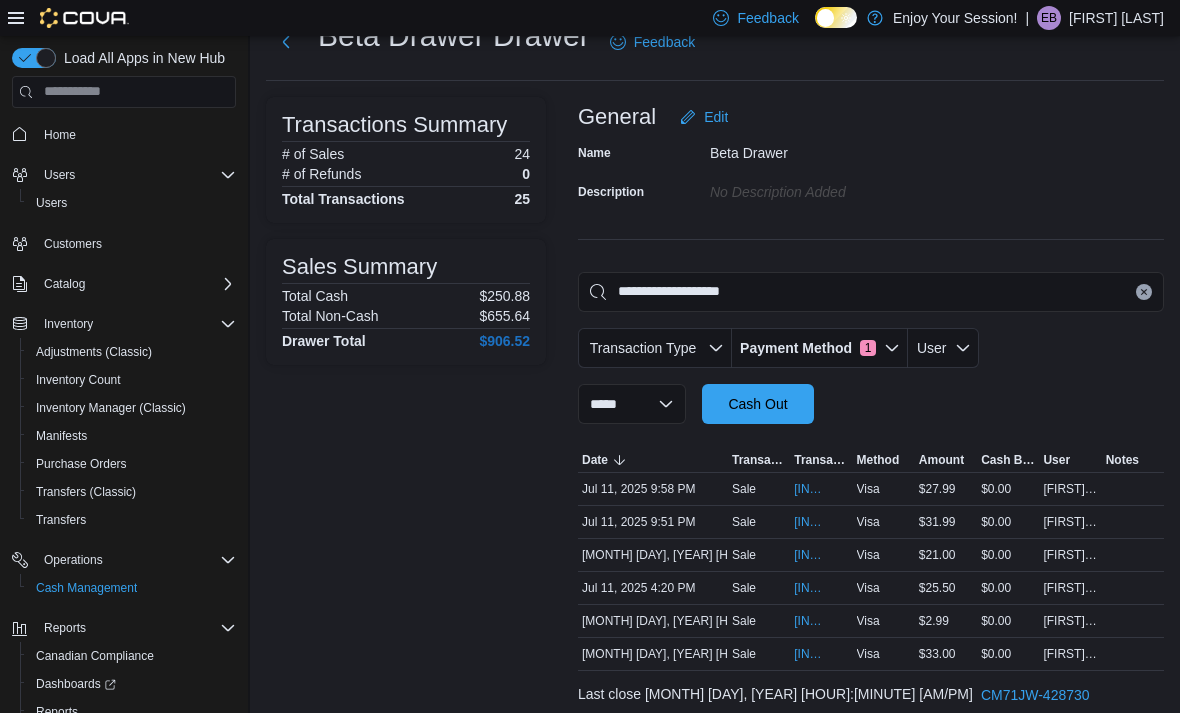 click on "Transactions Summary   # of Sales 24 # of Refunds 0 Total Transactions 25 Sales Summary   Total Cash $250.88 Total Non-Cash $655.64 Drawer Total $906.52" at bounding box center [406, 428] 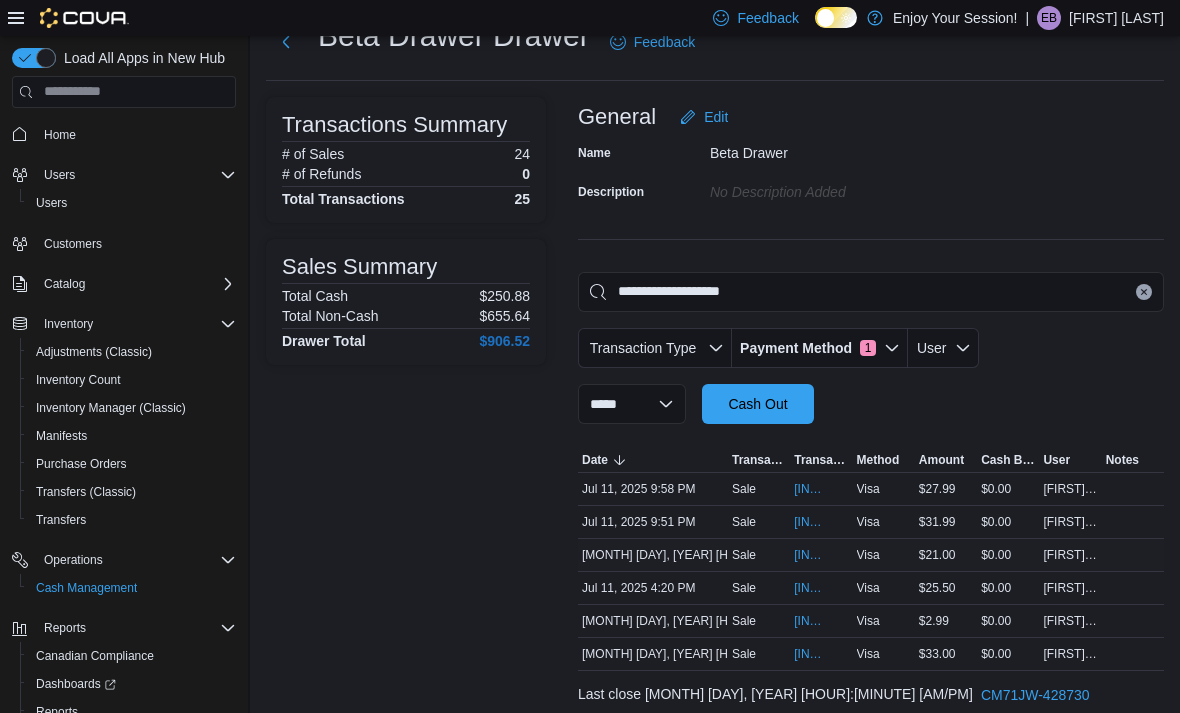 click on "Visa" at bounding box center (884, 555) 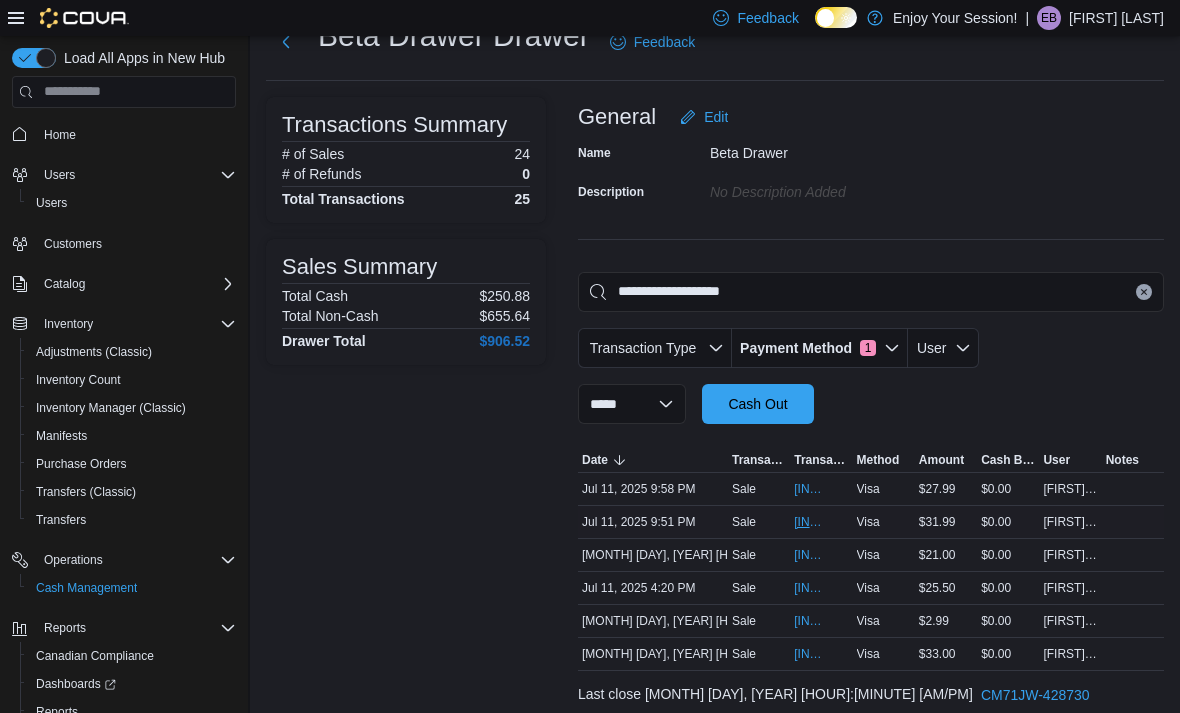 click on "[INVOICE_NUMBER]" at bounding box center (821, 522) 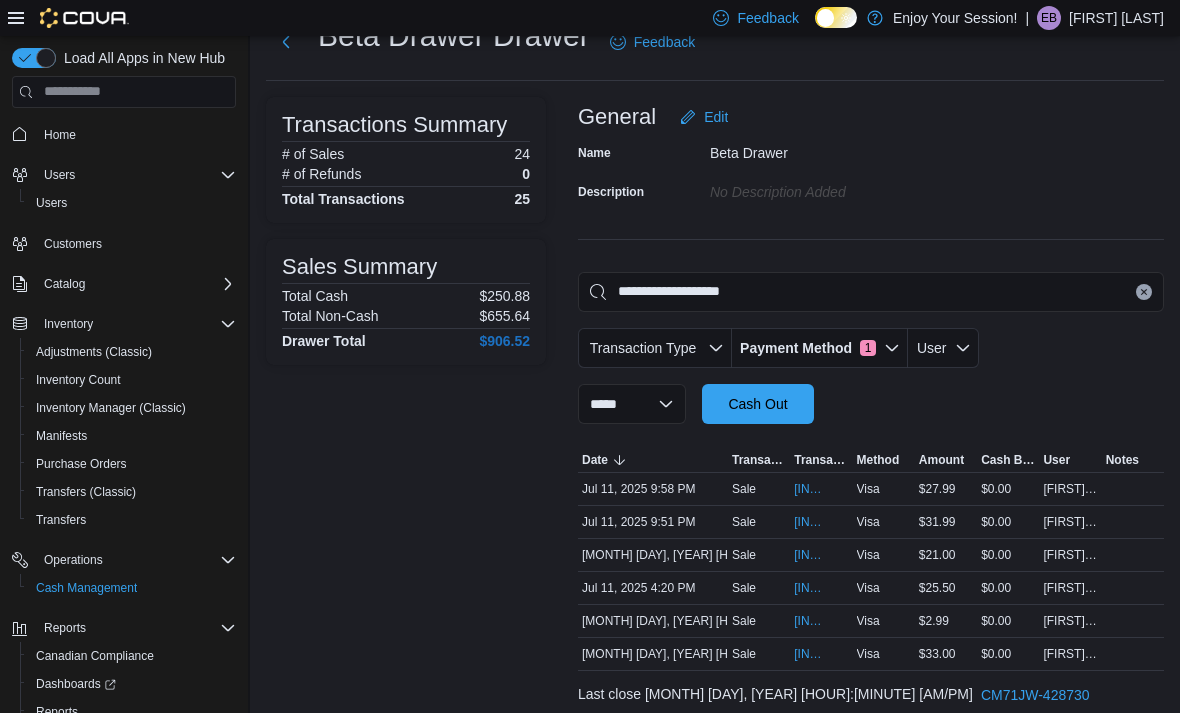 click on "Transactions Summary   # of Sales 24 # of Refunds 0 Total Transactions 25 Sales Summary   Total Cash $250.88 Total Non-Cash $655.64 Drawer Total $906.52" at bounding box center [406, 428] 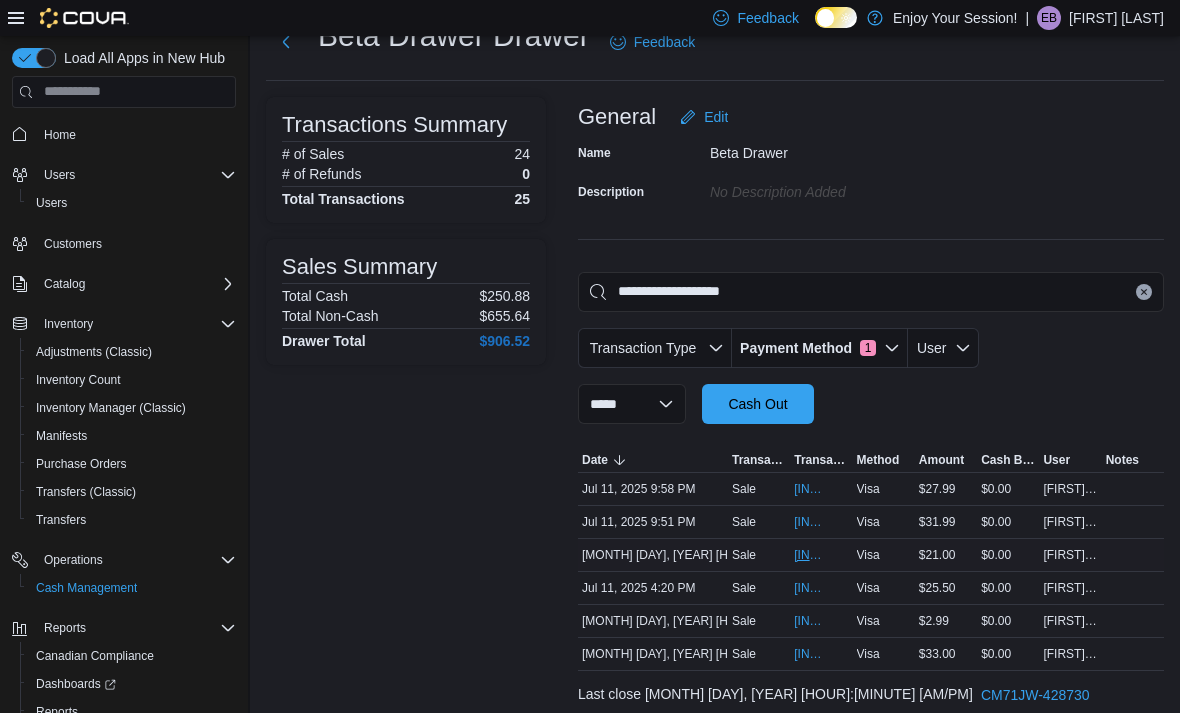click on "[INVOICE_NUMBER]" at bounding box center (811, 555) 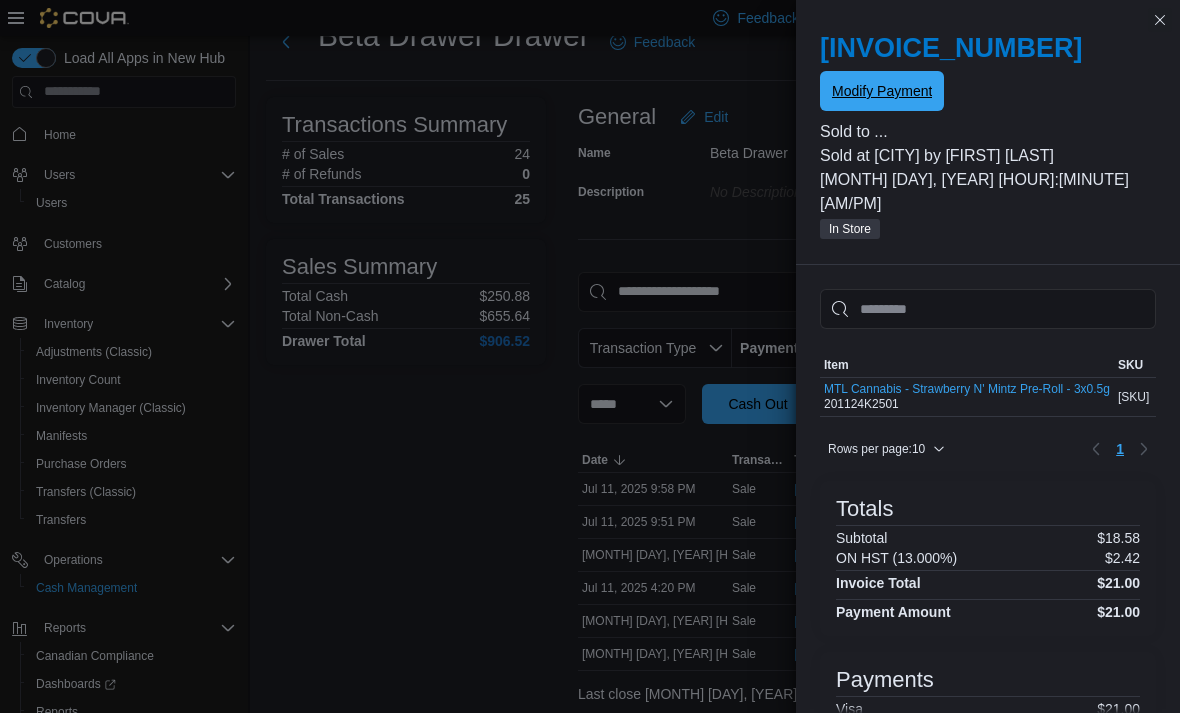 click on "Modify Payment" at bounding box center [882, 91] 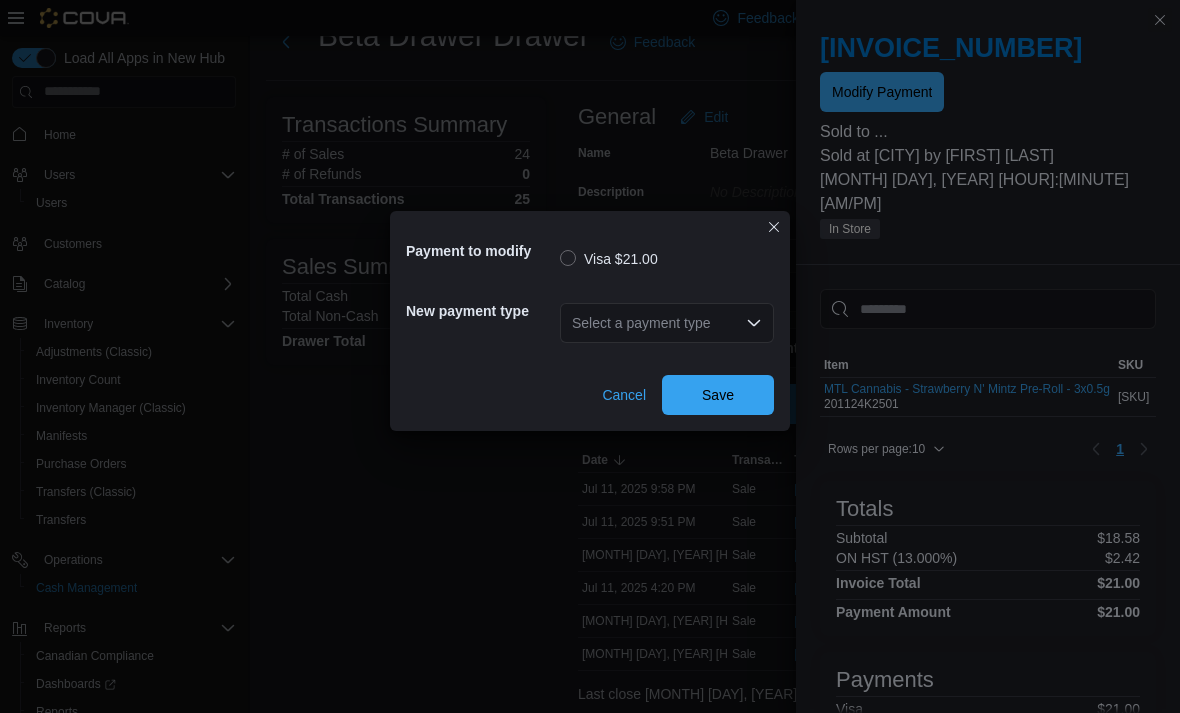 click on "Select a payment type" at bounding box center (667, 323) 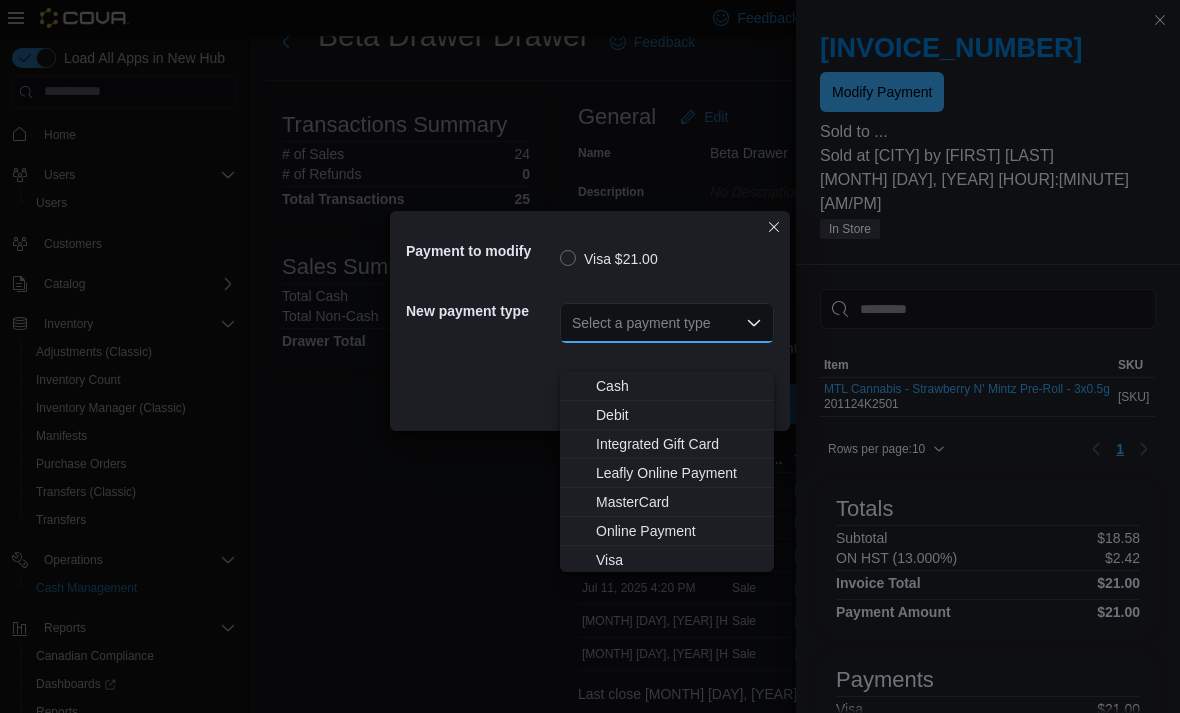 click on "Select a payment type Combo box. Selected. Combo box input. Select a payment type. Type some text or, to display a list of choices, press Down Arrow. To exit the list of choices, press Escape." at bounding box center [667, 323] 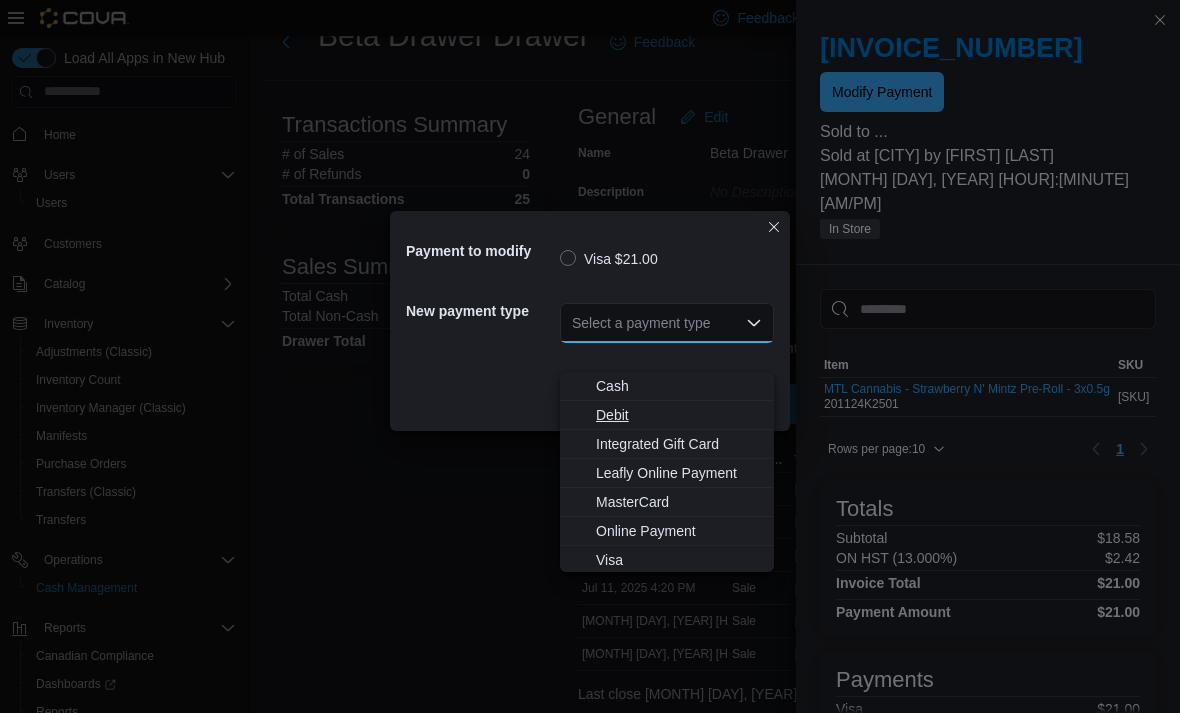 click on "Debit" at bounding box center [679, 415] 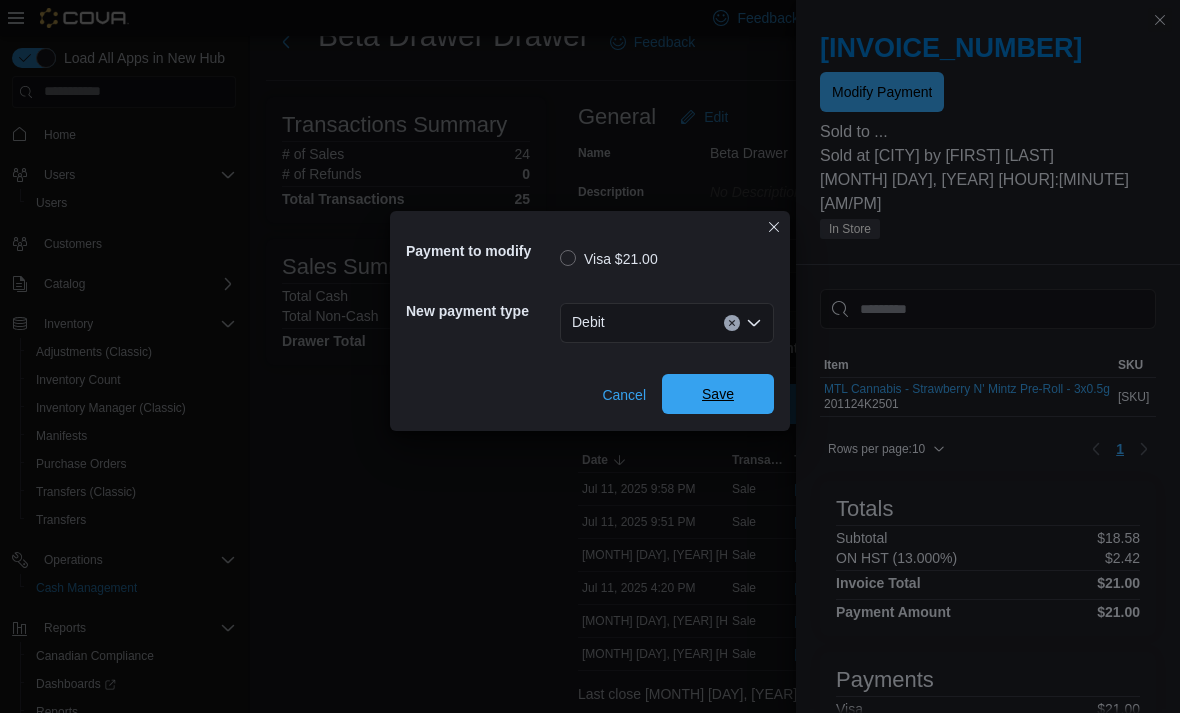 click on "Save" at bounding box center [718, 394] 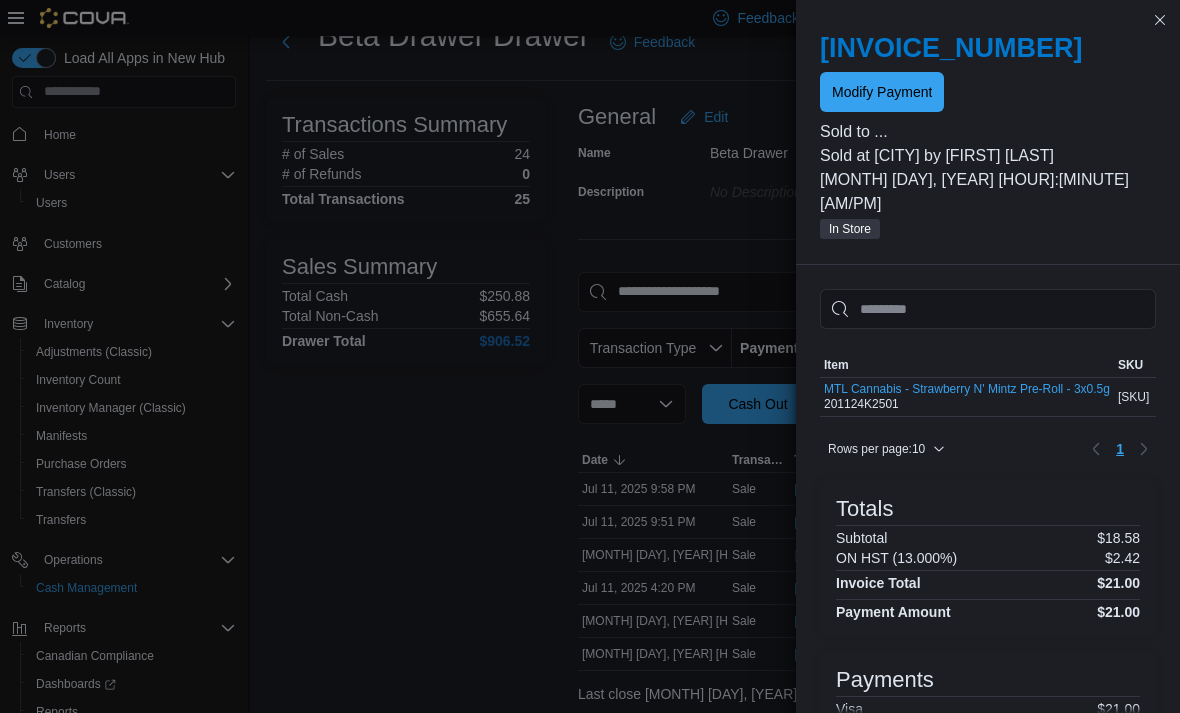 scroll, scrollTop: 0, scrollLeft: 0, axis: both 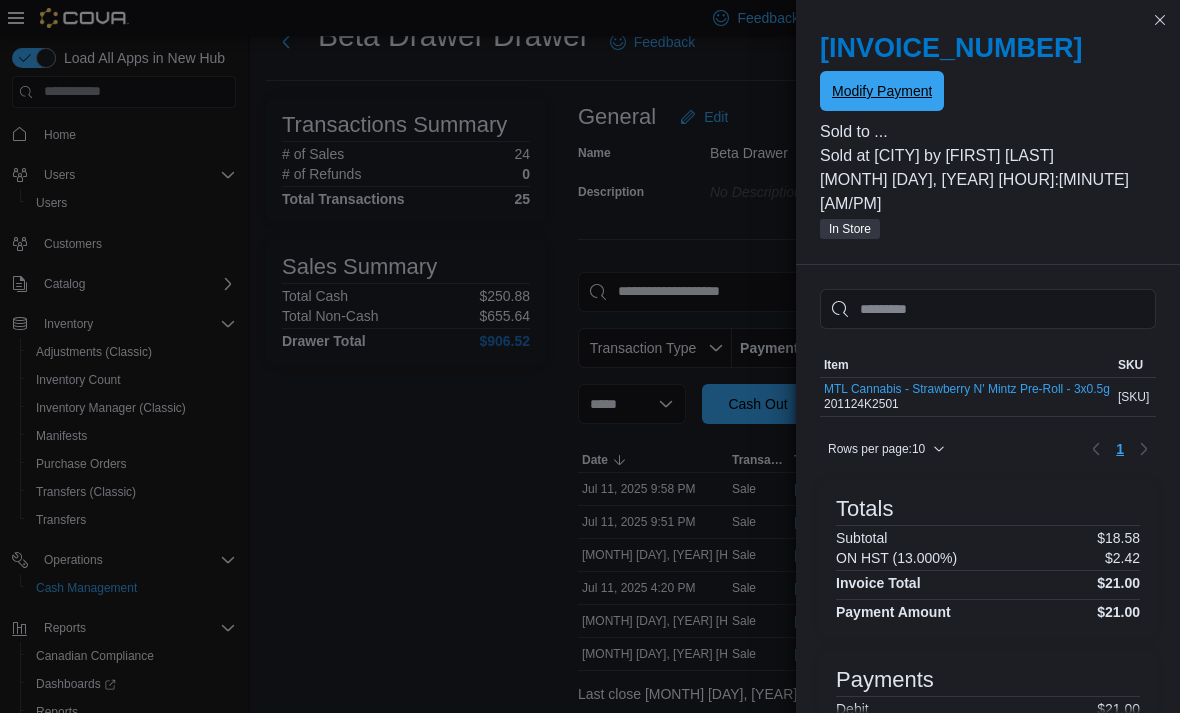 click on "Modify Payment" at bounding box center [882, 91] 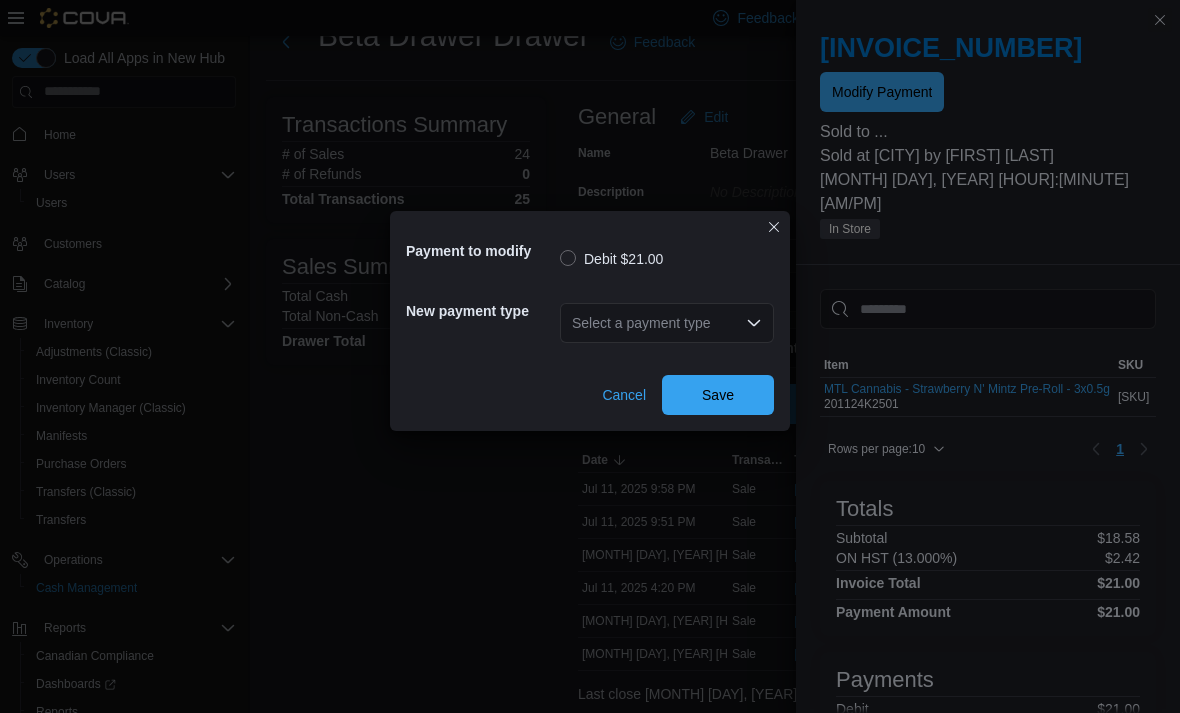 click on "Select a payment type" at bounding box center (667, 323) 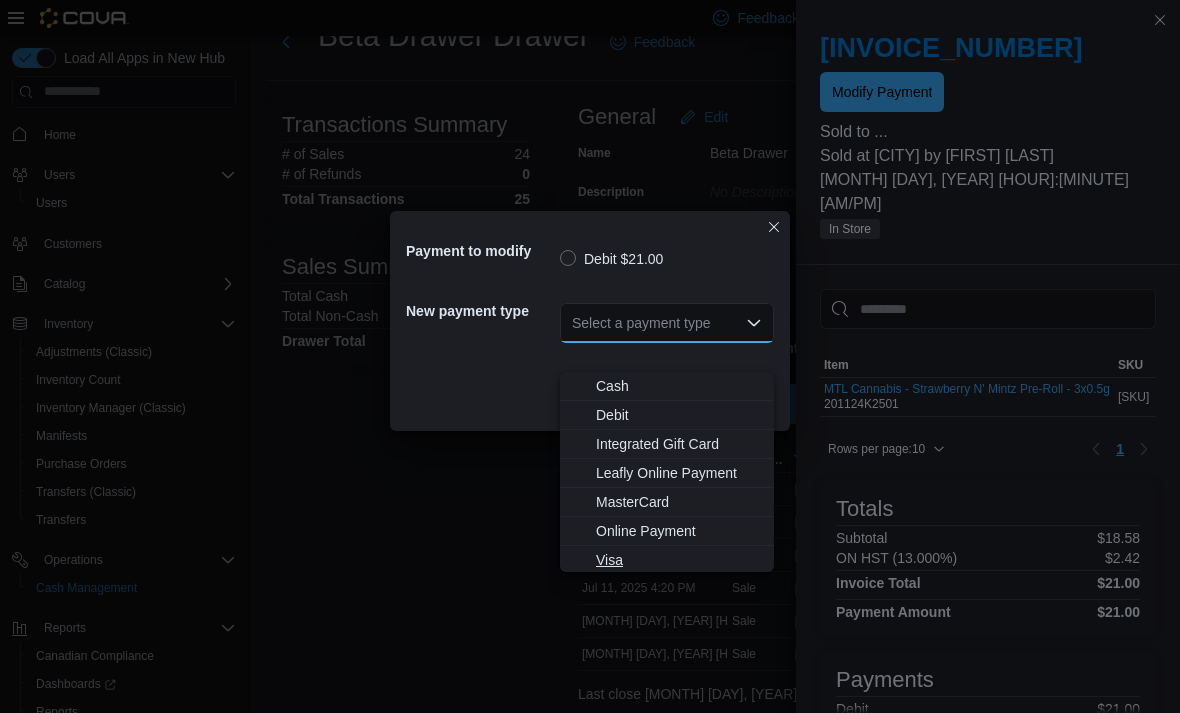 click on "Visa" at bounding box center [679, 560] 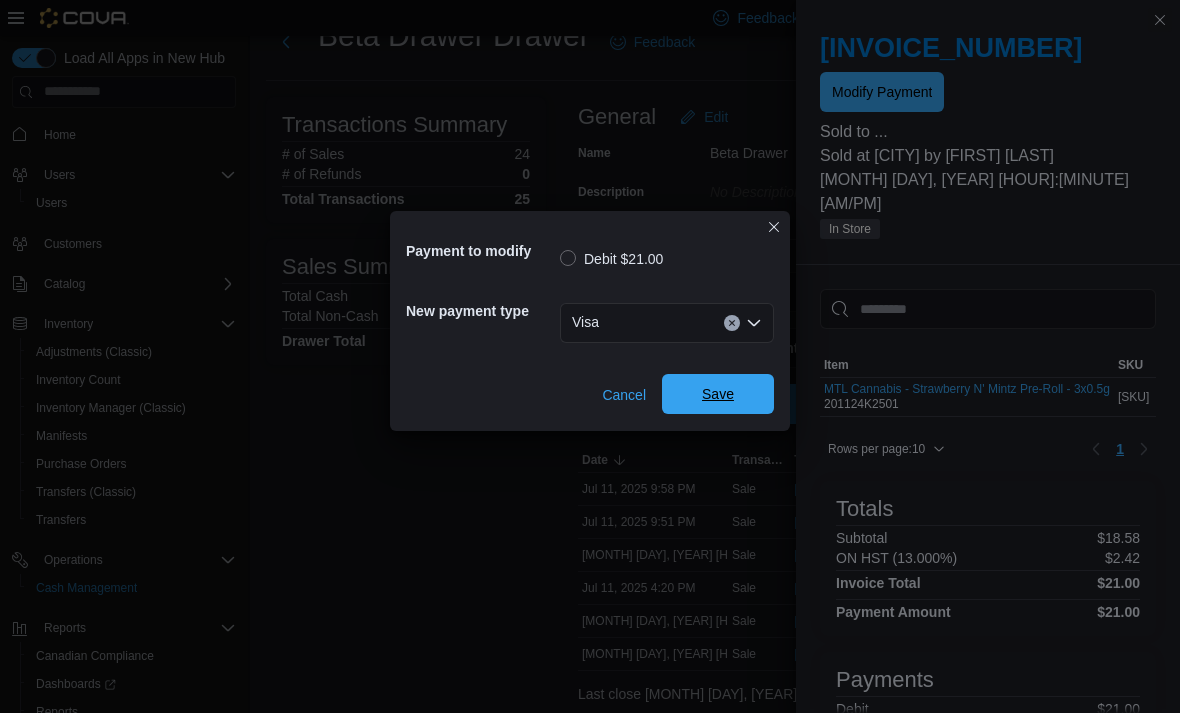 click on "Save" at bounding box center (718, 394) 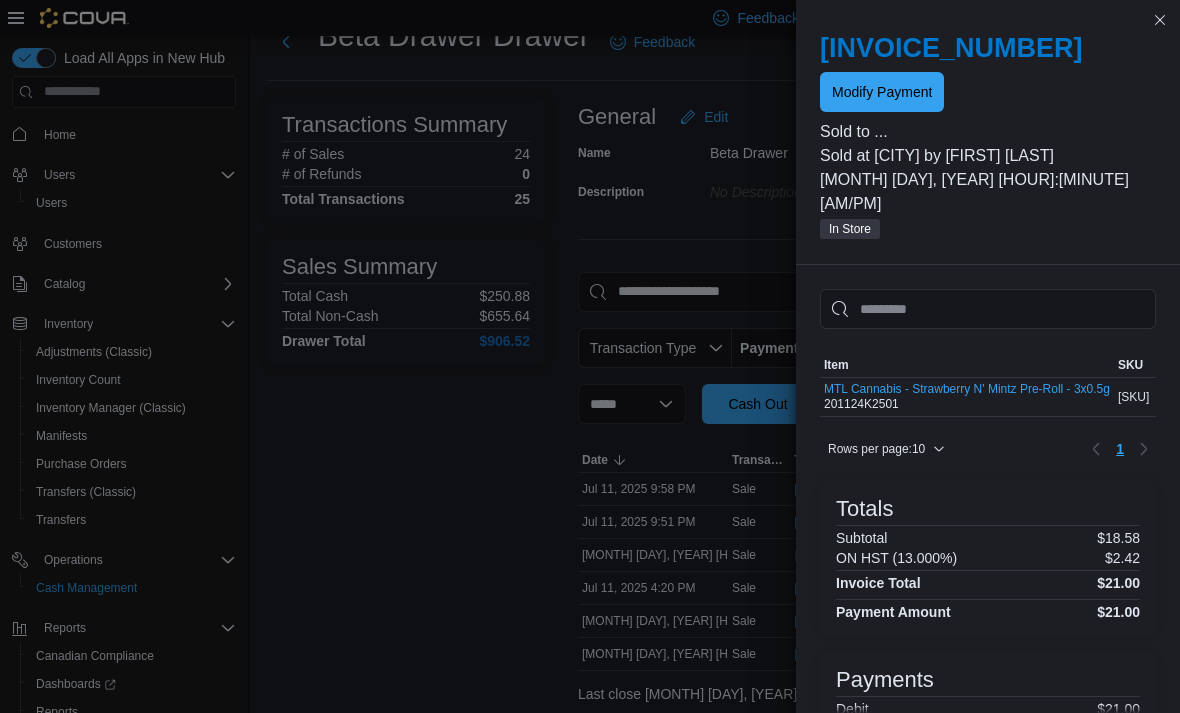 scroll, scrollTop: 0, scrollLeft: 0, axis: both 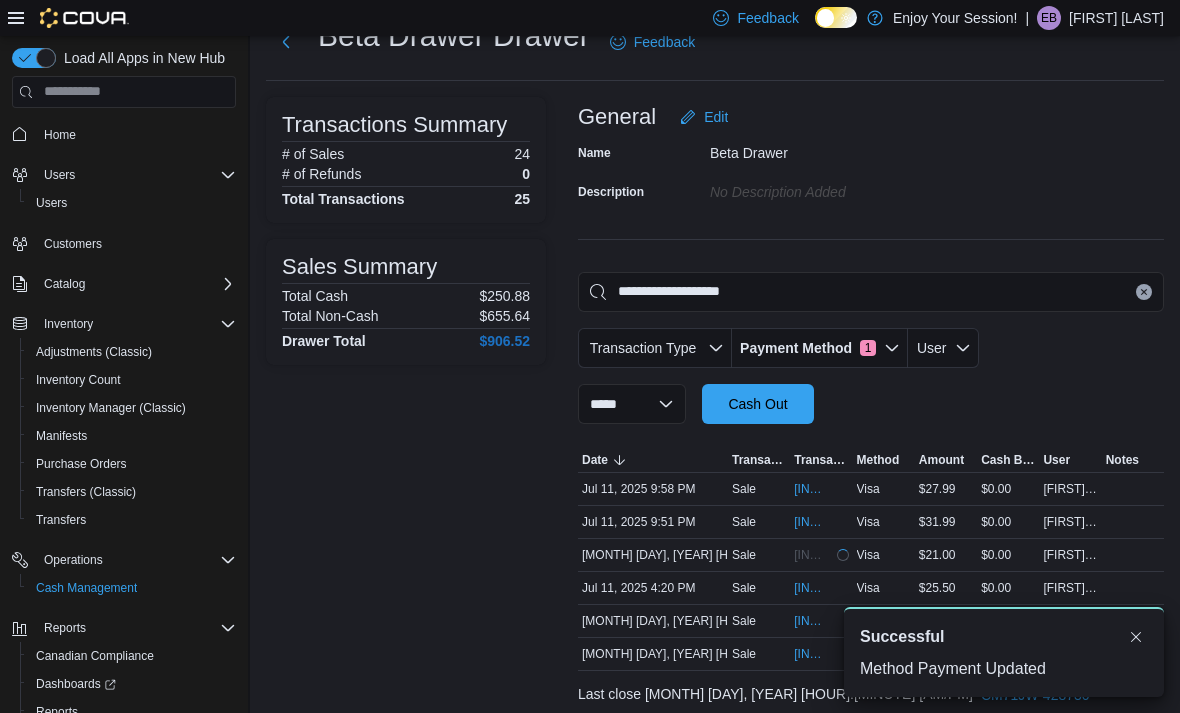 click on "Transactions Summary   # of Sales 24 # of Refunds 0 Total Transactions 25 Sales Summary   Total Cash $250.88 Total Non-Cash $655.64 Drawer Total $906.52" at bounding box center (406, 428) 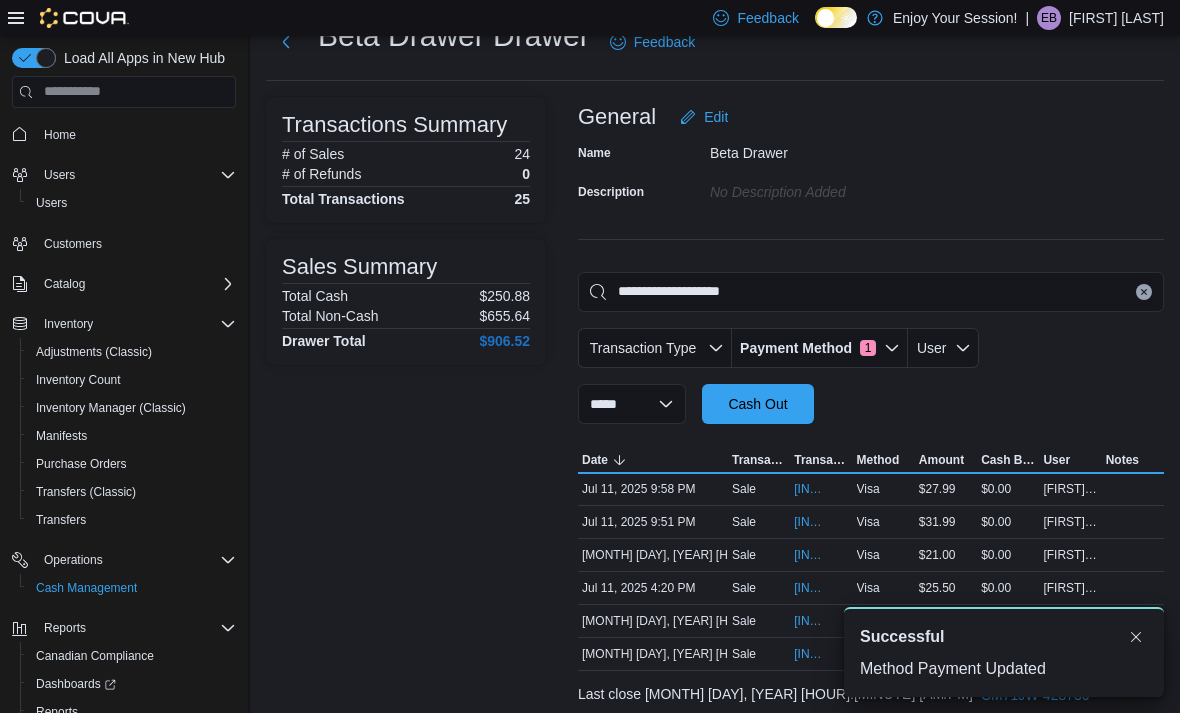 click on "Transactions Summary   # of Sales 24 # of Refunds 0 Total Transactions 25 Sales Summary   Total Cash $250.88 Total Non-Cash $655.64 Drawer Total $906.52" at bounding box center [406, 428] 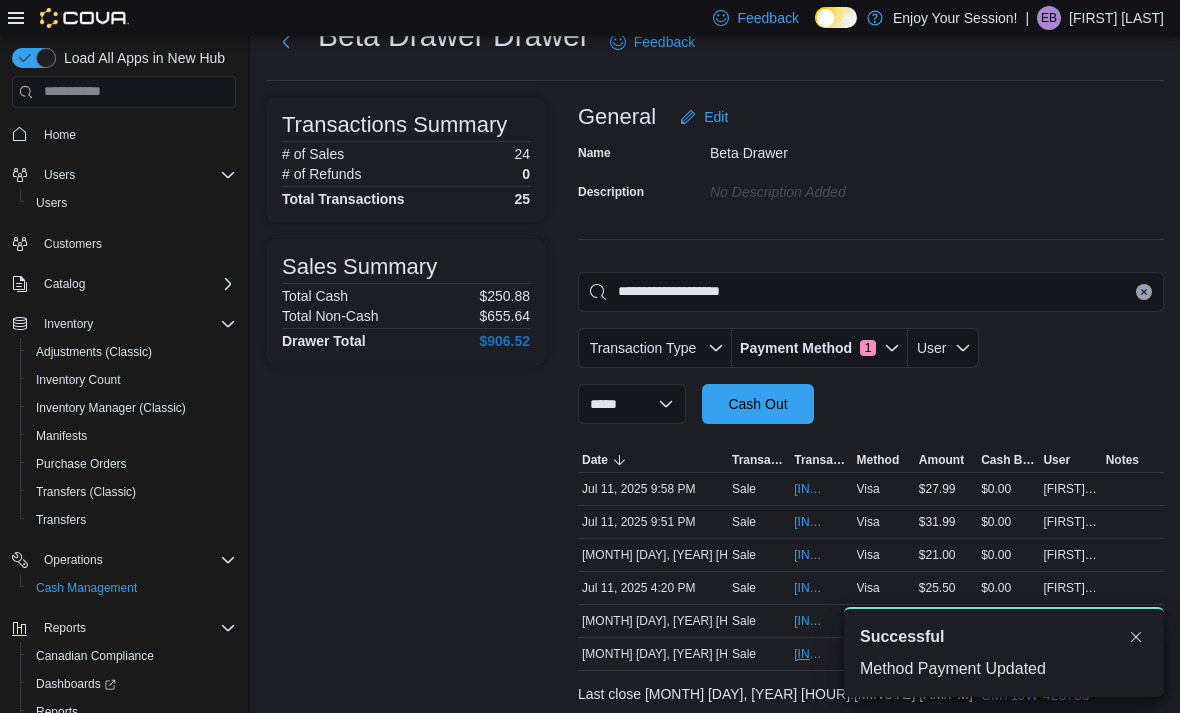 click on "[INVOICE_NUMBER]" at bounding box center [811, 654] 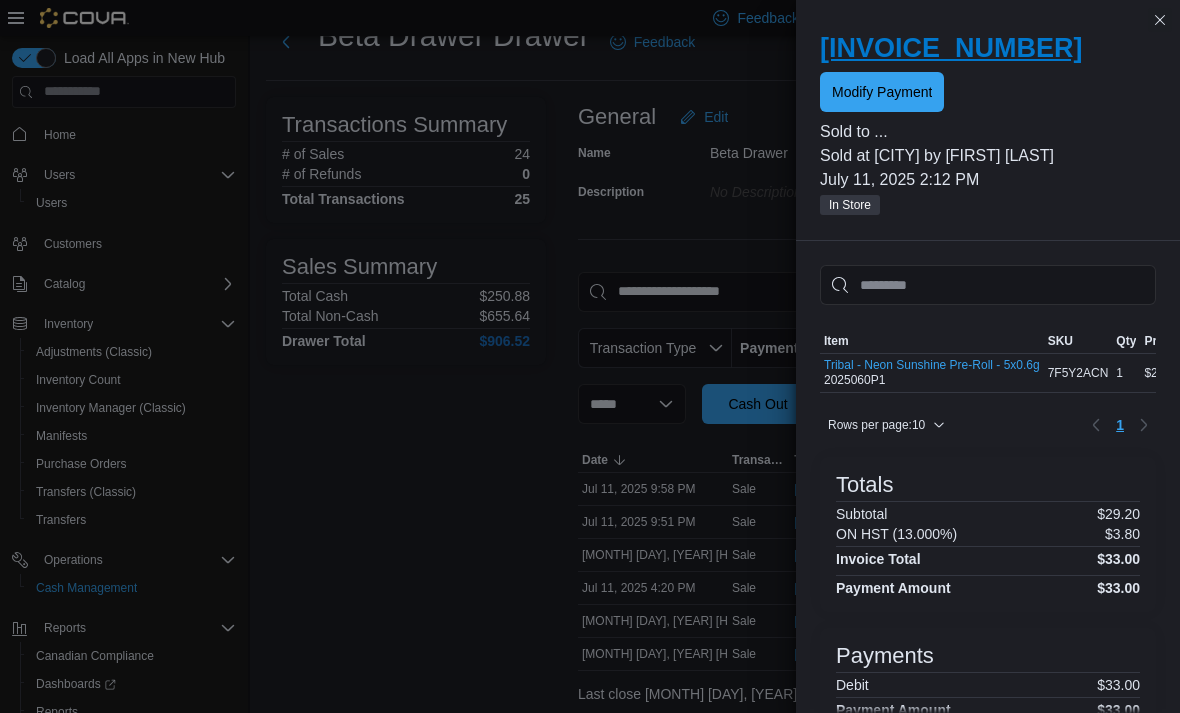 click on "[INVOICE_NUMBER]" at bounding box center [988, 48] 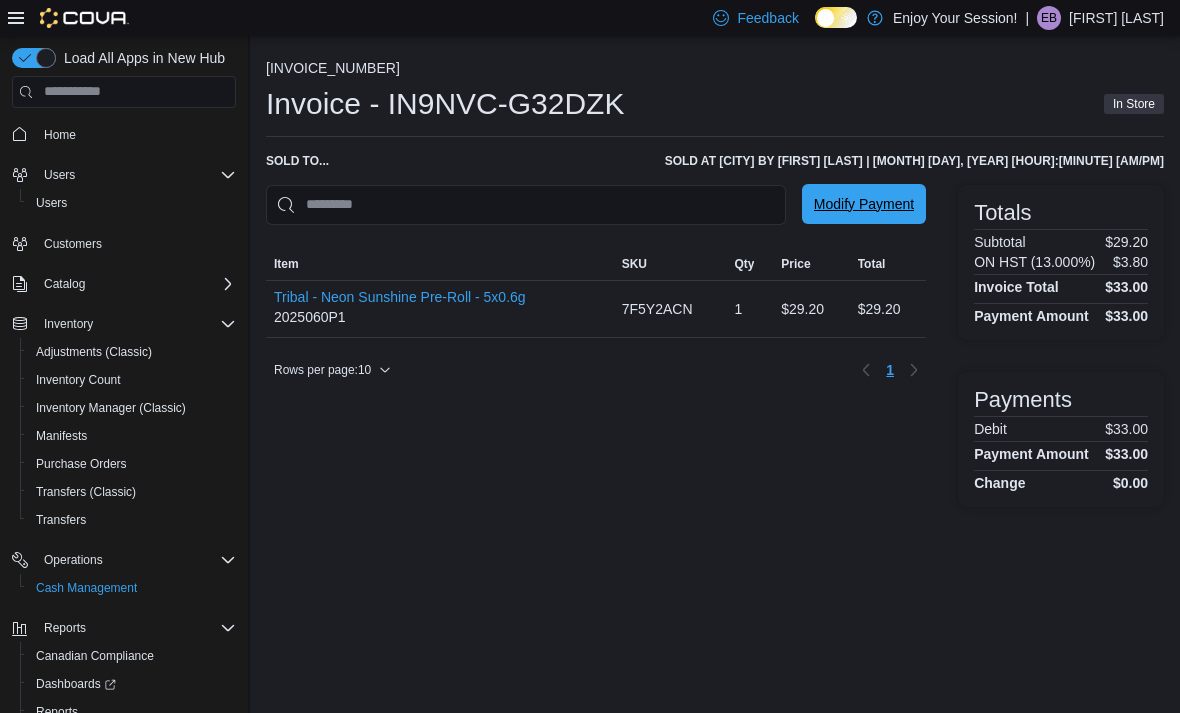 click on "Modify Payment" at bounding box center (864, 204) 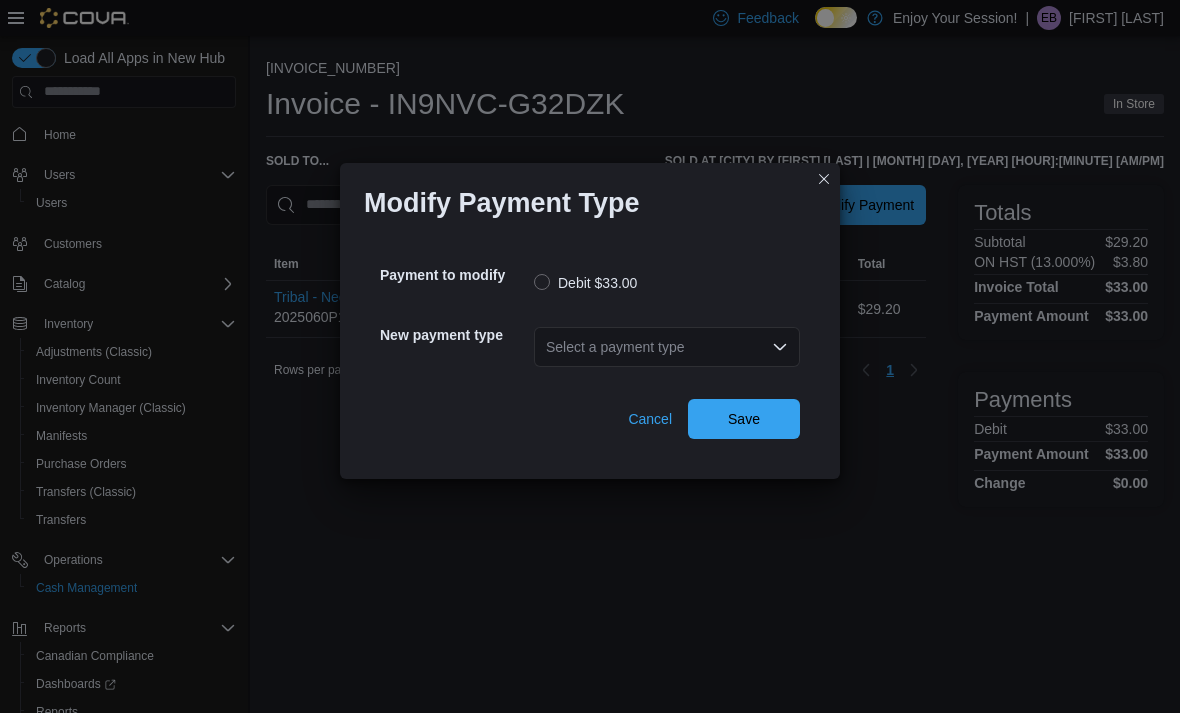 click on "Select a payment type" at bounding box center [667, 347] 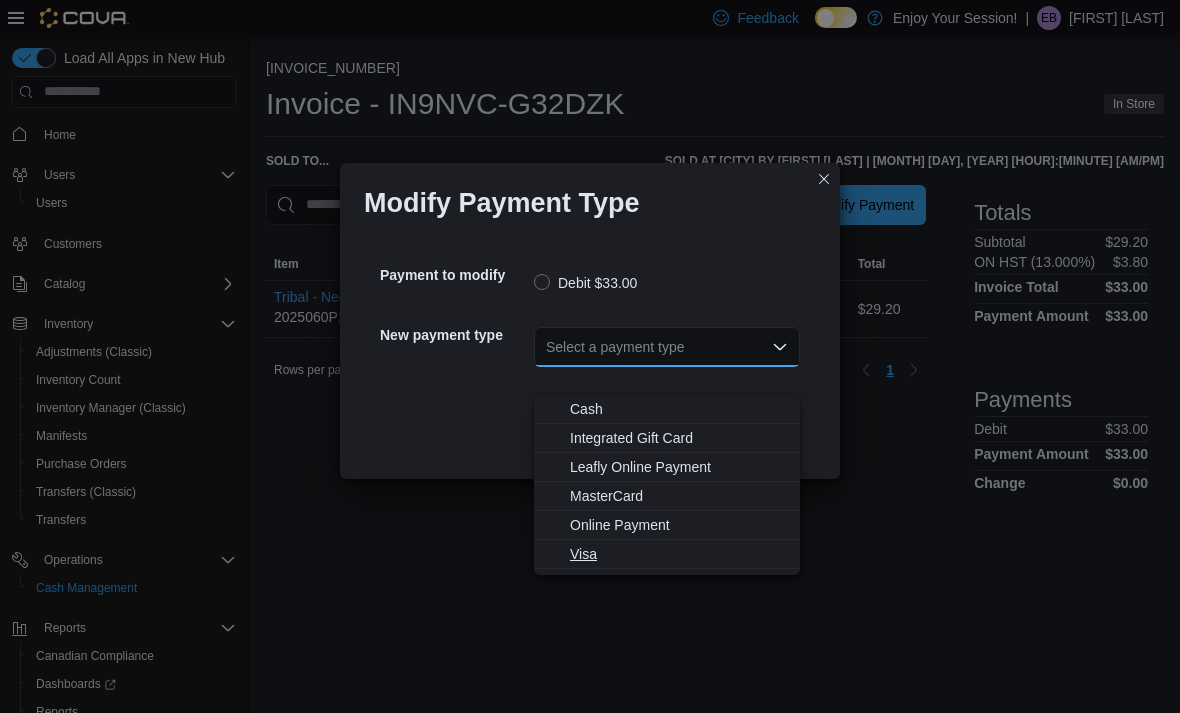 click on "Visa" at bounding box center (679, 554) 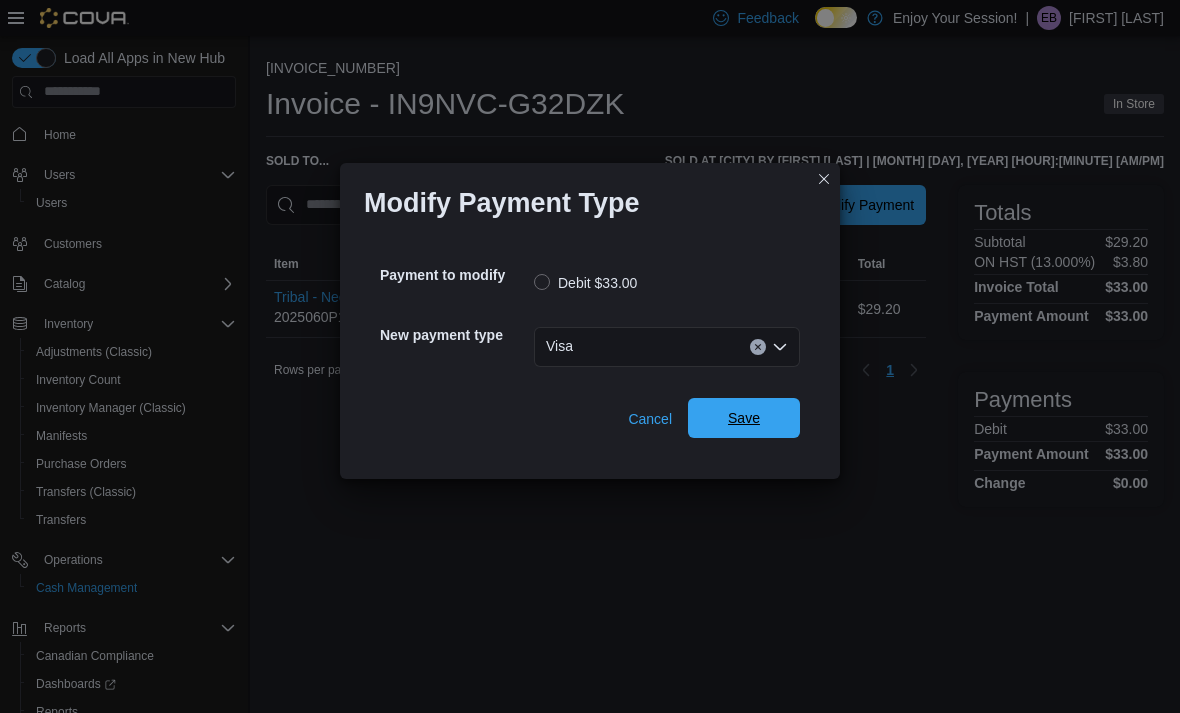 click on "Save" at bounding box center [744, 418] 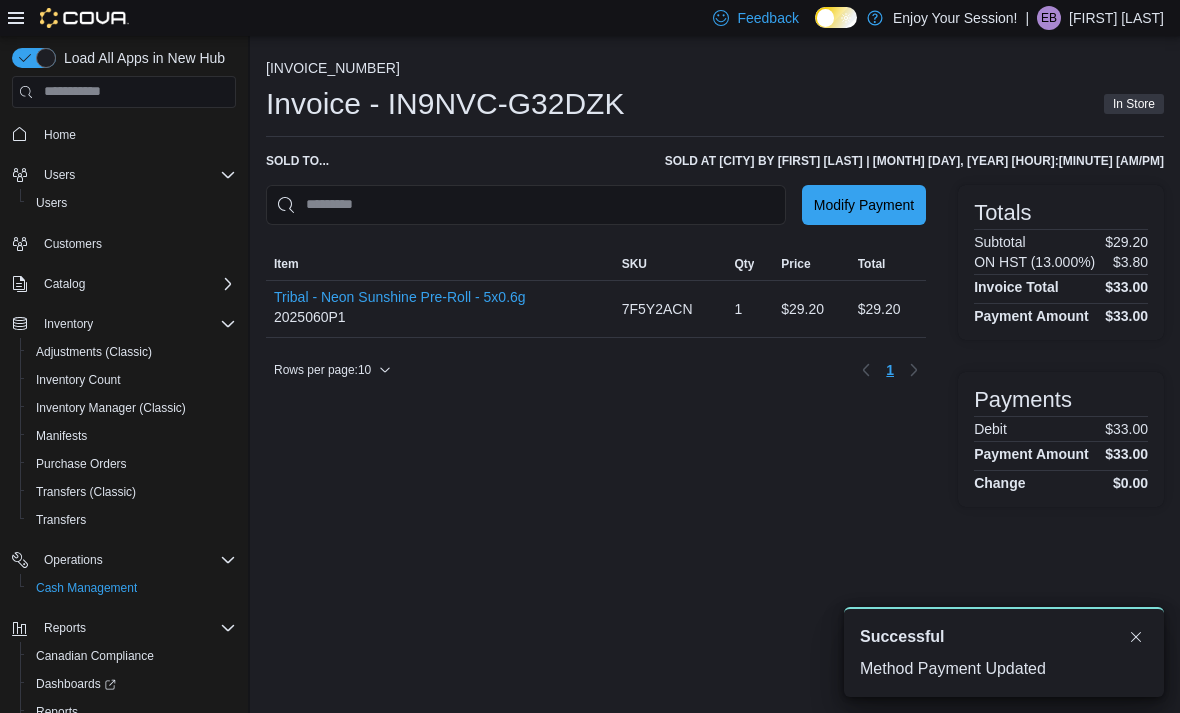 scroll, scrollTop: 0, scrollLeft: 0, axis: both 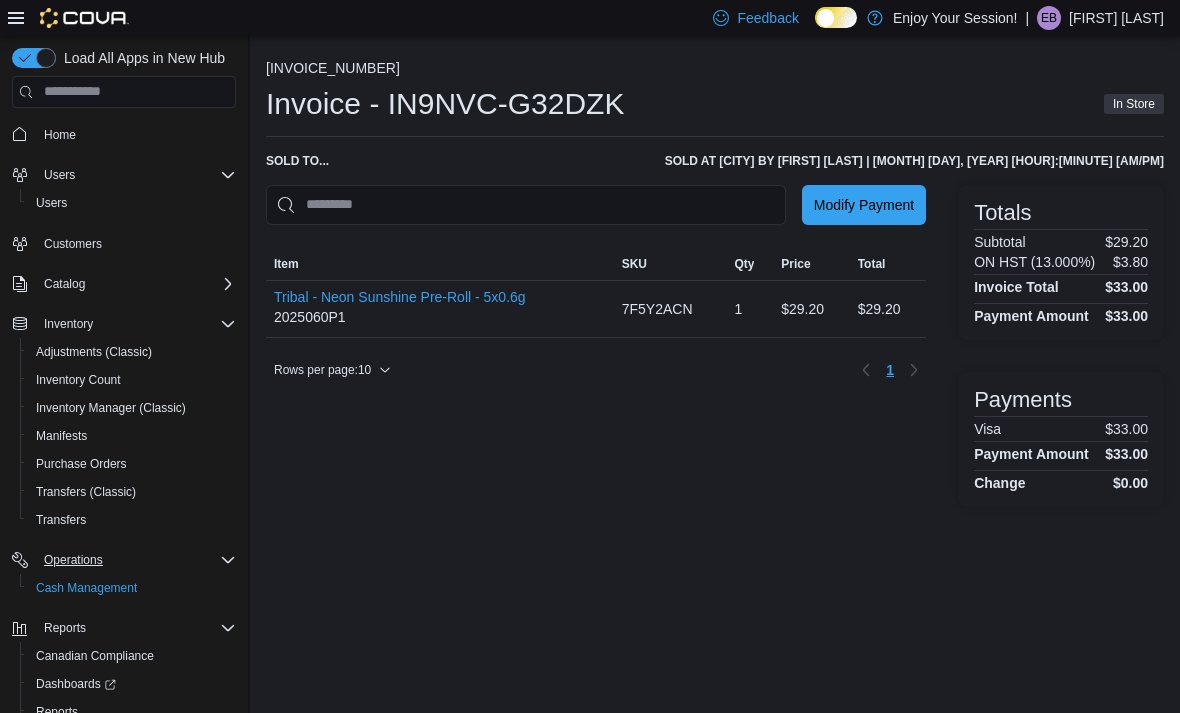 click on "Operations" at bounding box center [73, 560] 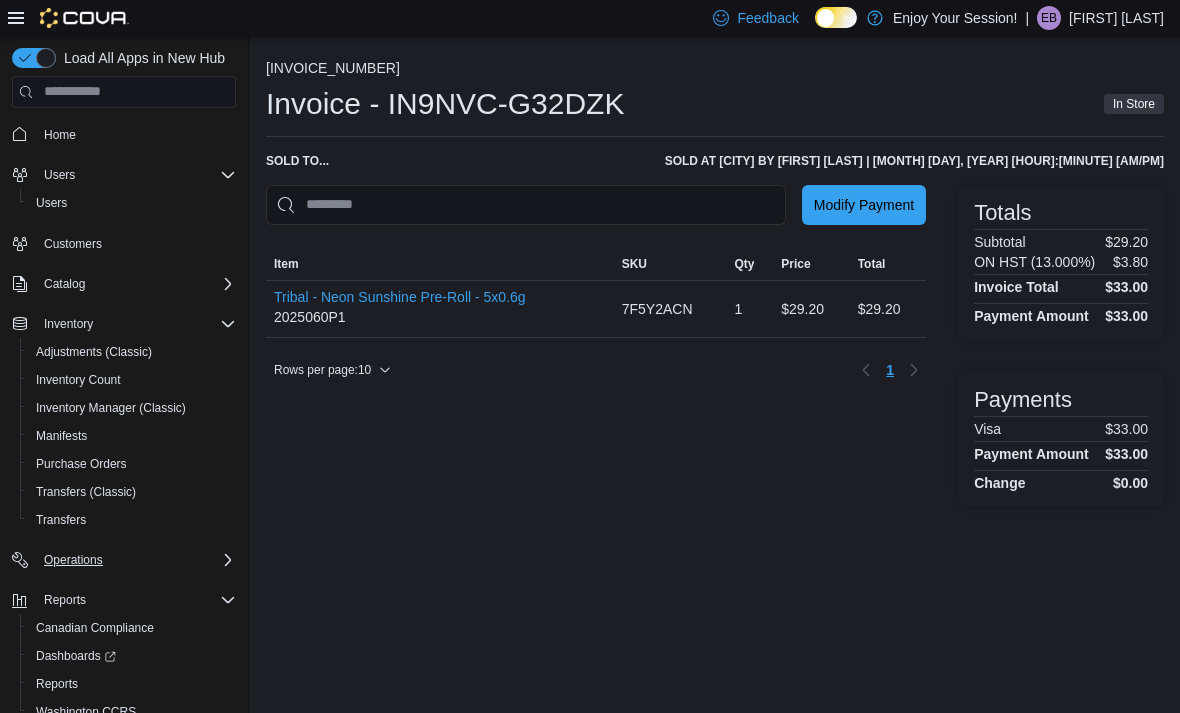 click on "Operations" at bounding box center [73, 560] 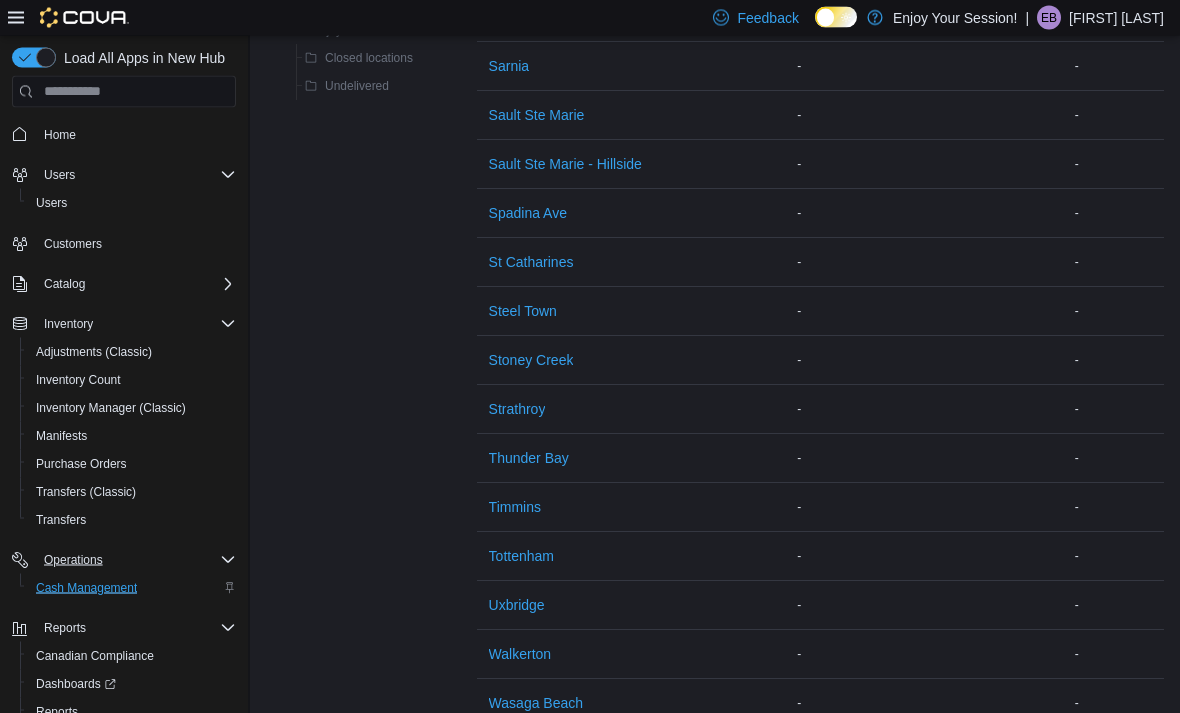 scroll, scrollTop: 2242, scrollLeft: 0, axis: vertical 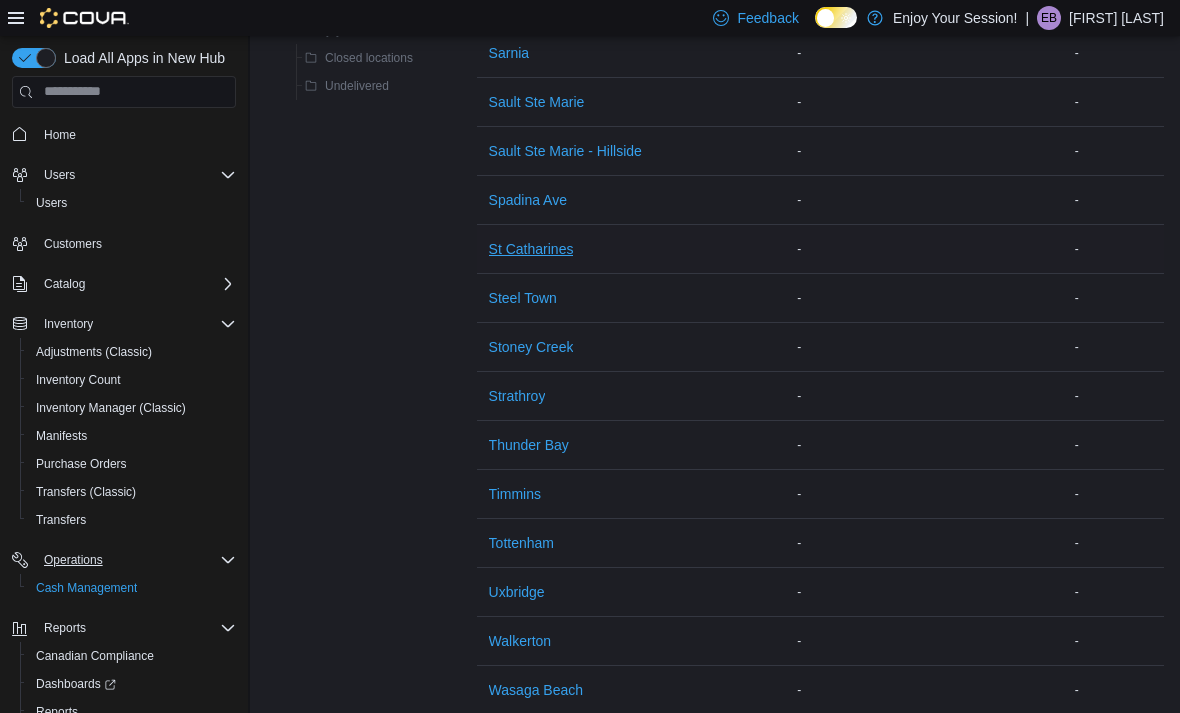 click on "St Catharines" at bounding box center [531, 249] 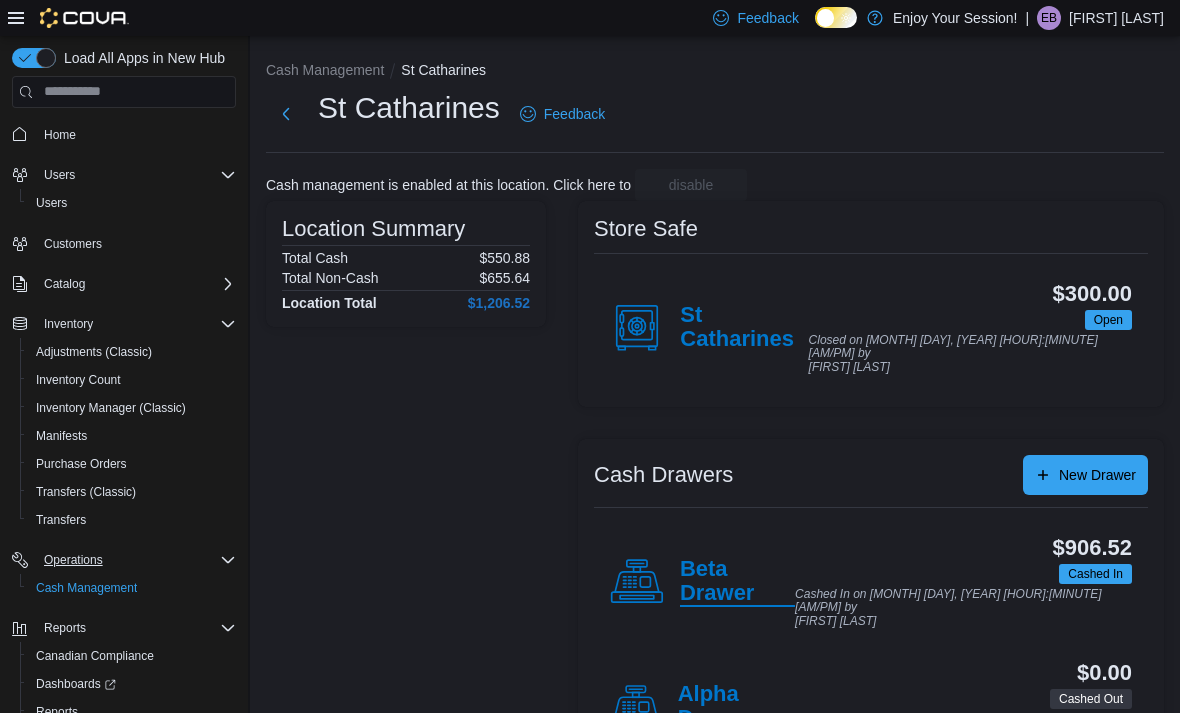 click on "Beta Drawer" at bounding box center [737, 582] 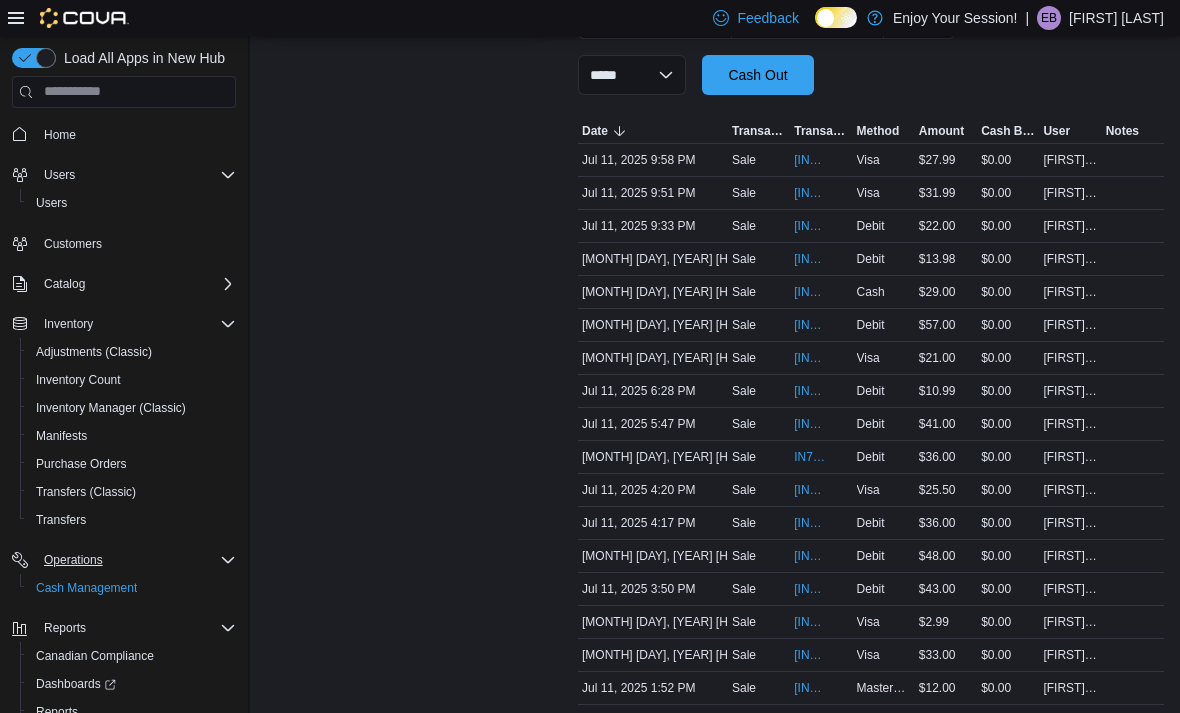 scroll, scrollTop: 400, scrollLeft: 0, axis: vertical 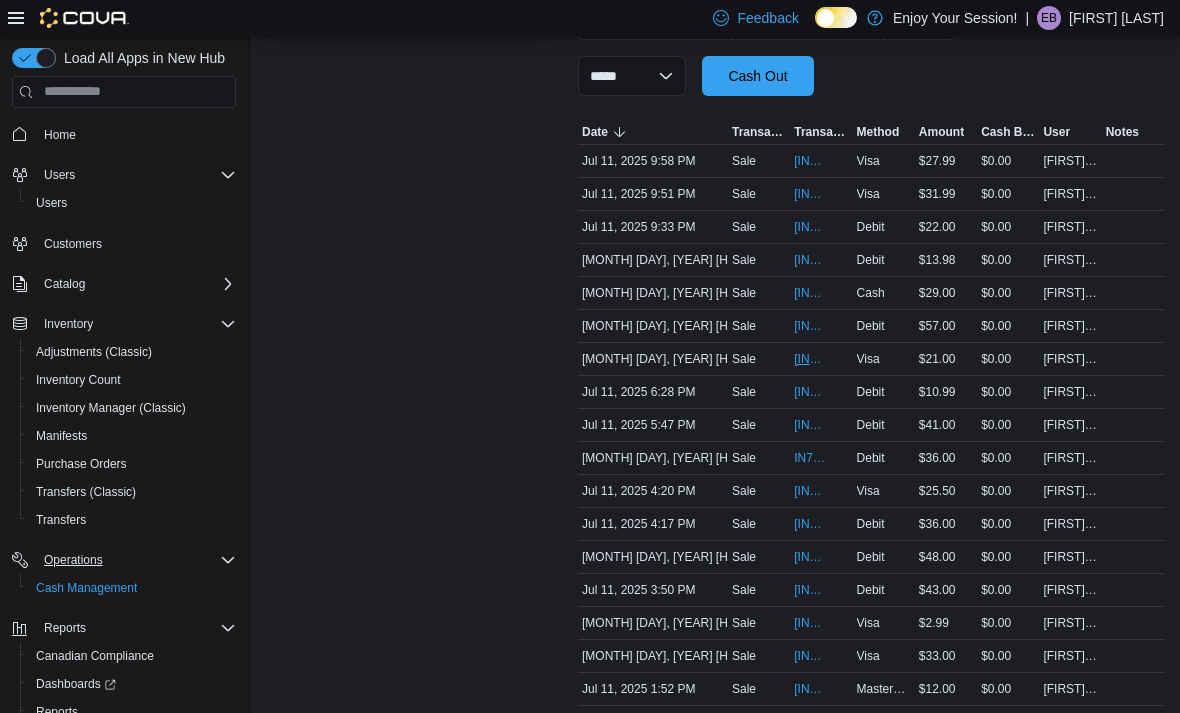 click on "[INVOICE_NUMBER]" at bounding box center (811, 359) 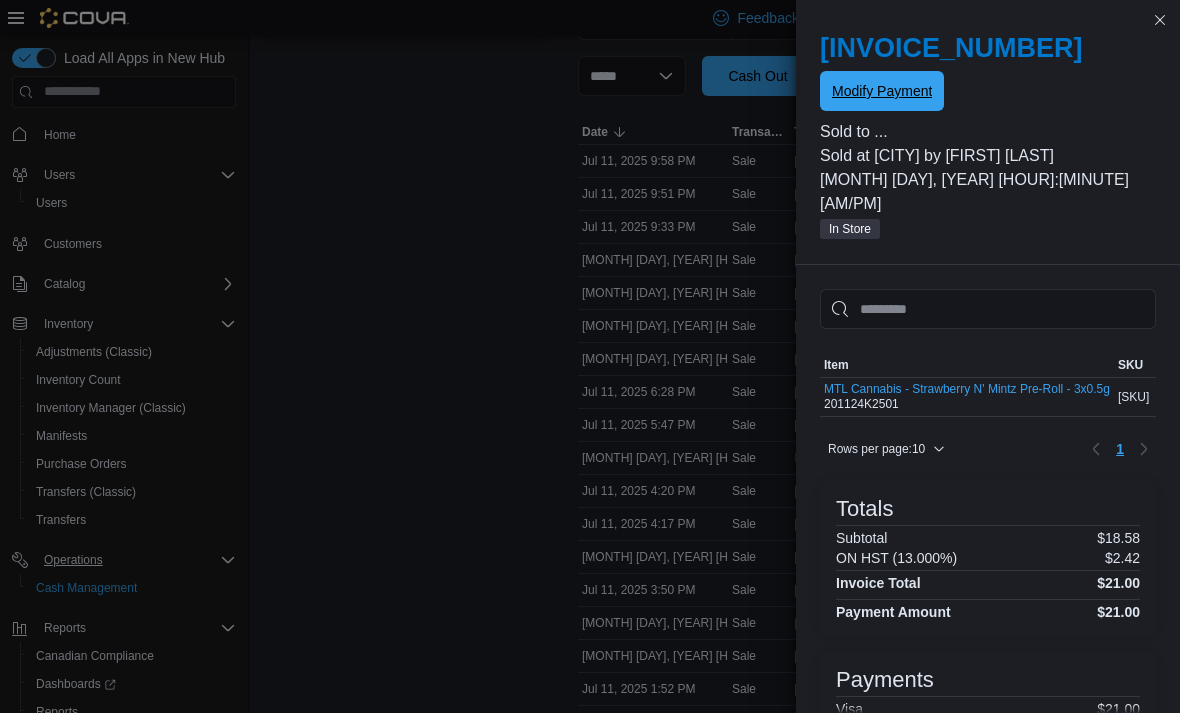 click on "Modify Payment" at bounding box center [882, 91] 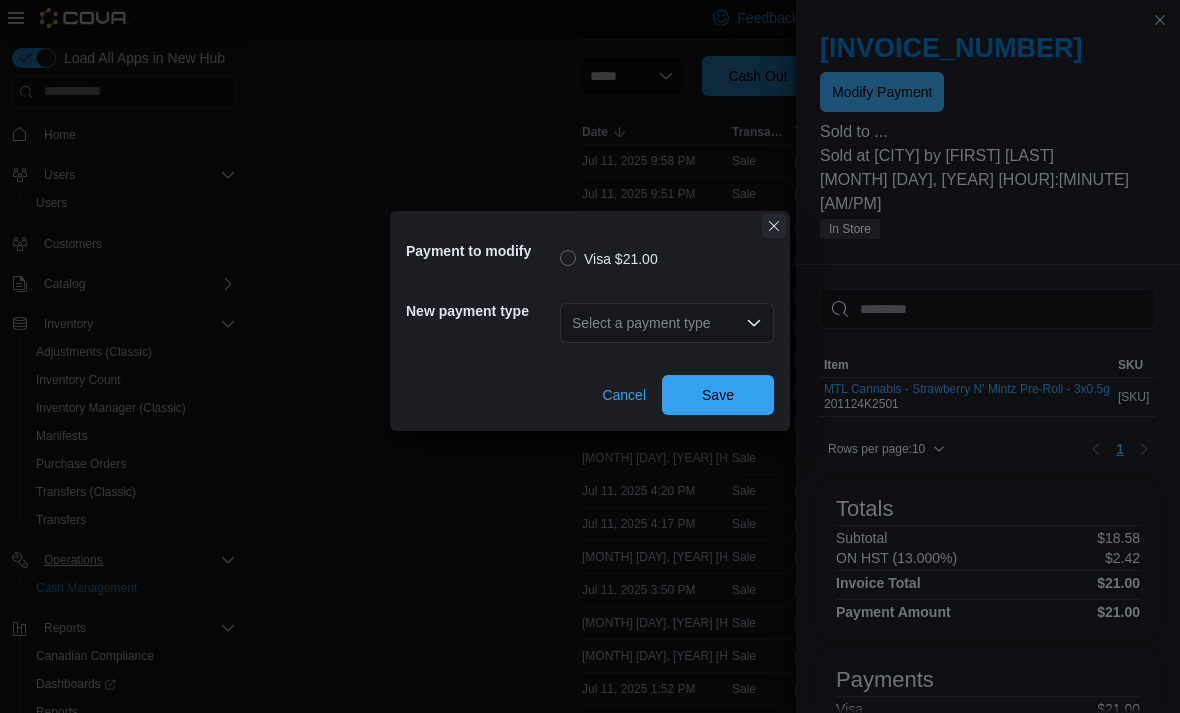 click at bounding box center [774, 226] 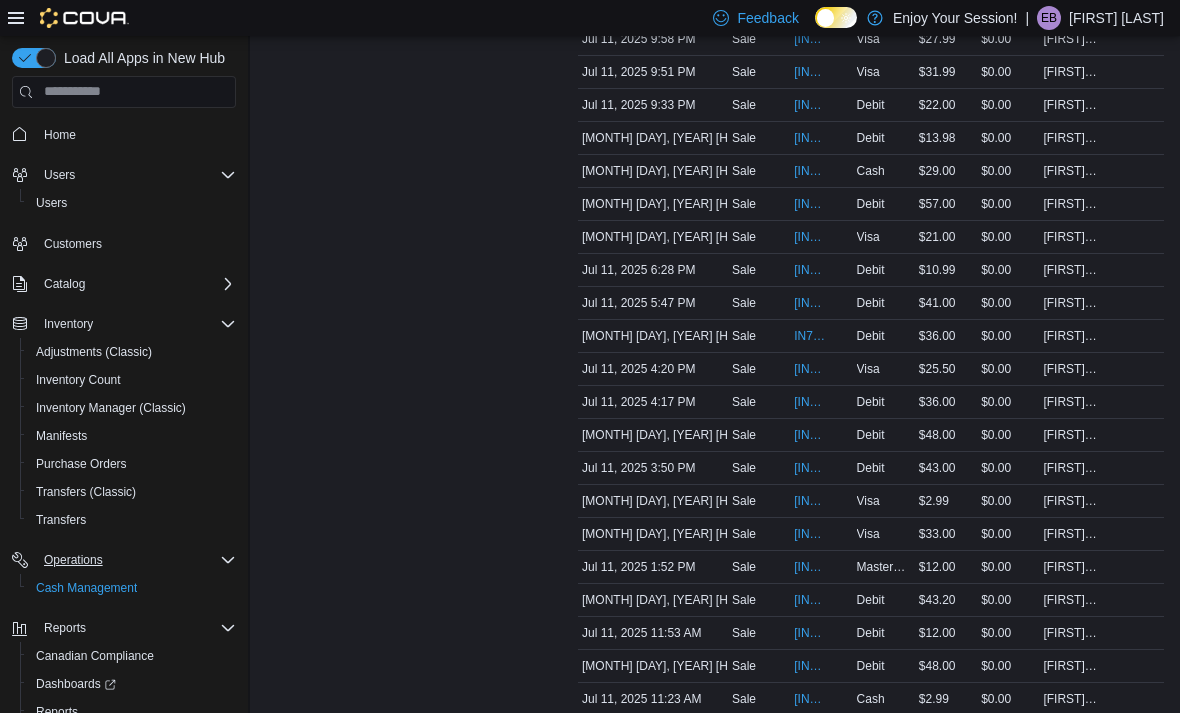 click on "Transactions Summary   # of Sales 24 # of Refunds 0 Total Transactions 25 Sales Summary   Total Cash $250.88 Total Non-Cash $655.64 Drawer Total $906.52" at bounding box center [406, 303] 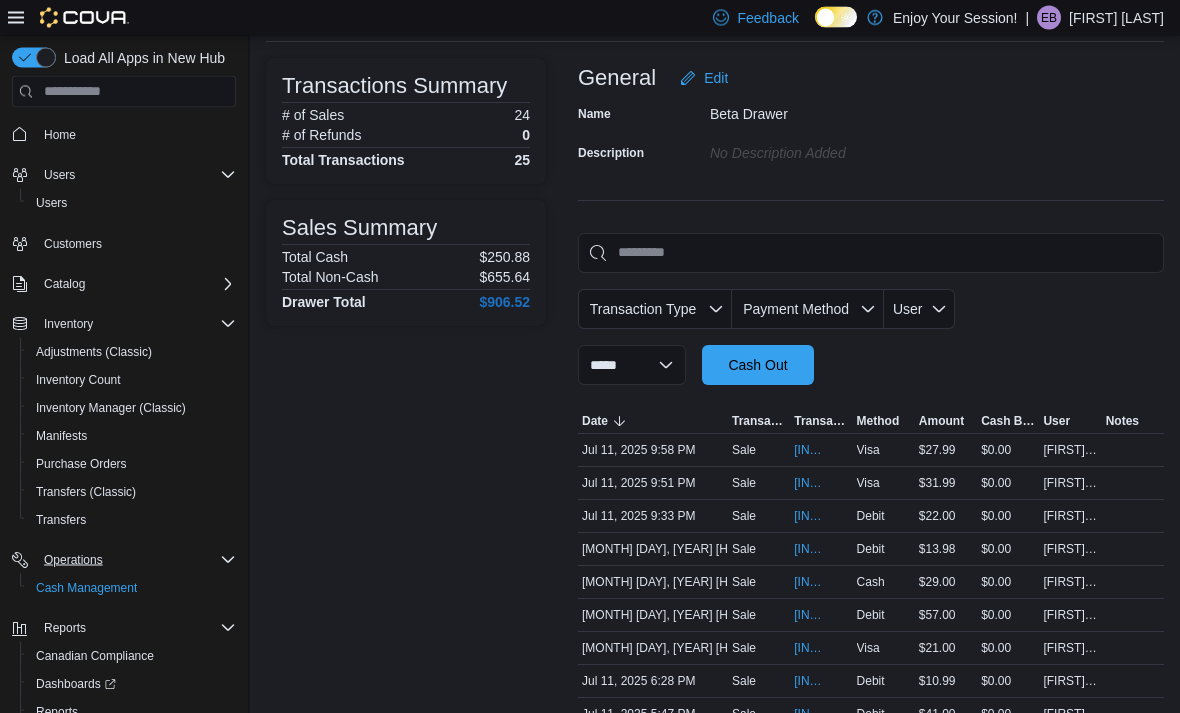 scroll, scrollTop: 108, scrollLeft: 0, axis: vertical 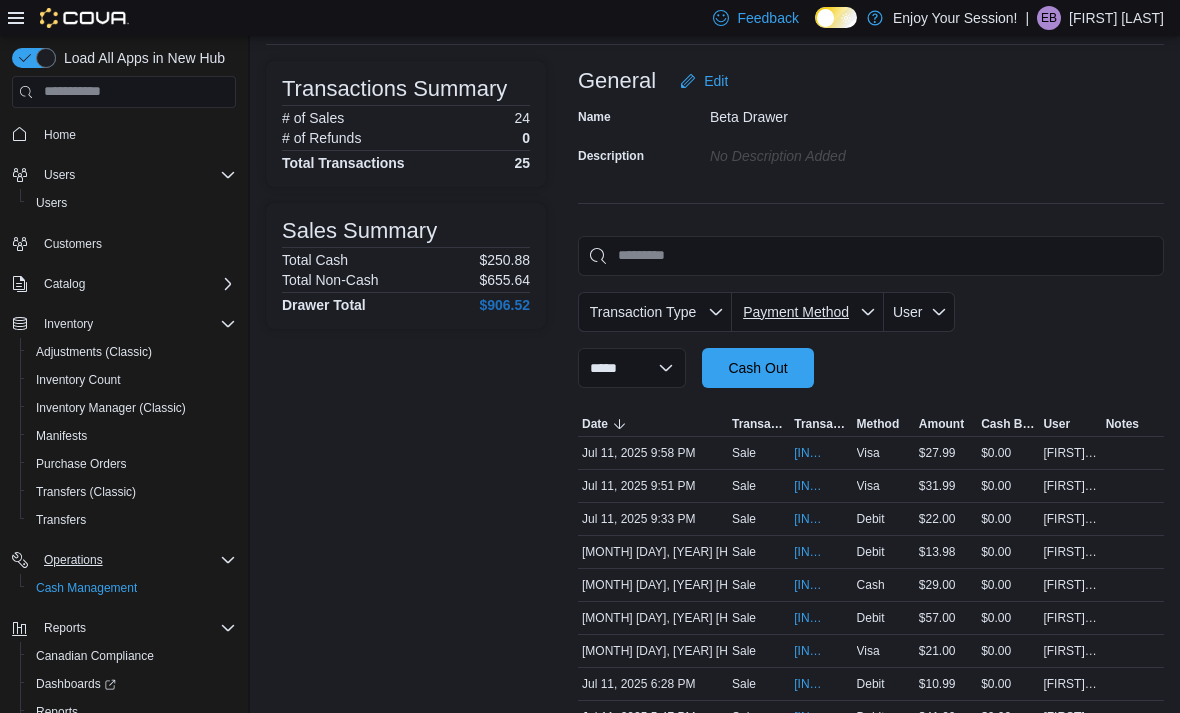 click on "Payment Method" at bounding box center (808, 312) 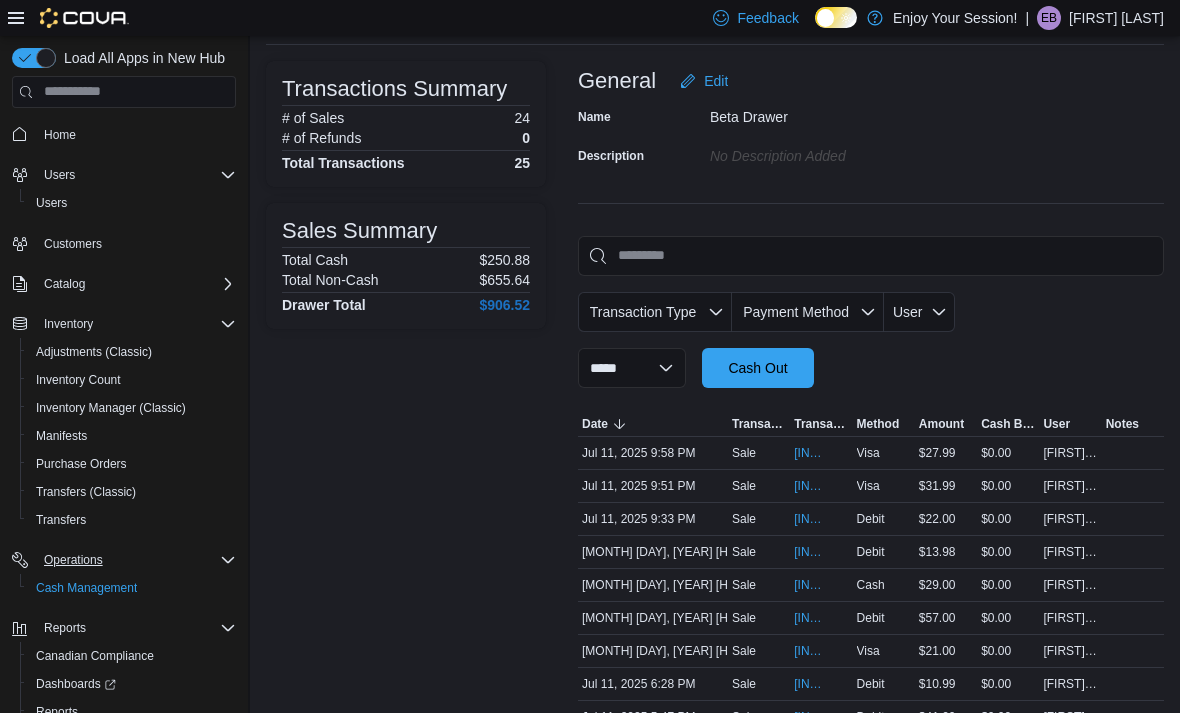 click on "**********" at bounding box center (871, 312) 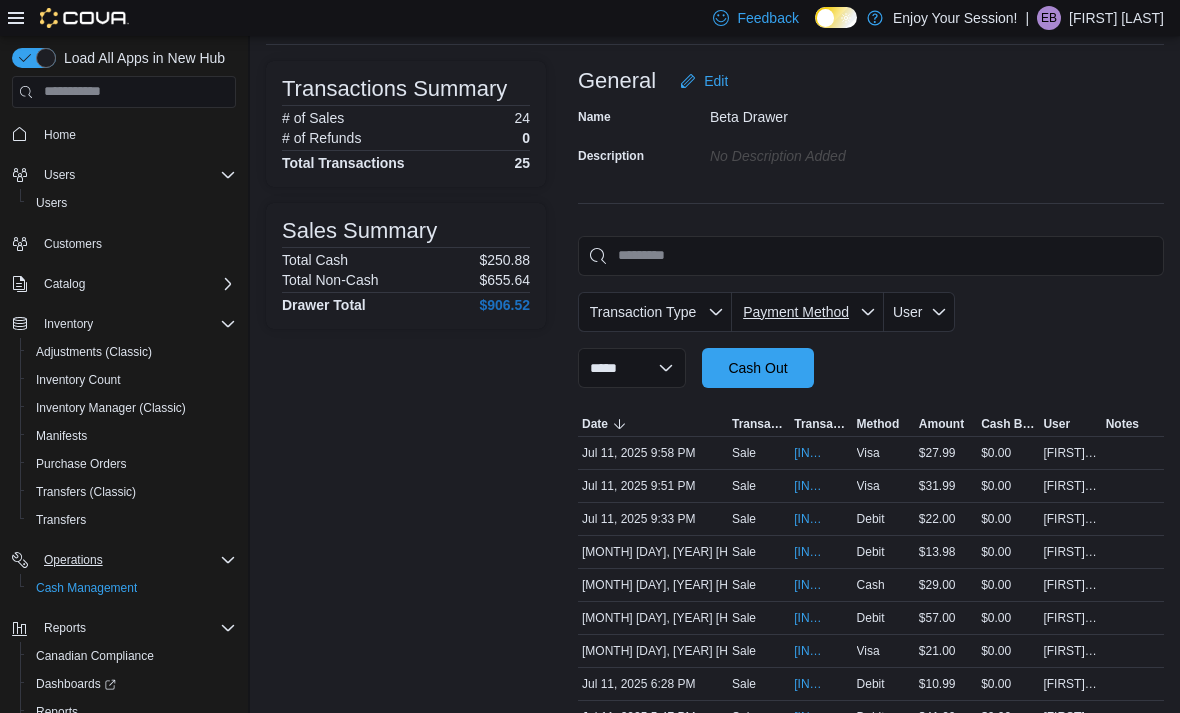 click on "Payment Method" at bounding box center (808, 312) 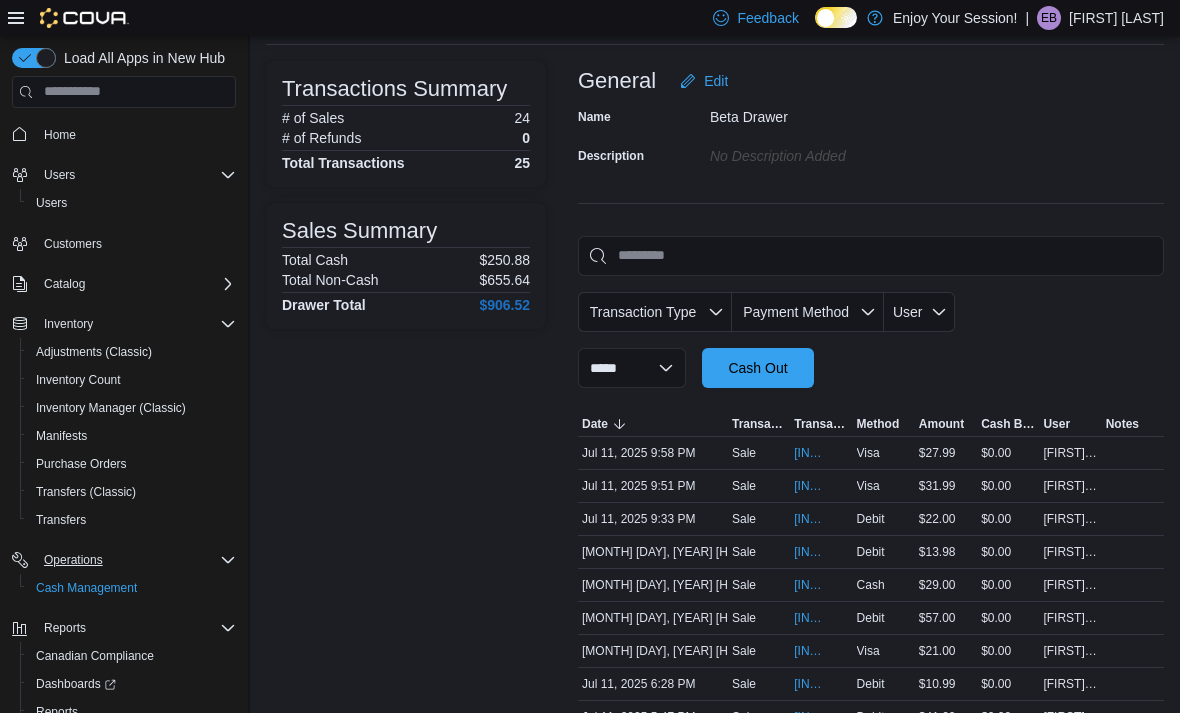 click on "**********" at bounding box center [871, 312] 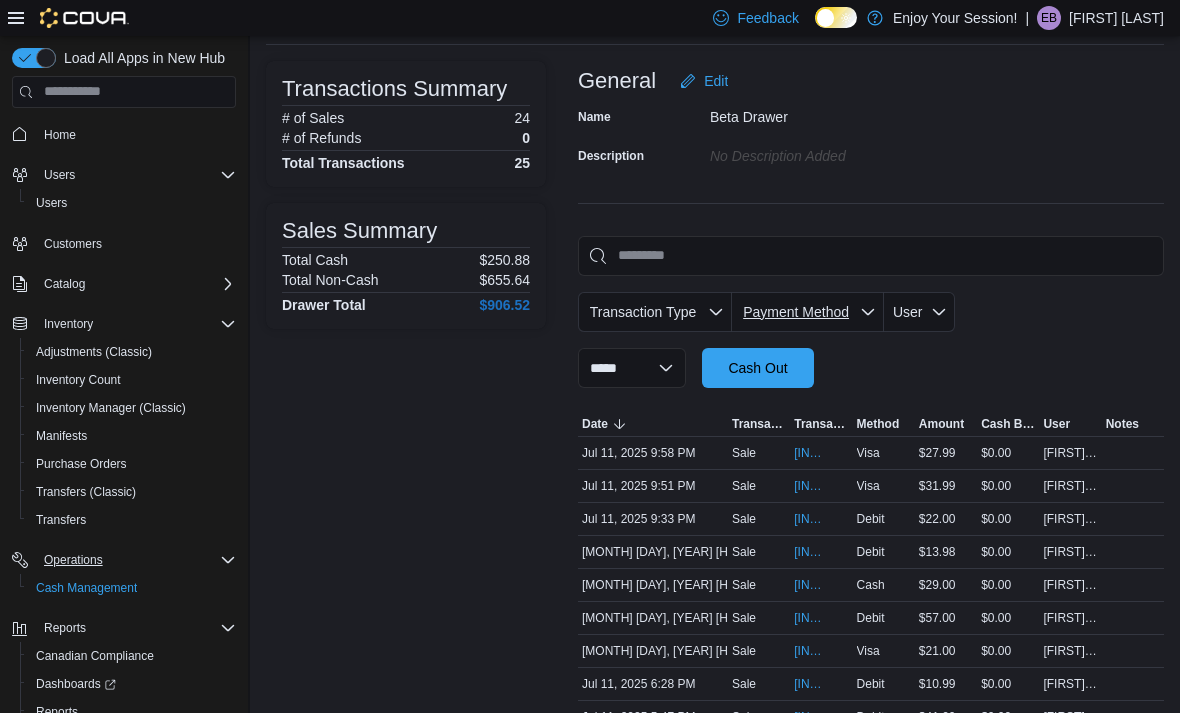 click on "Payment Method" at bounding box center (808, 312) 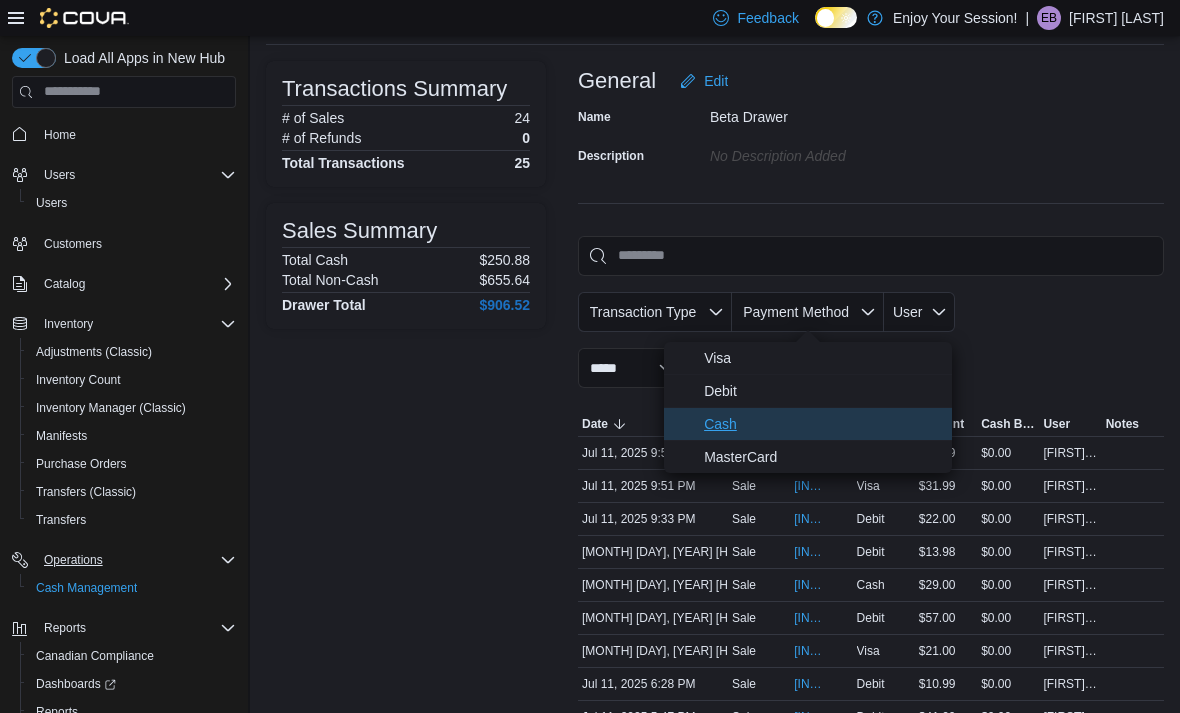 click on "Cash" at bounding box center [808, 424] 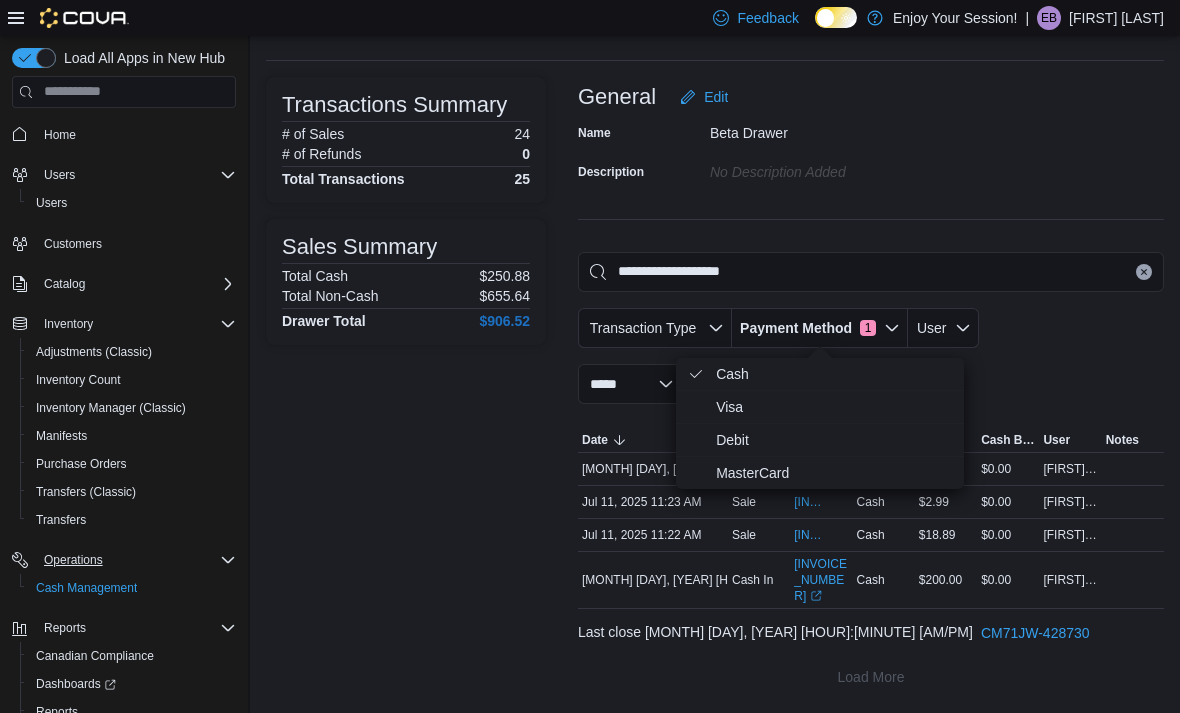 scroll, scrollTop: 30, scrollLeft: 0, axis: vertical 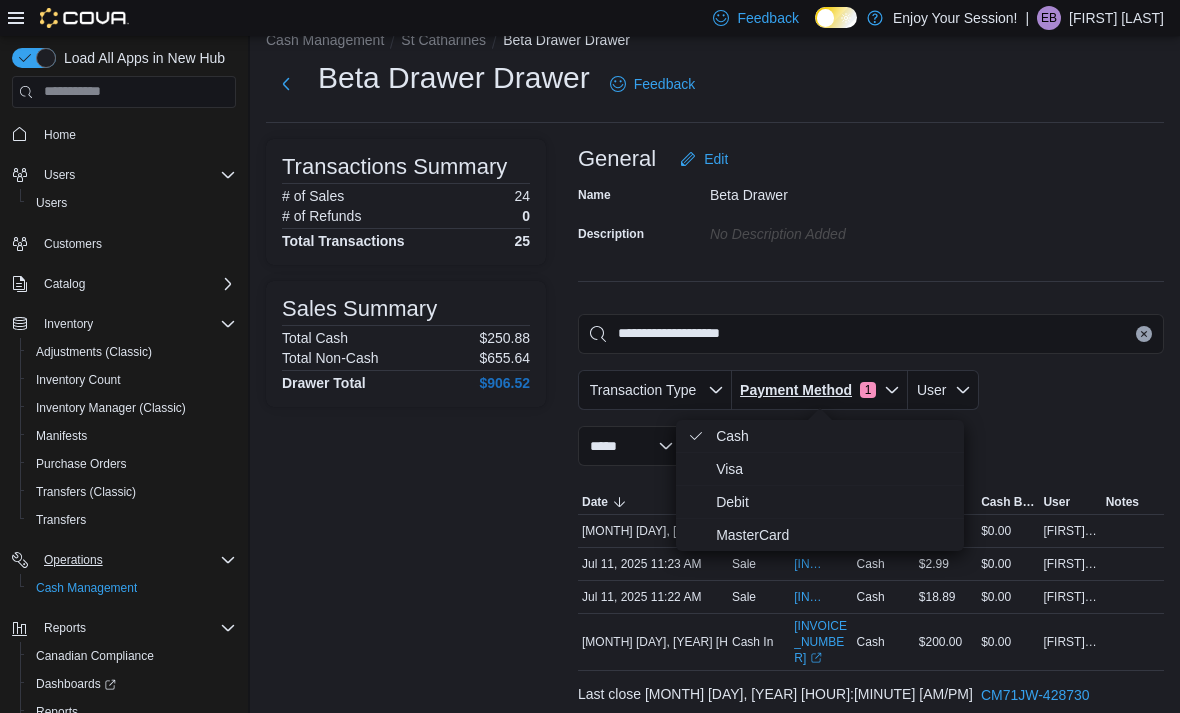 click on "Payment Method" at bounding box center (796, 390) 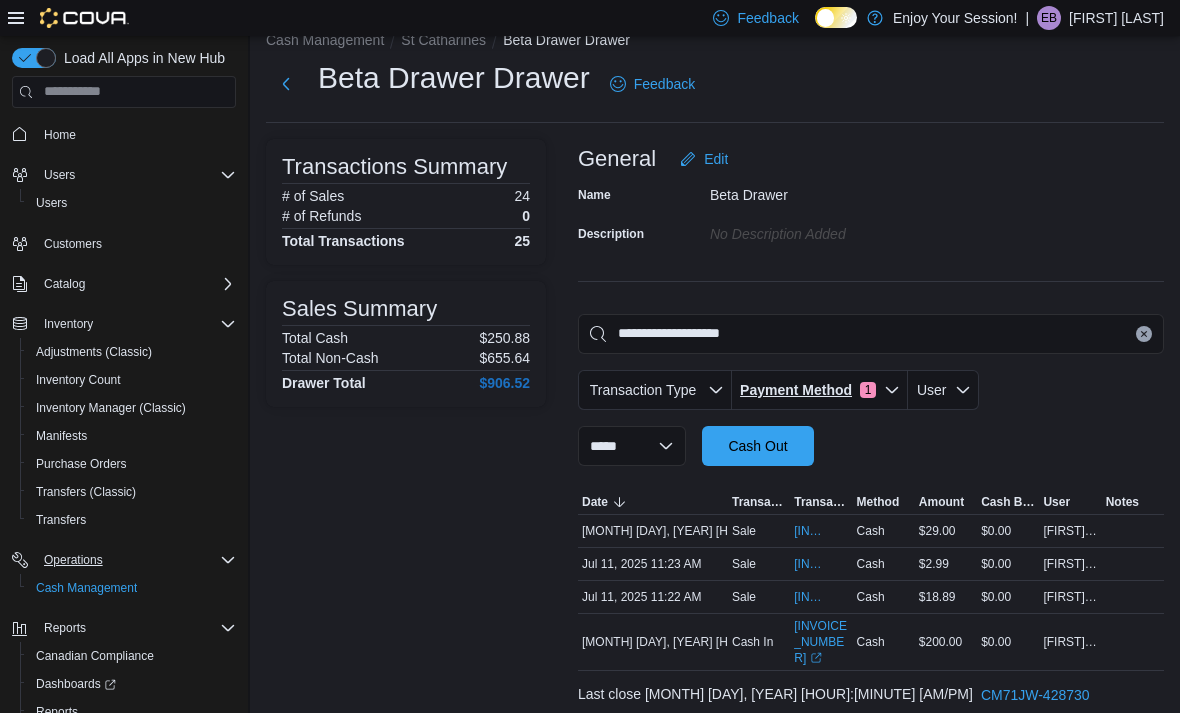click on "1" at bounding box center [868, 390] 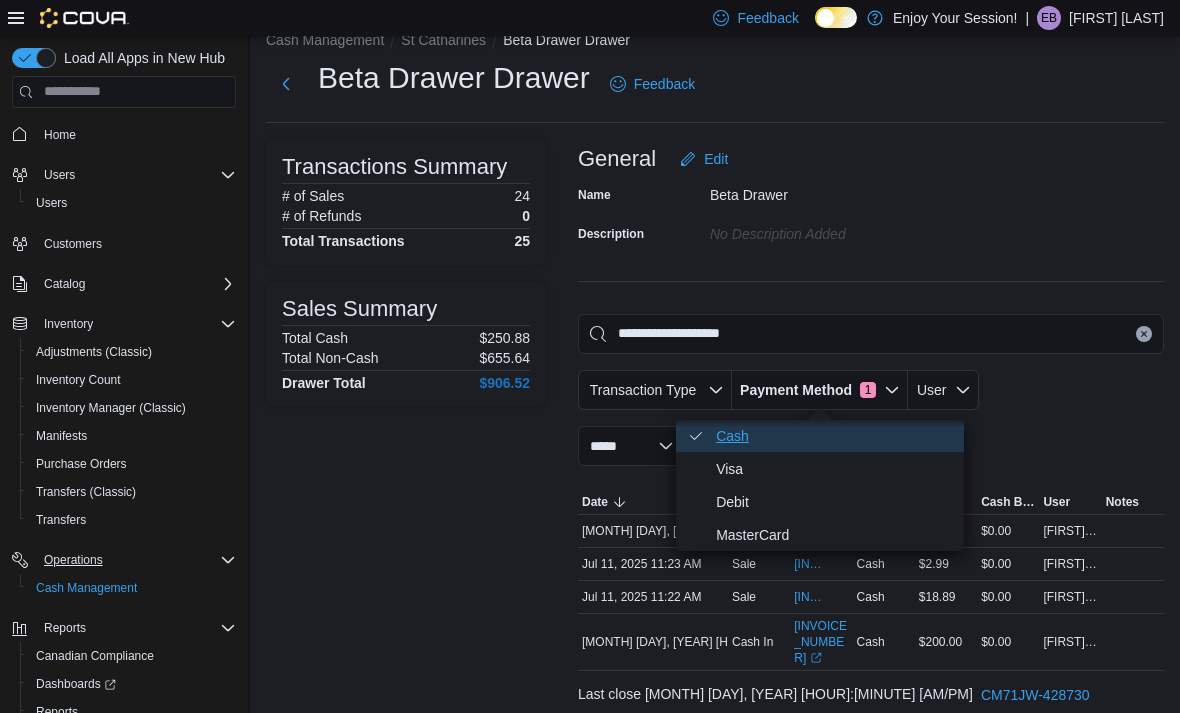 click on "Cash .  Checked option." at bounding box center (834, 436) 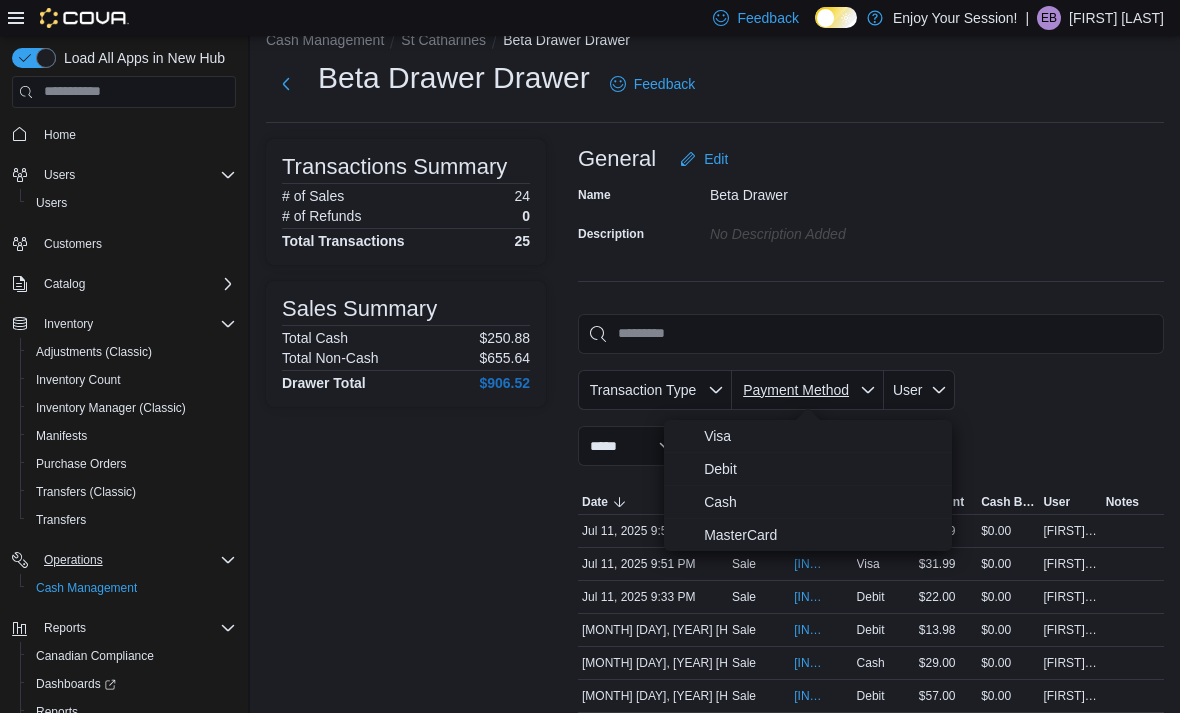 click 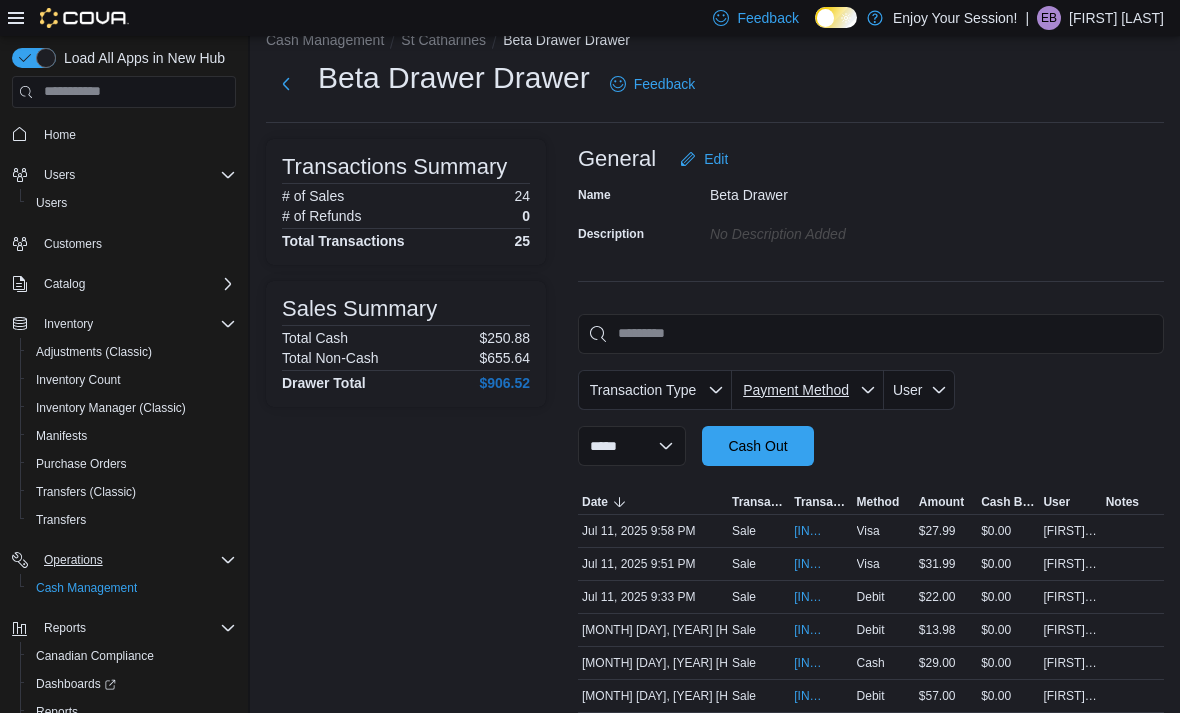click on "Payment Method" at bounding box center (796, 390) 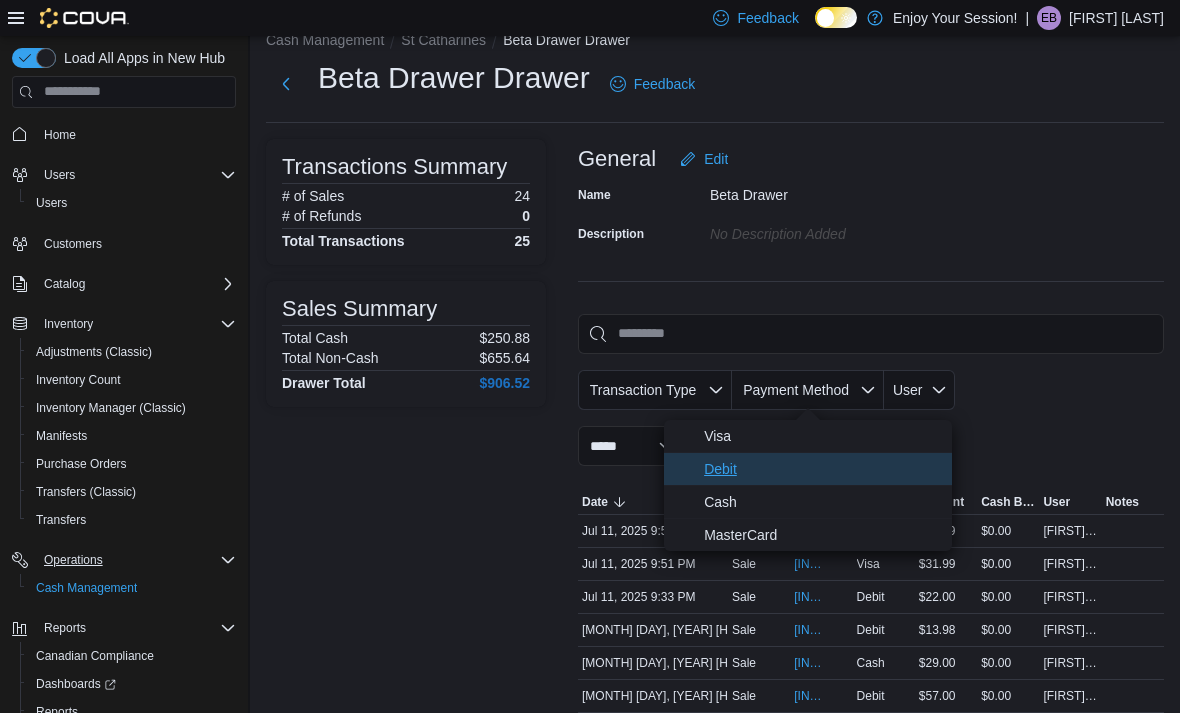 click on "Debit" at bounding box center (822, 469) 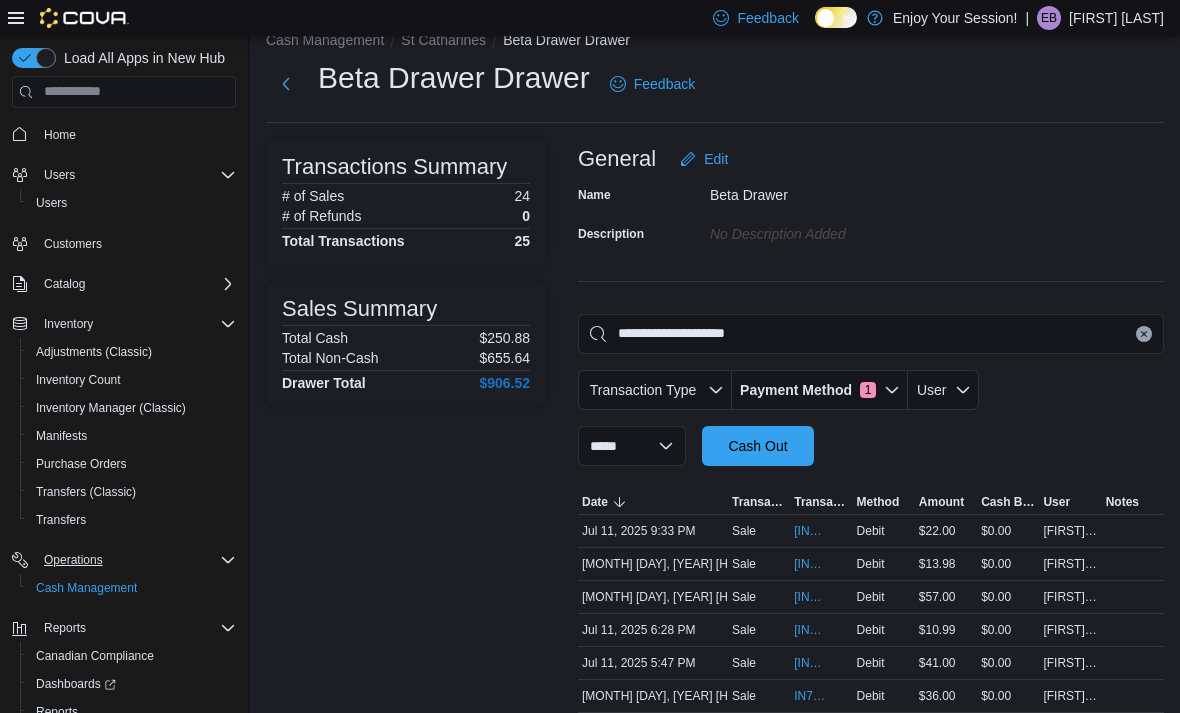 click on "**********" at bounding box center [871, 390] 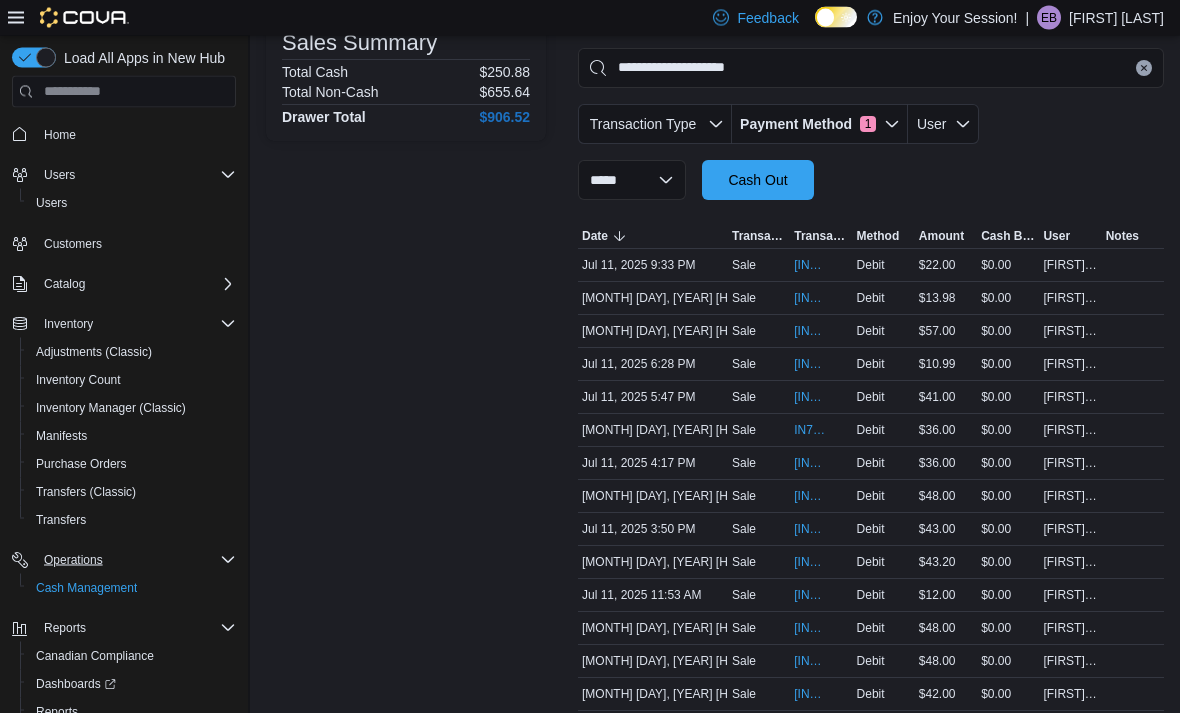 scroll, scrollTop: 302, scrollLeft: 0, axis: vertical 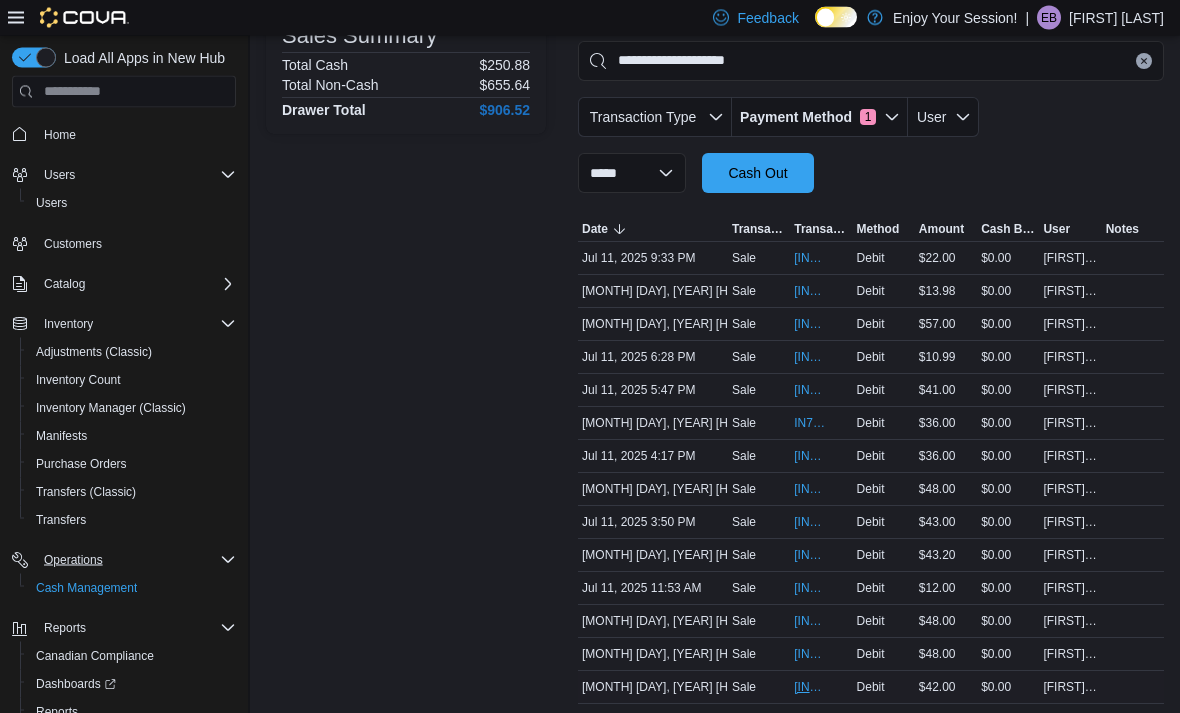 click on "[INVOICE_NUMBER]" at bounding box center (811, 688) 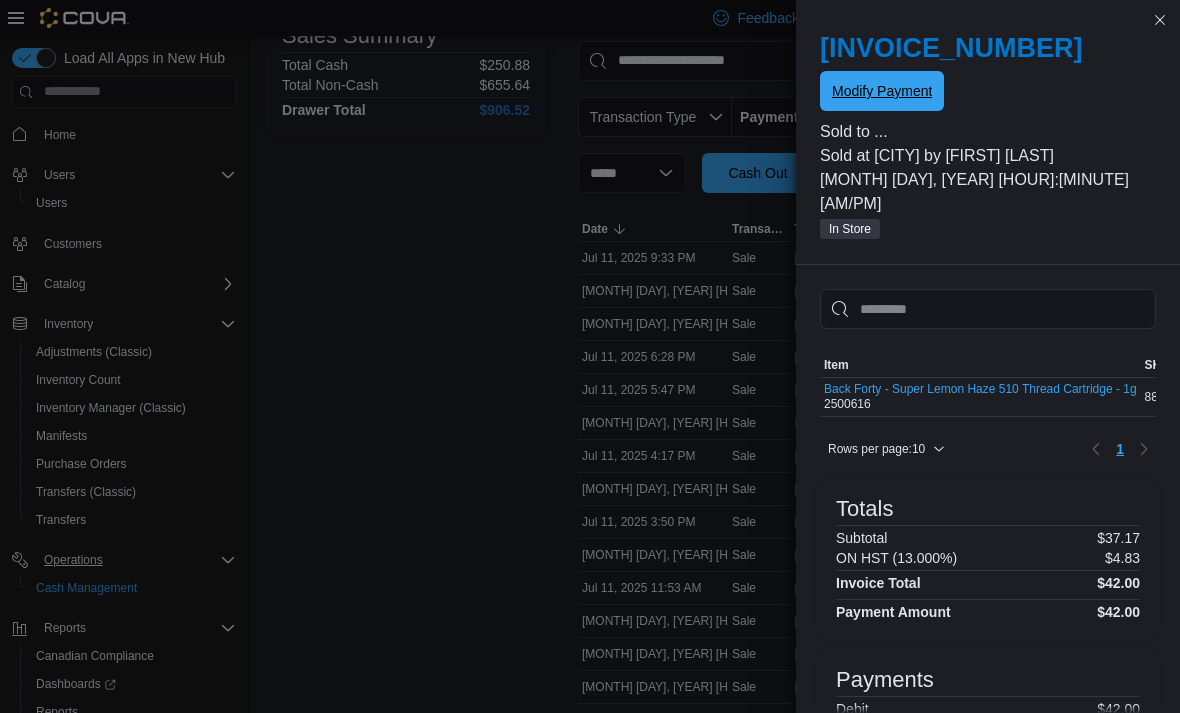 click on "Modify Payment" at bounding box center (882, 91) 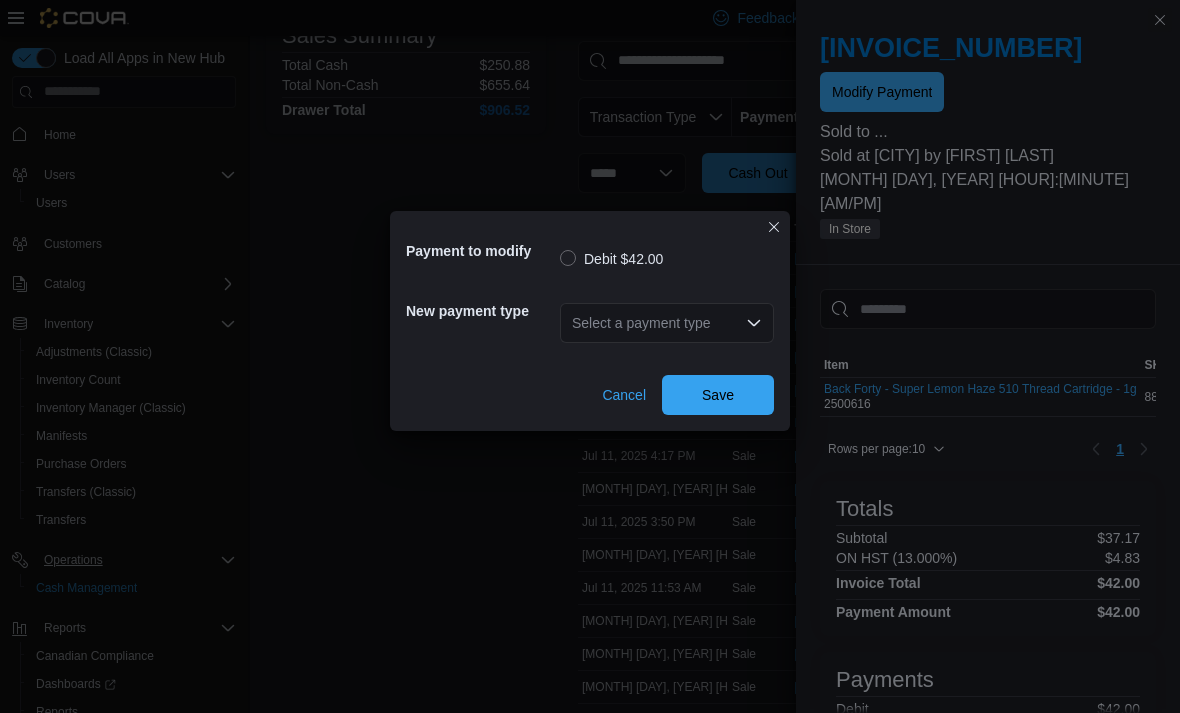 click on "Select a payment type" at bounding box center (667, 323) 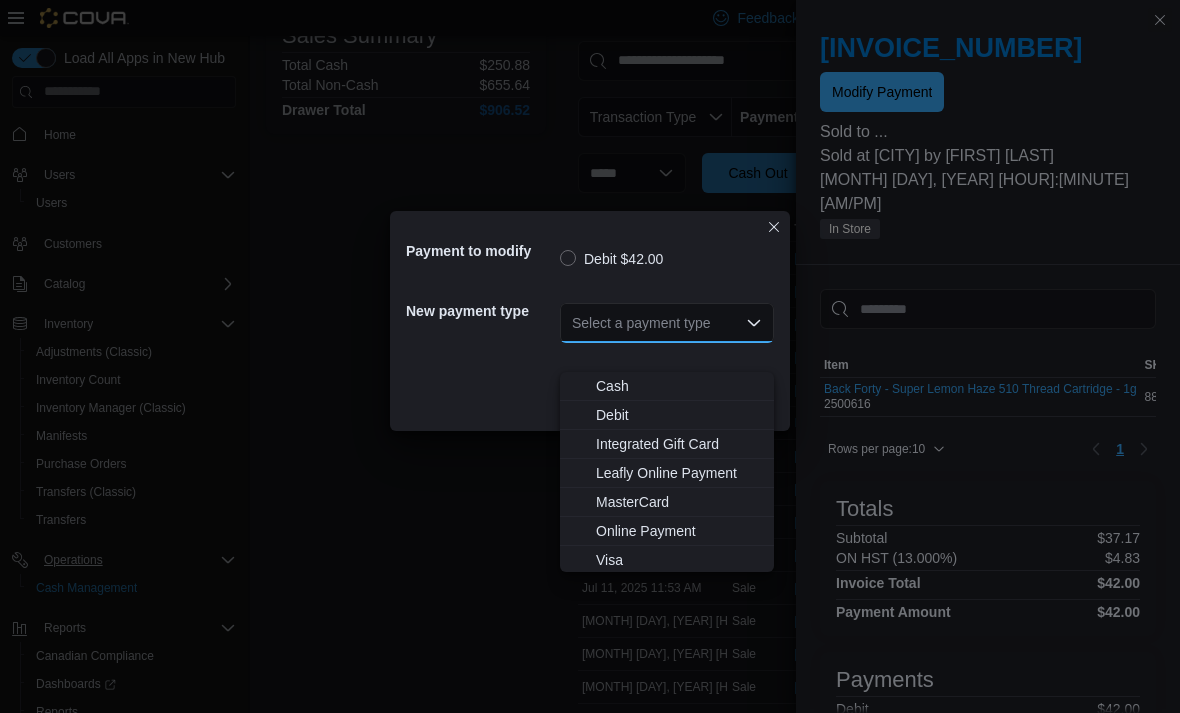 scroll, scrollTop: 302, scrollLeft: 0, axis: vertical 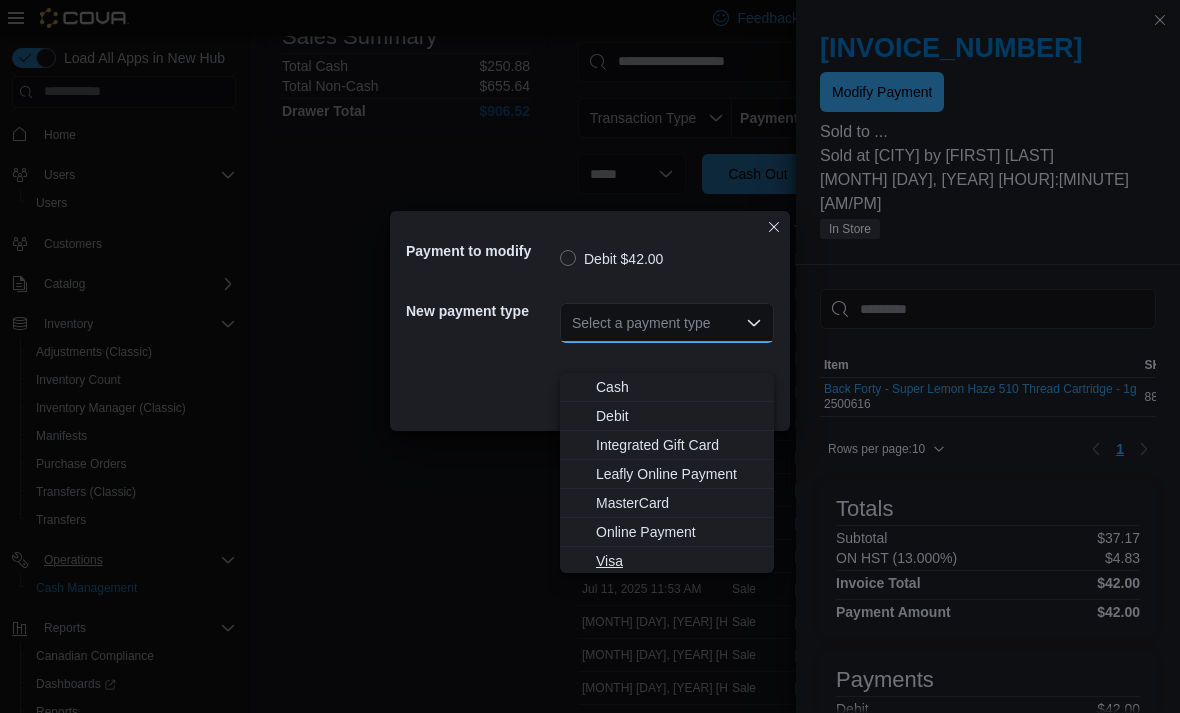click on "Visa" at bounding box center (679, 561) 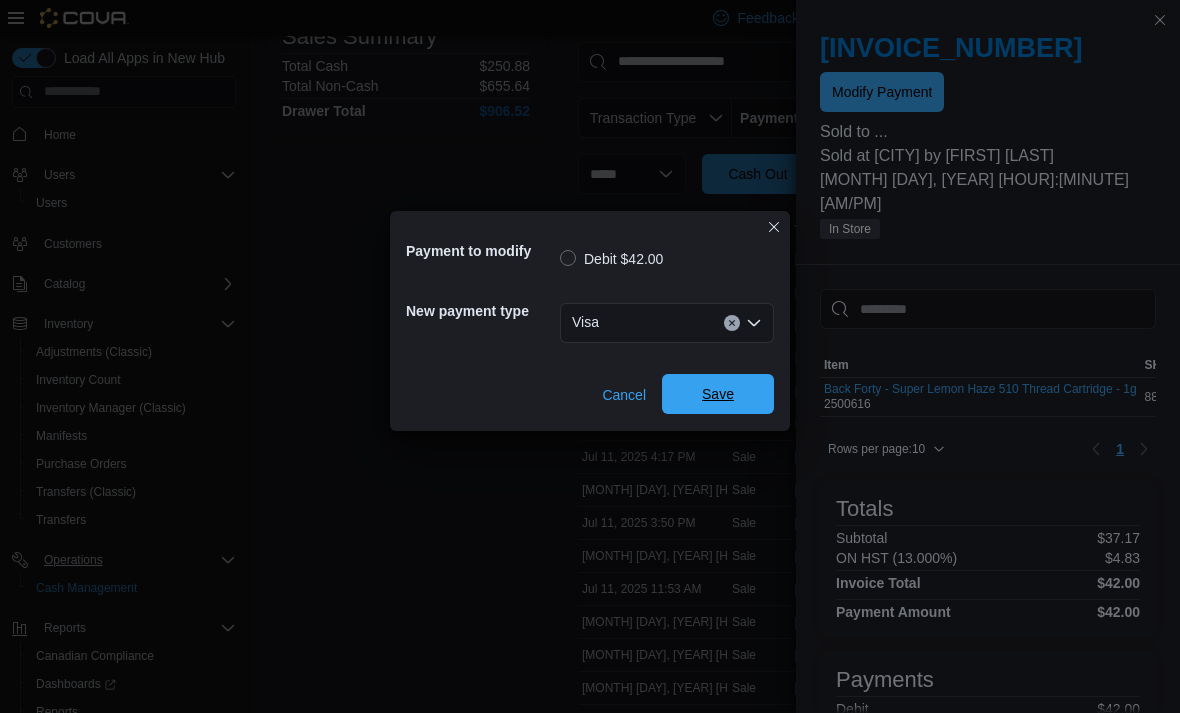 click on "Save" at bounding box center [718, 394] 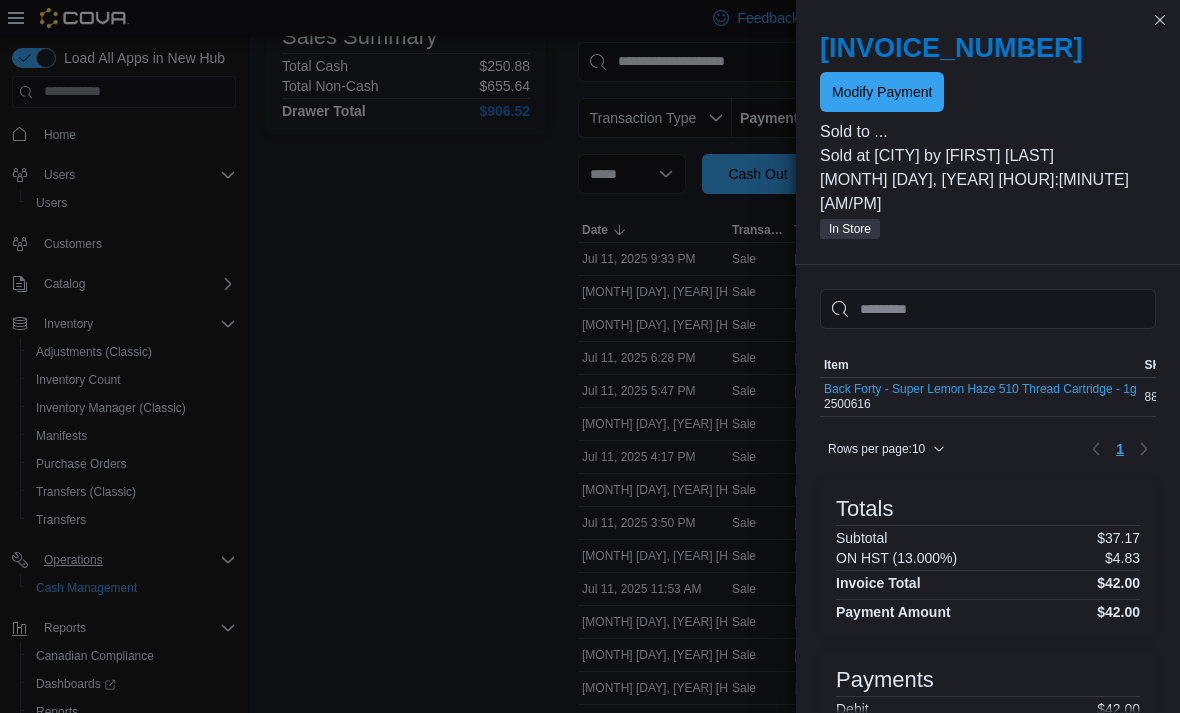 scroll, scrollTop: 4, scrollLeft: 0, axis: vertical 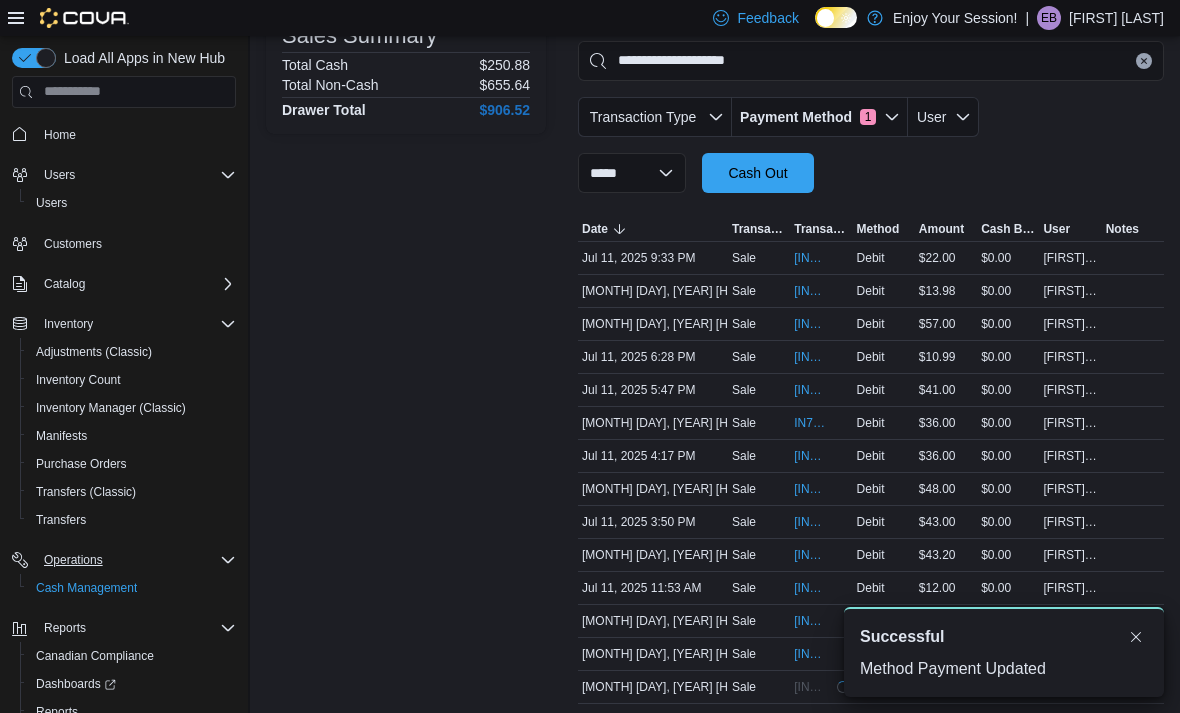 click on "Transactions Summary   # of Sales 24 # of Refunds 0 Total Transactions 25 Sales Summary   Total Cash $250.88 Total Non-Cash $655.64 Drawer Total $906.52" at bounding box center [406, 329] 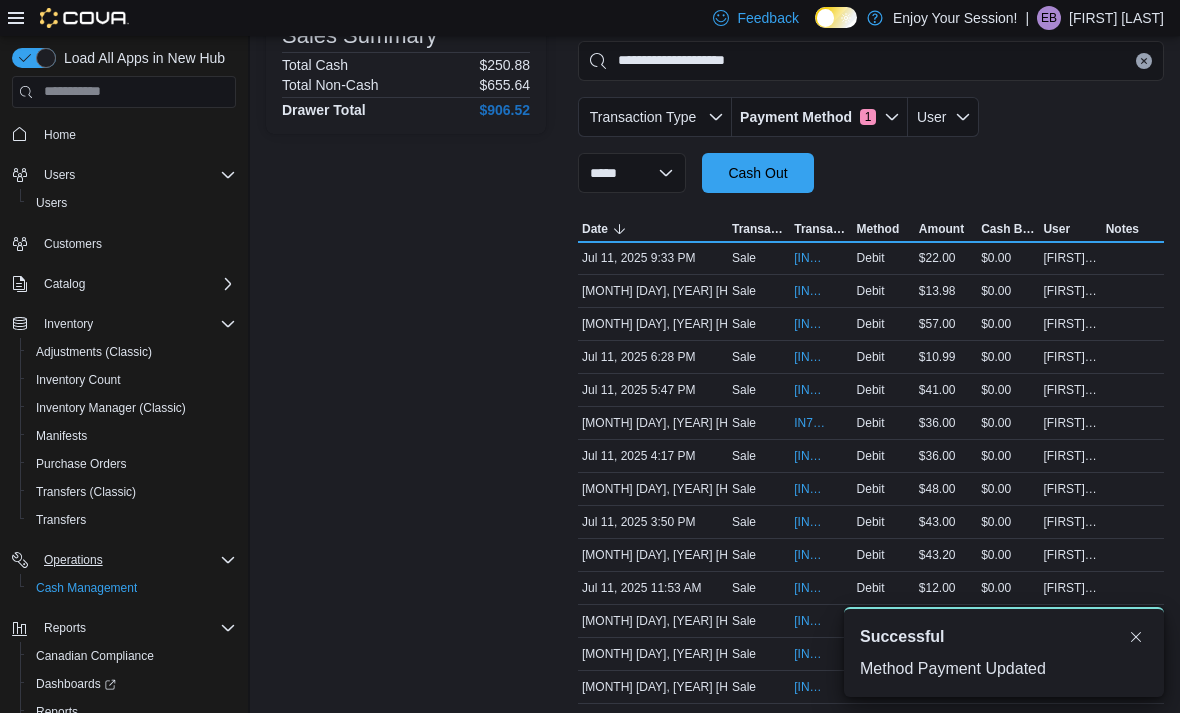 click on "Transactions Summary   # of Sales 24 # of Refunds 0 Total Transactions 25 Sales Summary   Total Cash $250.88 Total Non-Cash $655.64 Drawer Total $906.52" at bounding box center [406, 329] 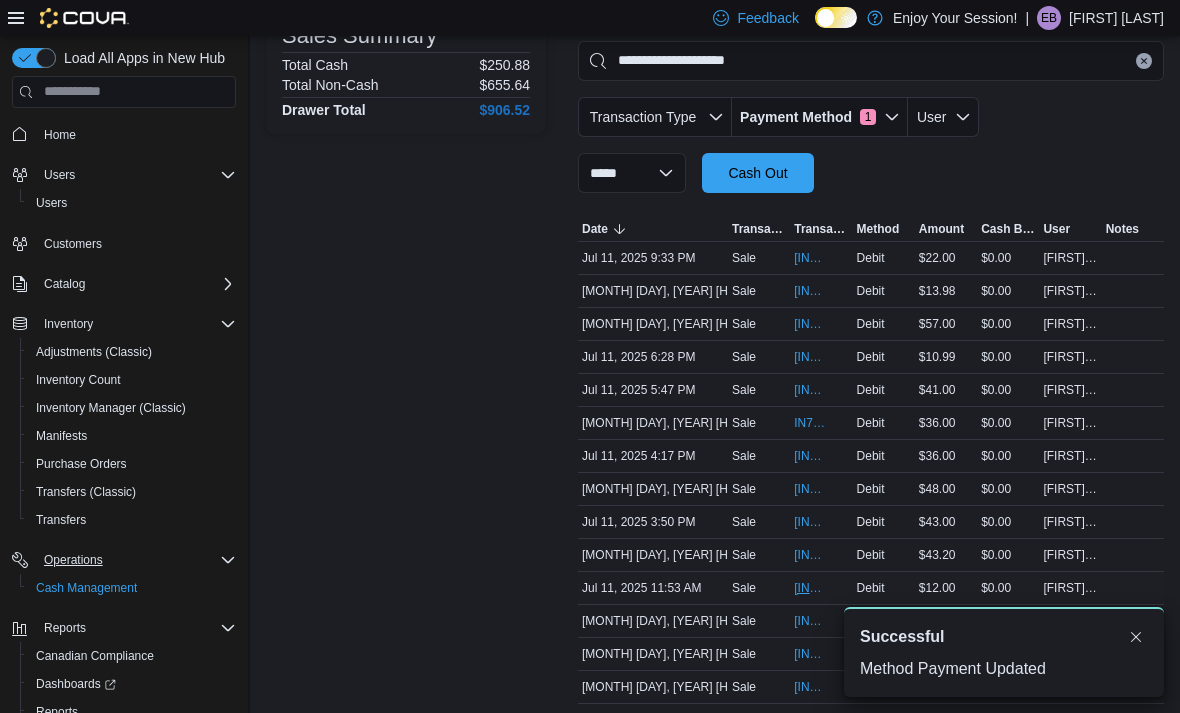 click on "[INVOICE_NUMBER]" at bounding box center (811, 588) 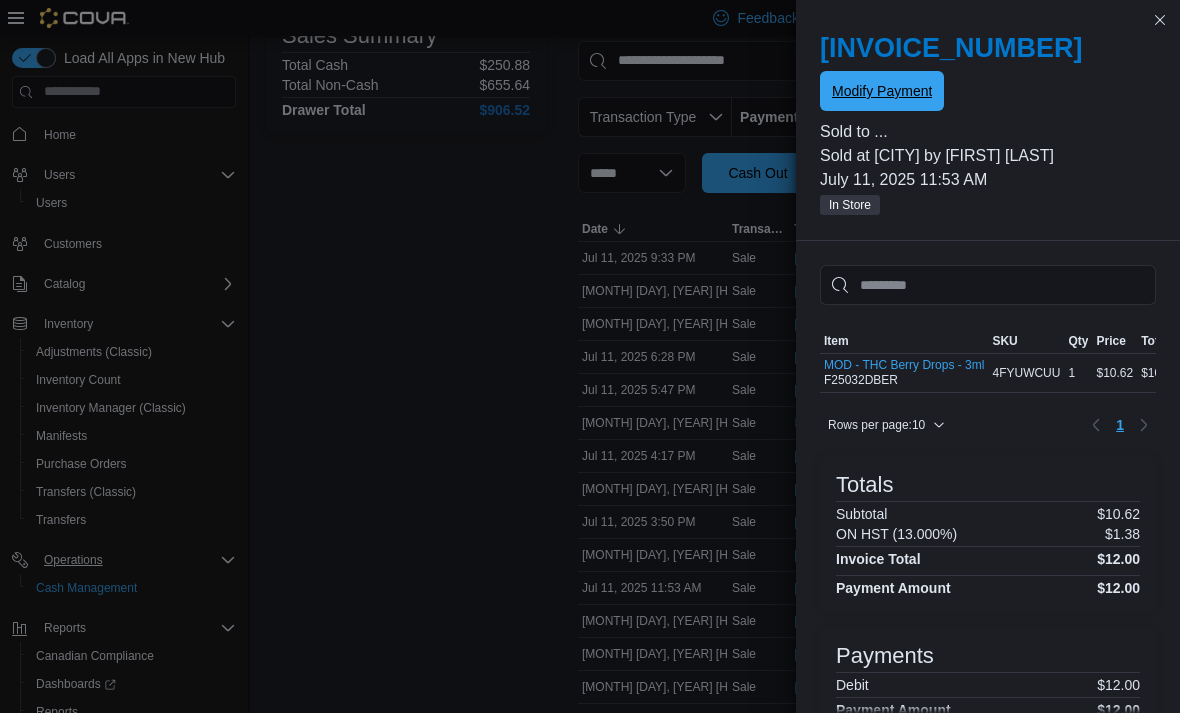 click on "Modify Payment" at bounding box center [882, 91] 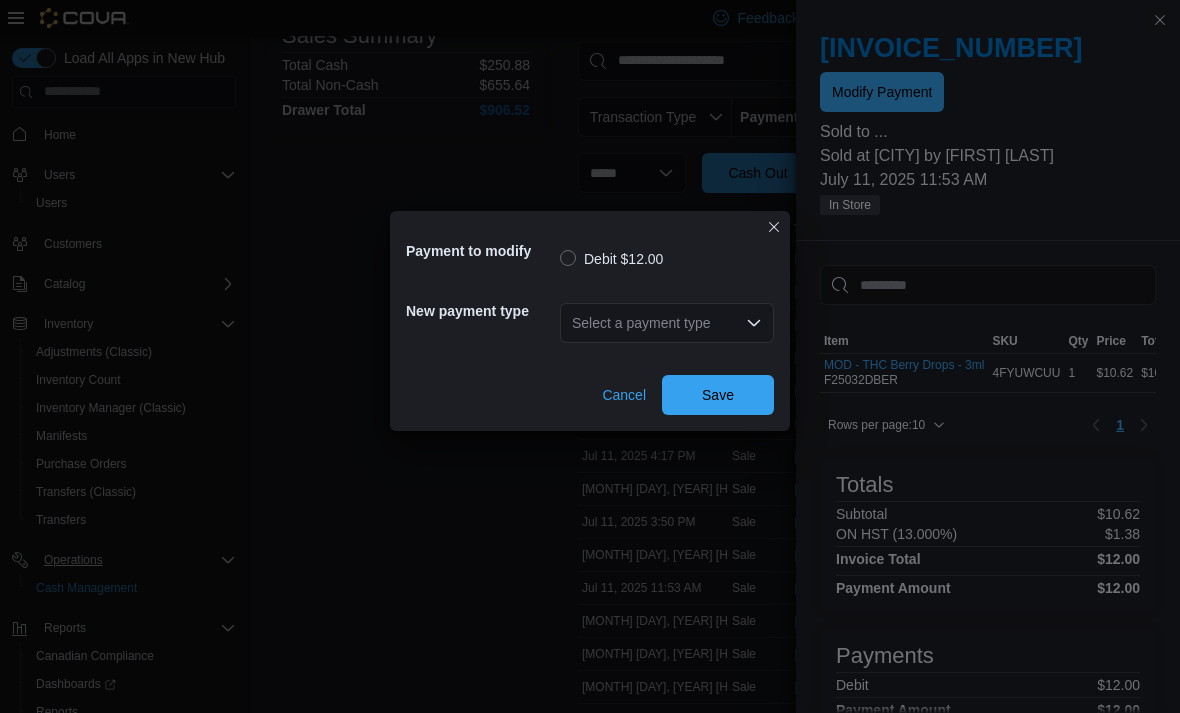 click on "Select a payment type" at bounding box center [667, 323] 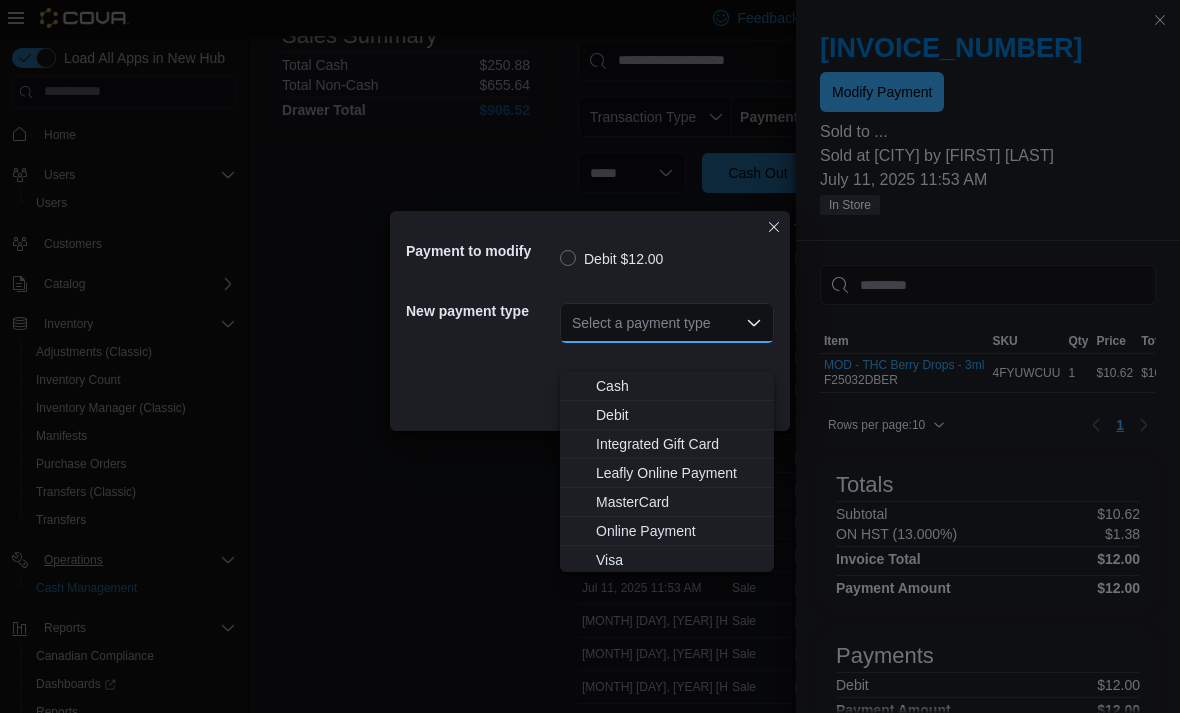 scroll, scrollTop: 302, scrollLeft: 0, axis: vertical 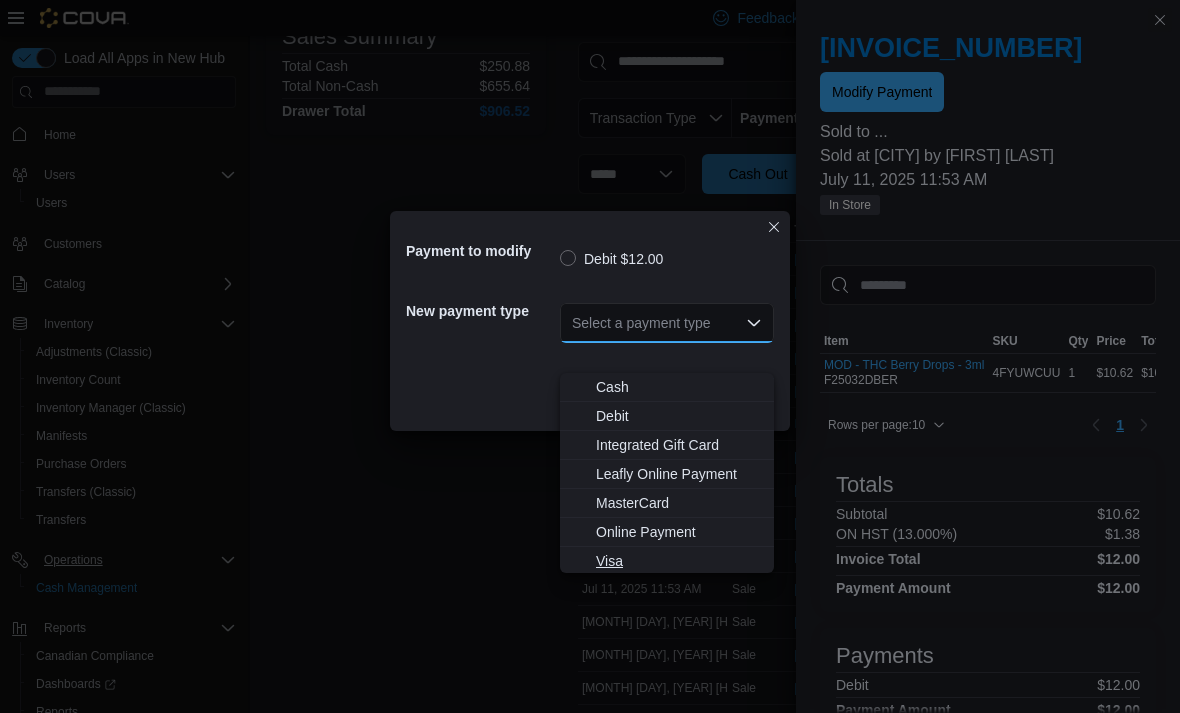 click on "Visa" at bounding box center [679, 561] 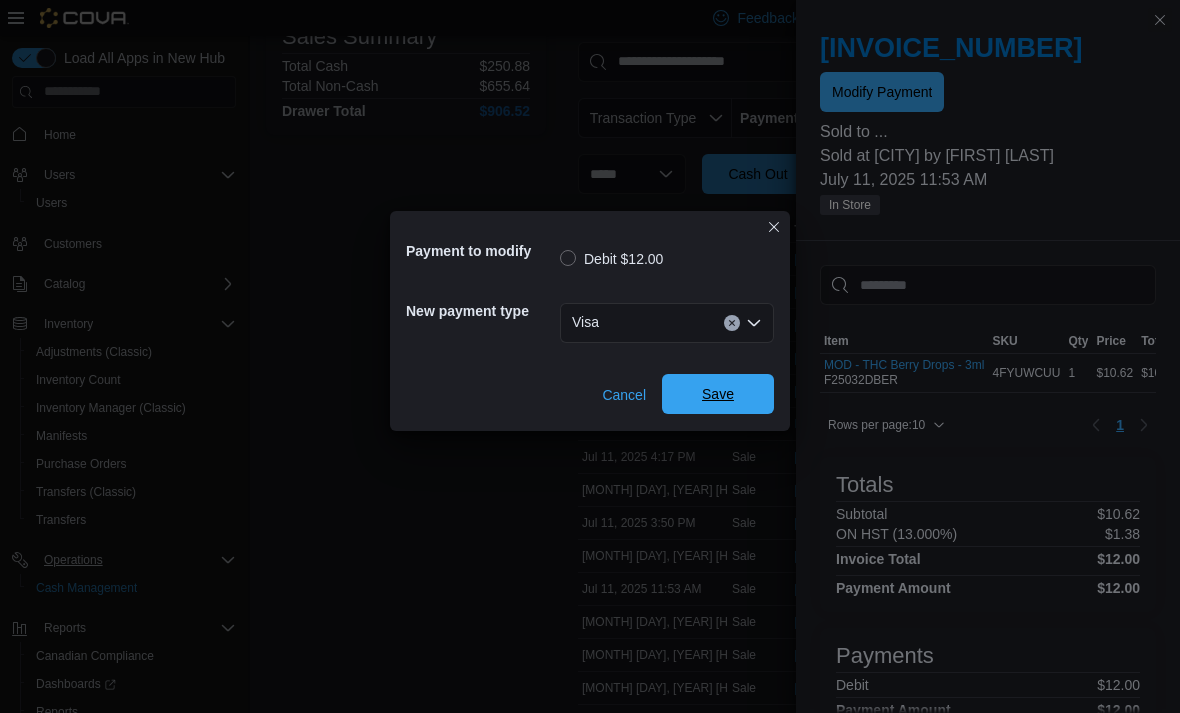 click on "Save" at bounding box center [718, 394] 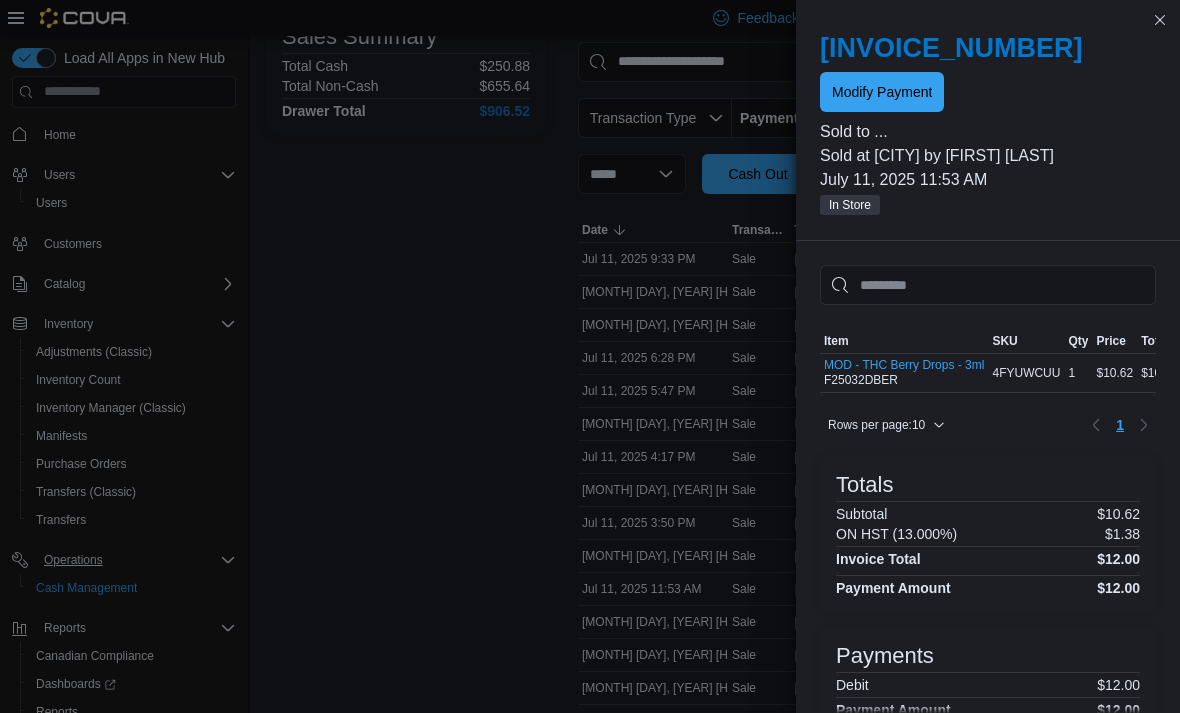 scroll, scrollTop: 4, scrollLeft: 0, axis: vertical 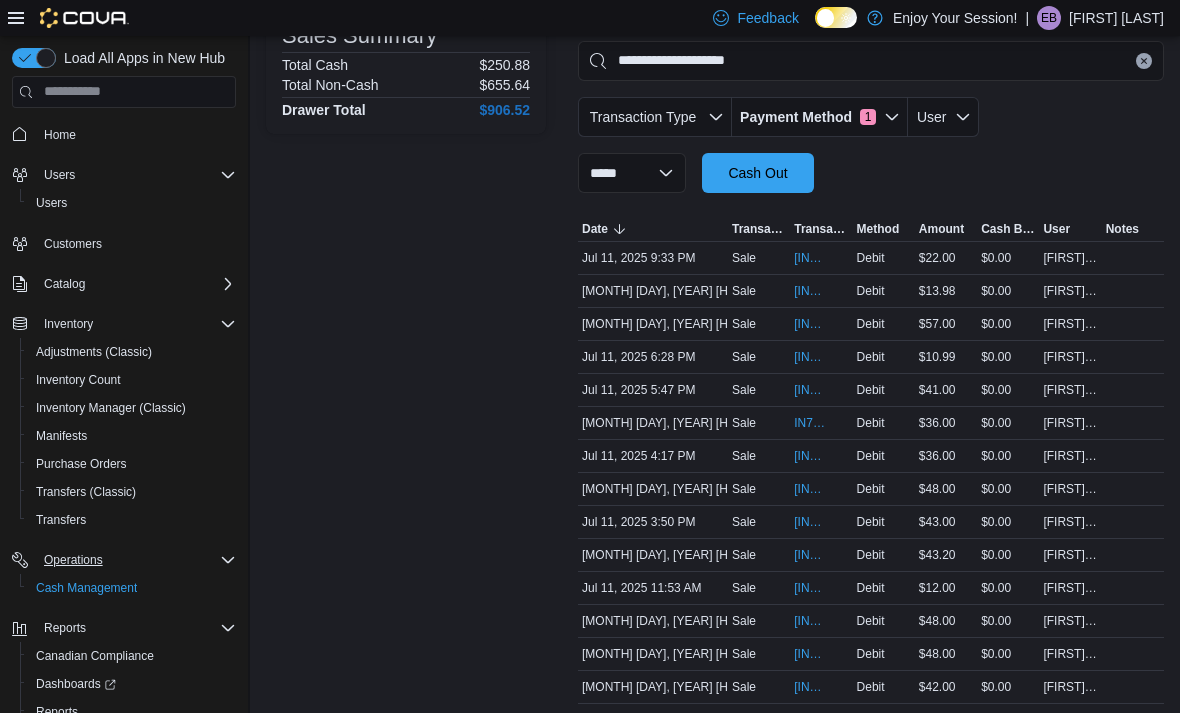 click on "Transactions Summary   # of Sales 24 # of Refunds 0 Total Transactions 25 Sales Summary   Total Cash $250.88 Total Non-Cash $655.64 Drawer Total $906.52" at bounding box center (406, 329) 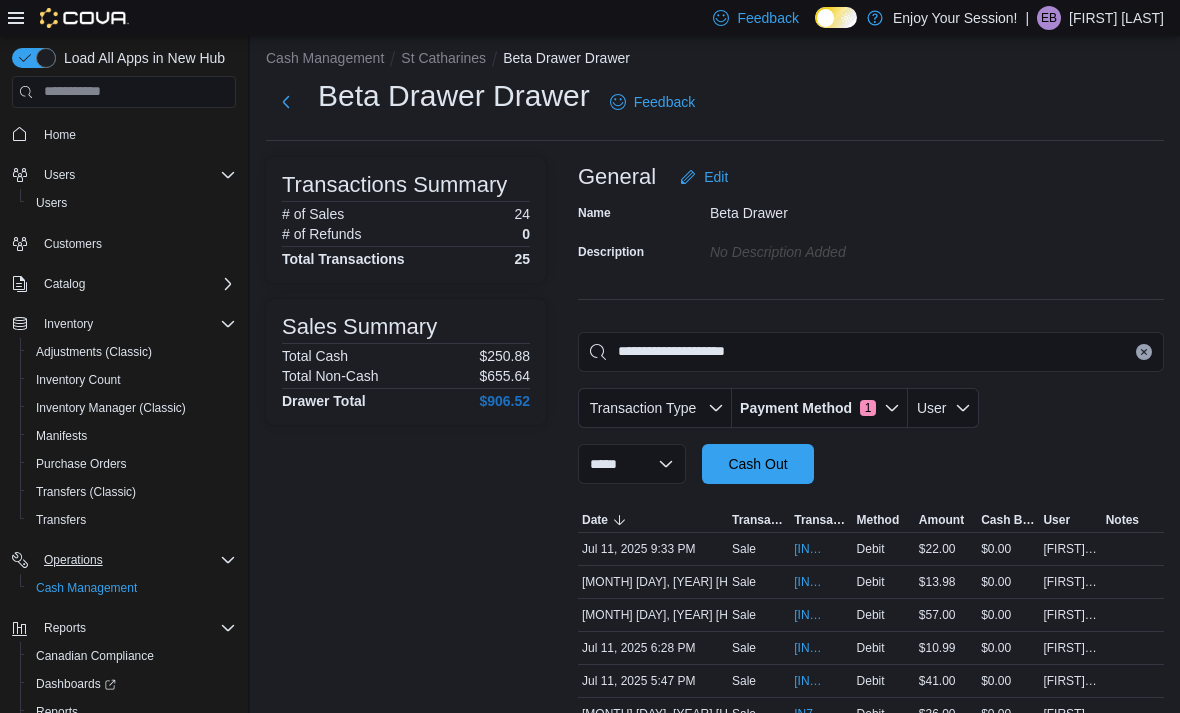 scroll, scrollTop: 6, scrollLeft: 0, axis: vertical 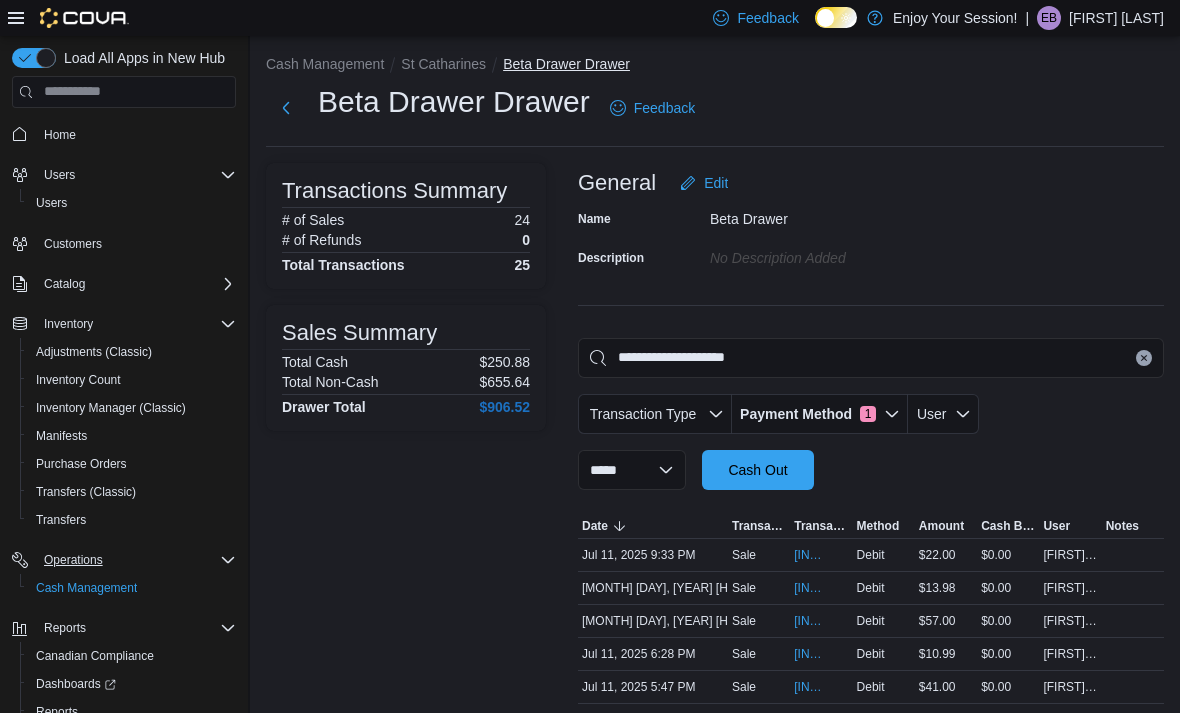 click on "Beta Drawer Drawer" at bounding box center (566, 64) 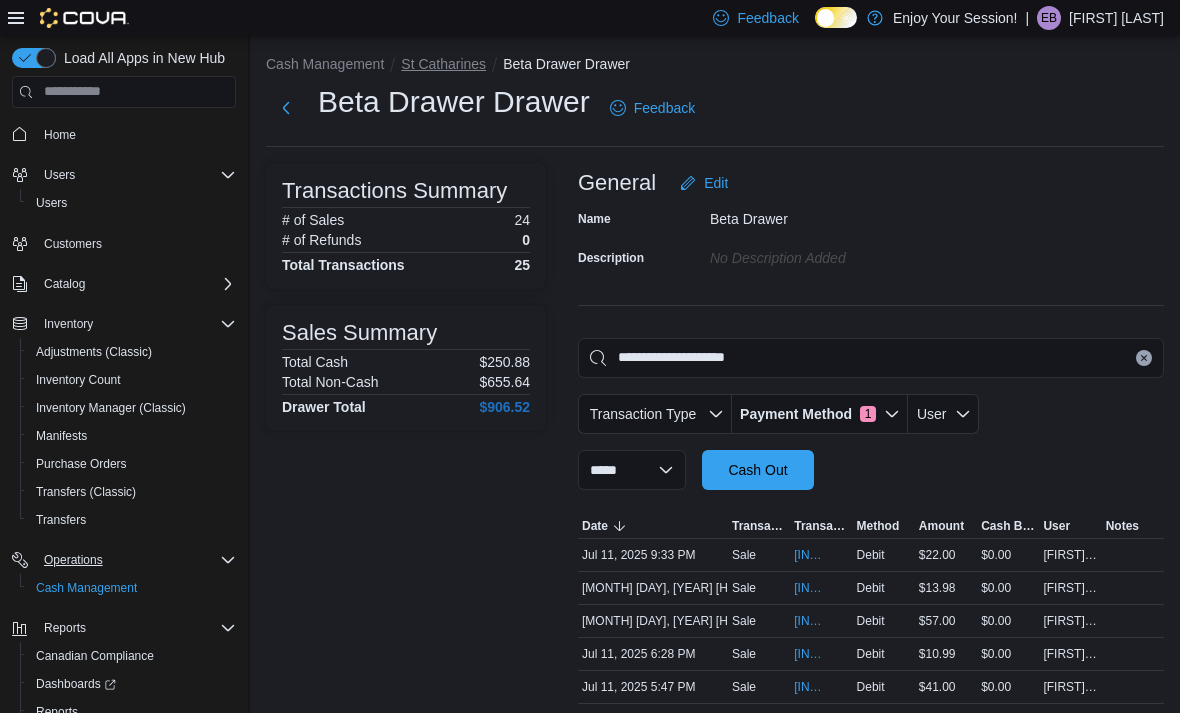 click on "St Catharines" at bounding box center [443, 64] 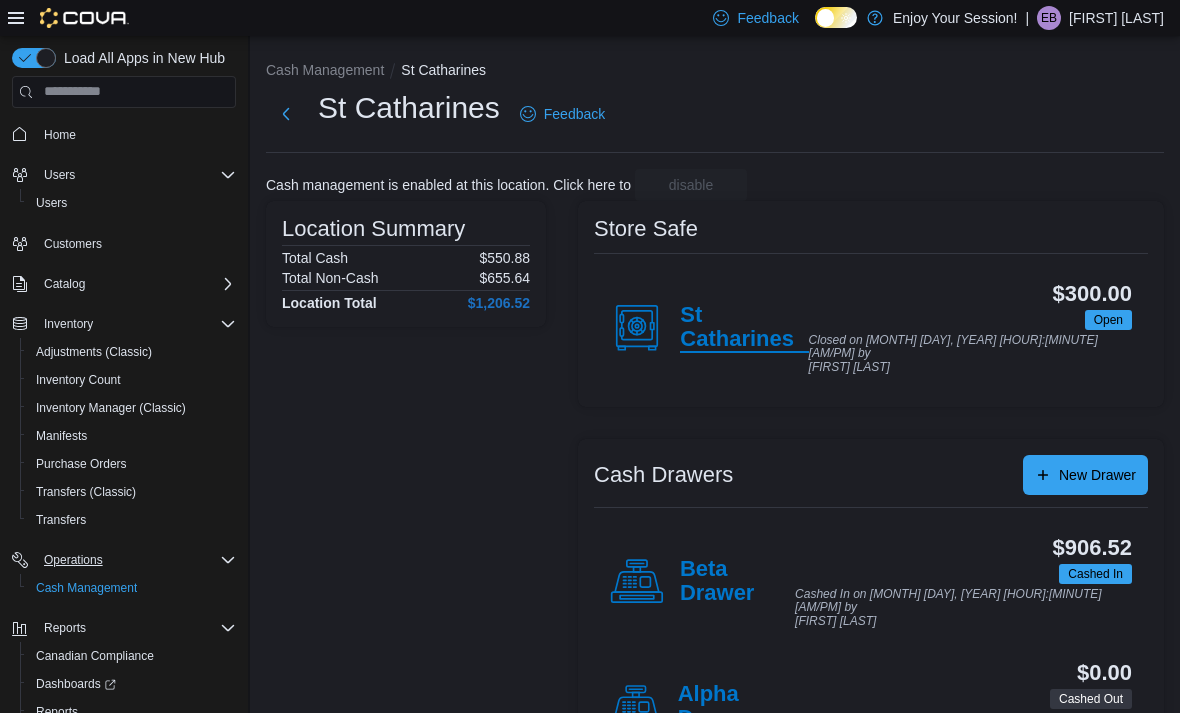 click on "St Catharines" at bounding box center (744, 328) 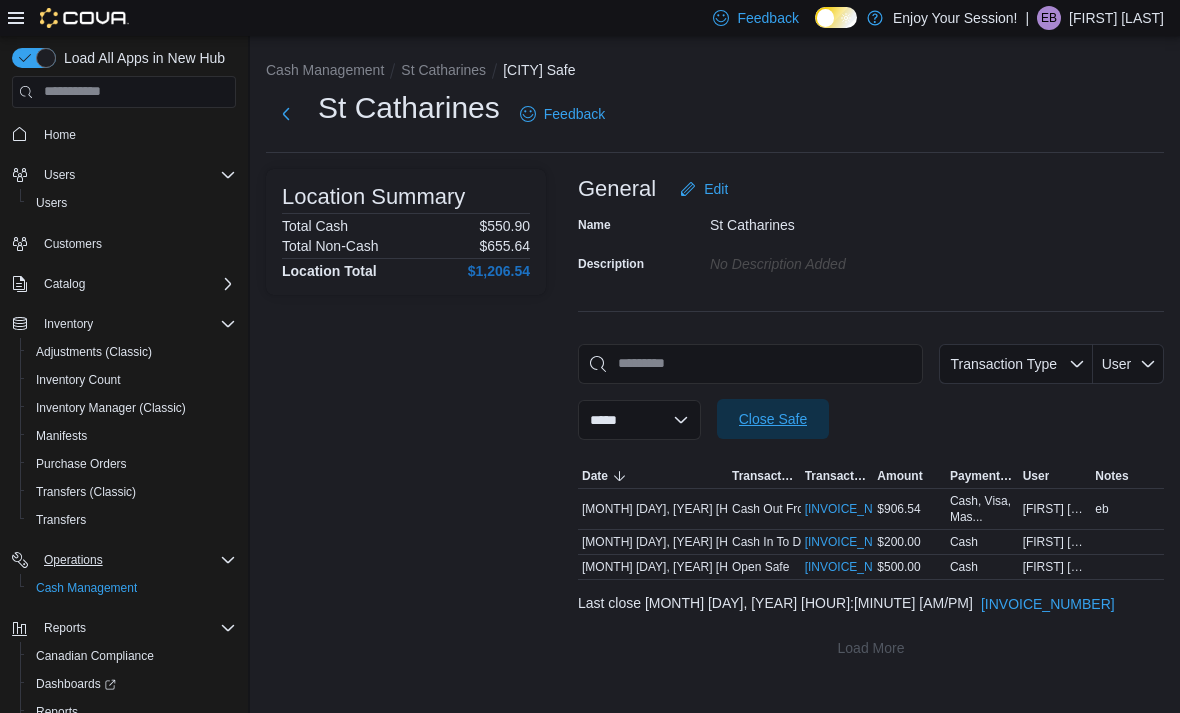 click on "Close Safe" at bounding box center [773, 419] 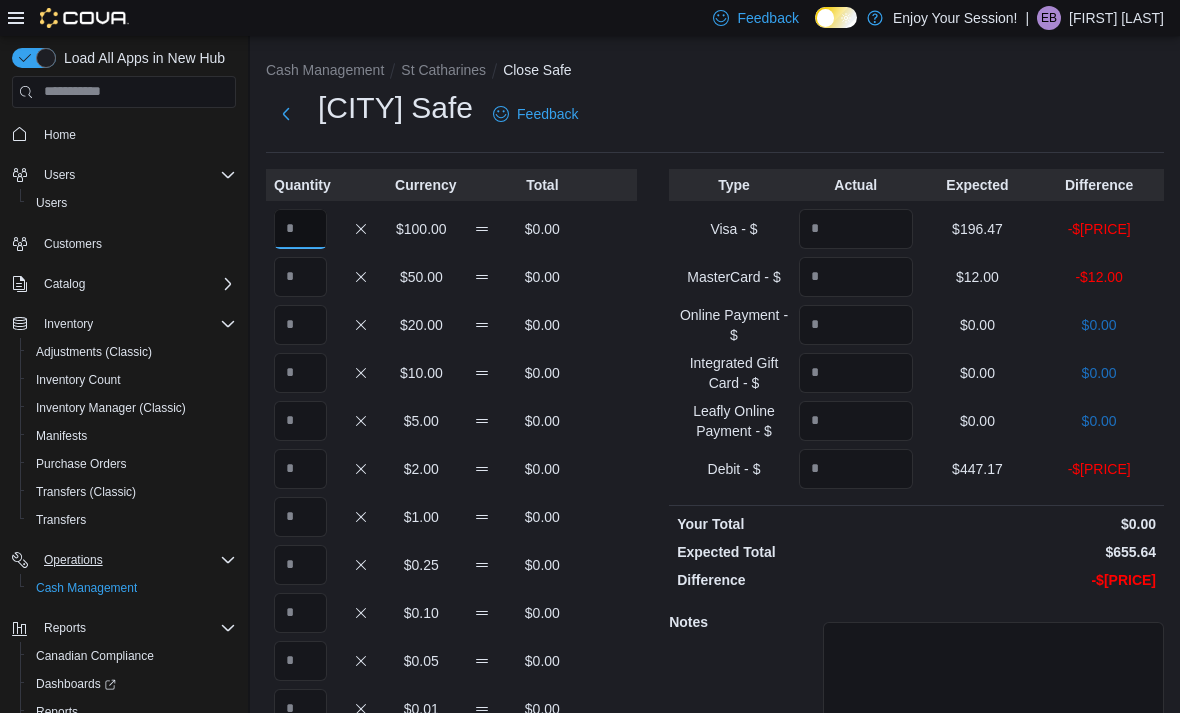 click at bounding box center [300, 229] 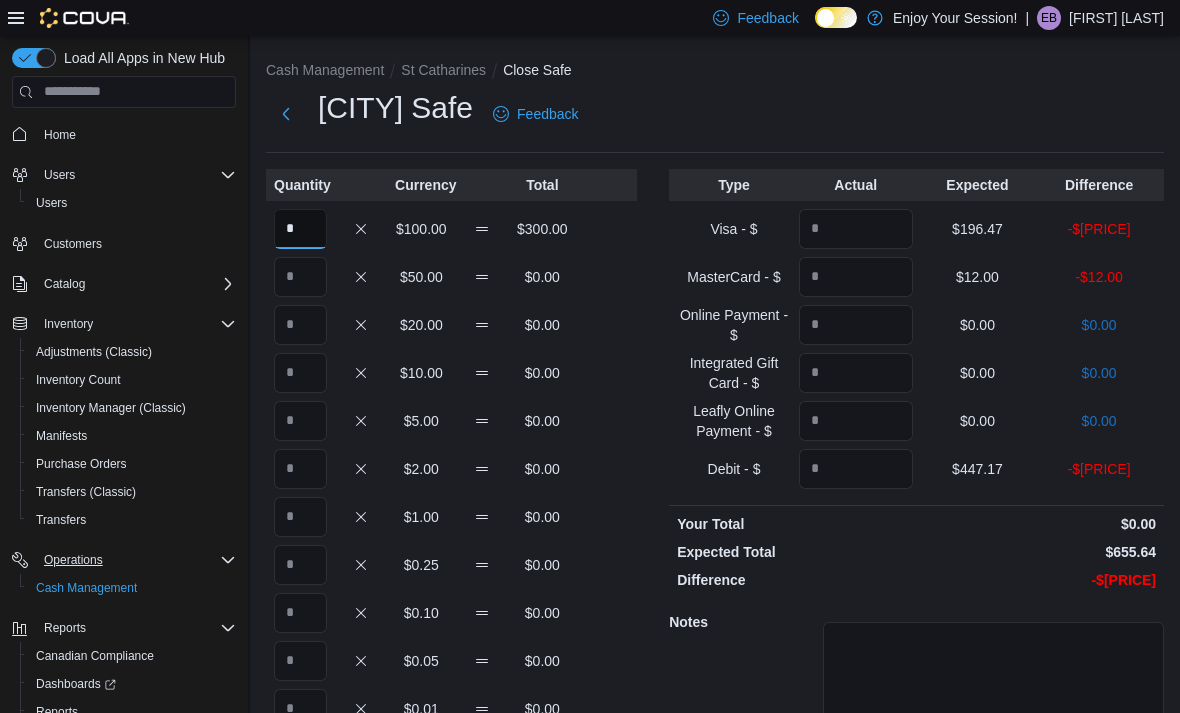 type on "*" 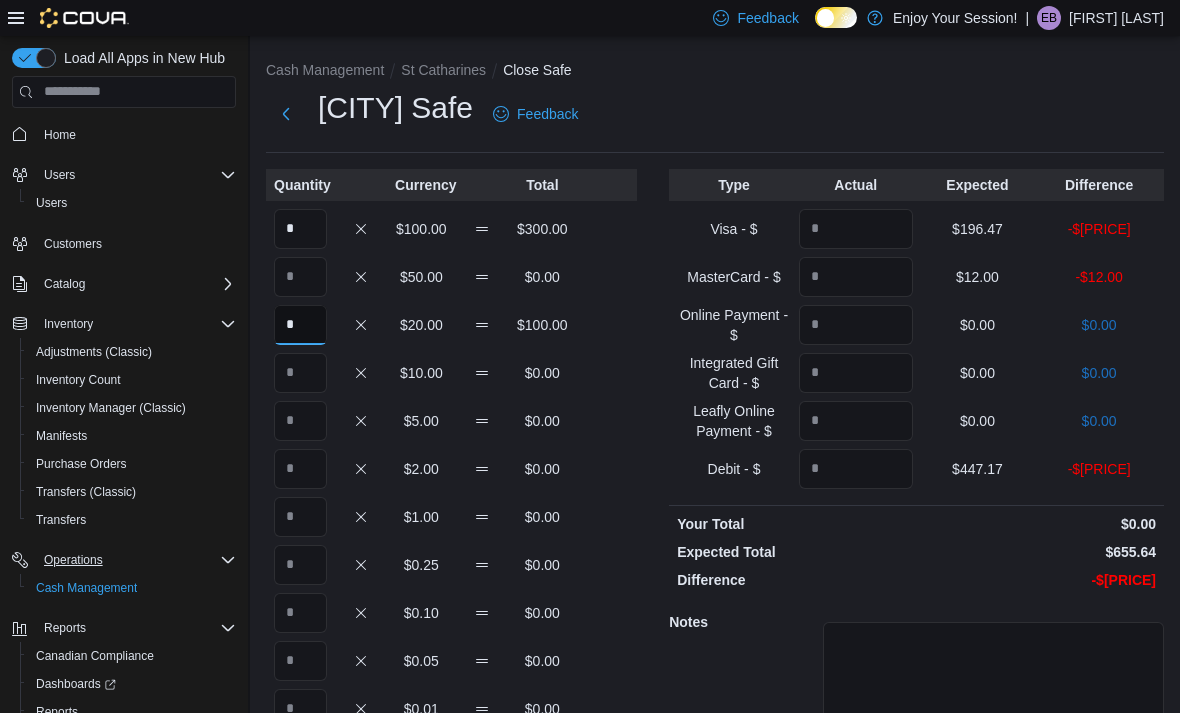 type on "*" 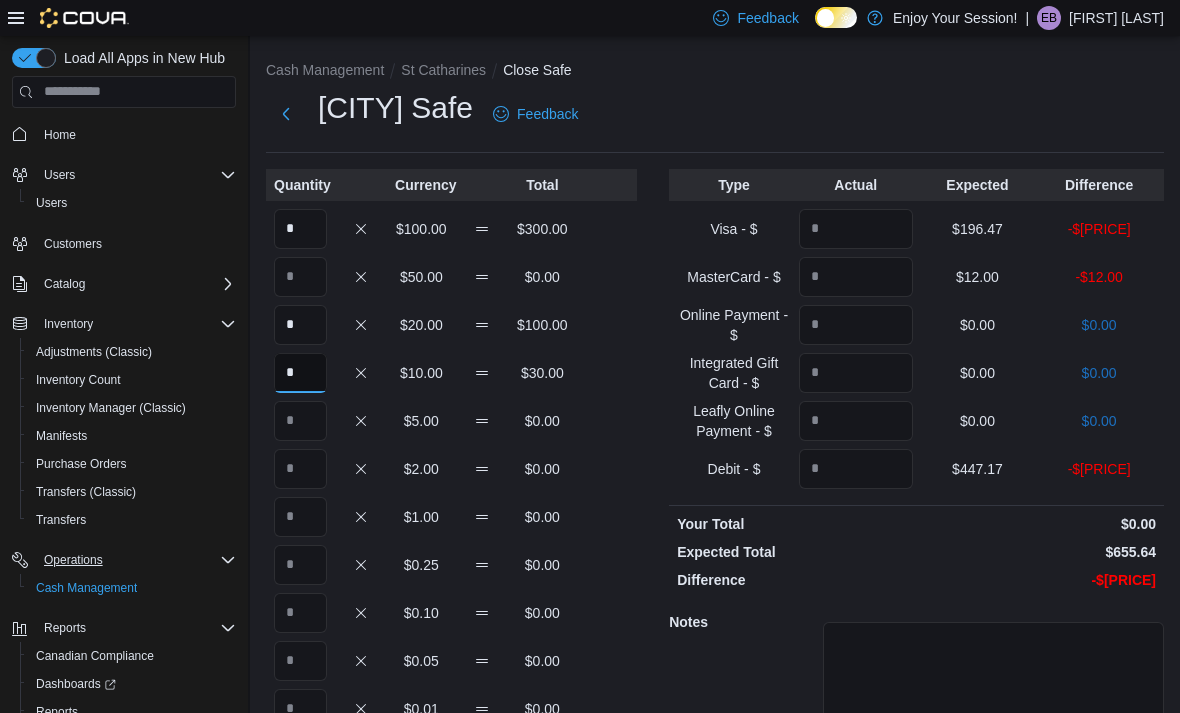 type on "*" 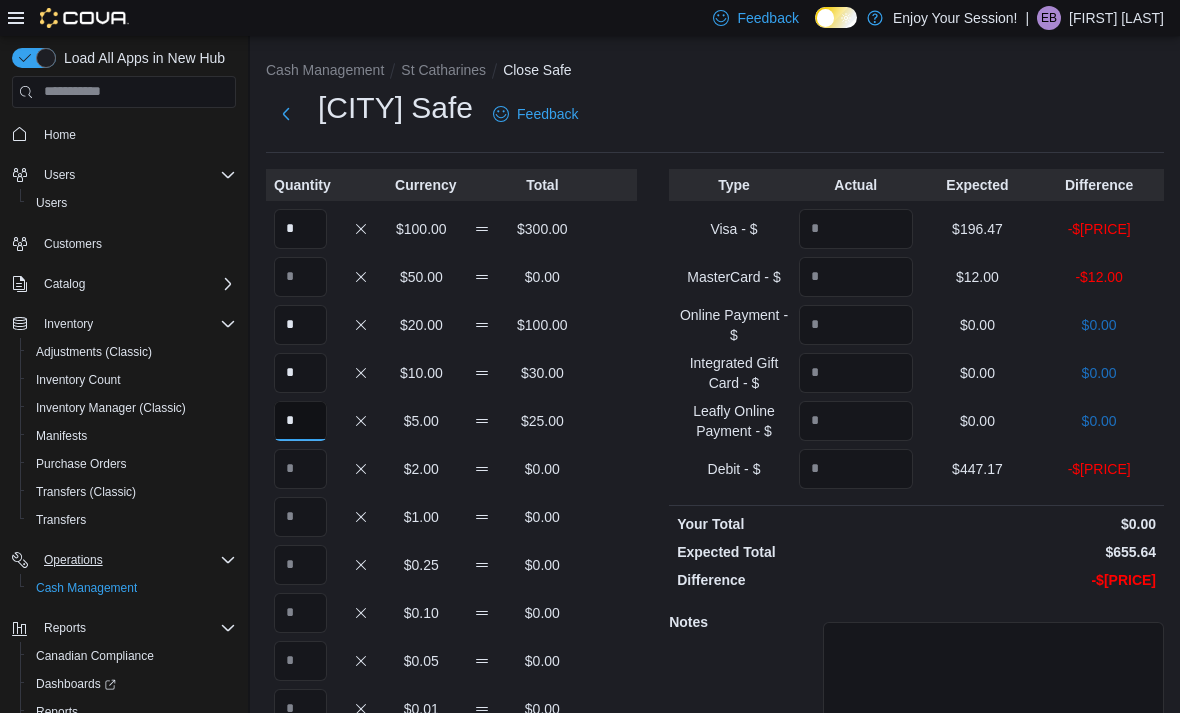 type on "*" 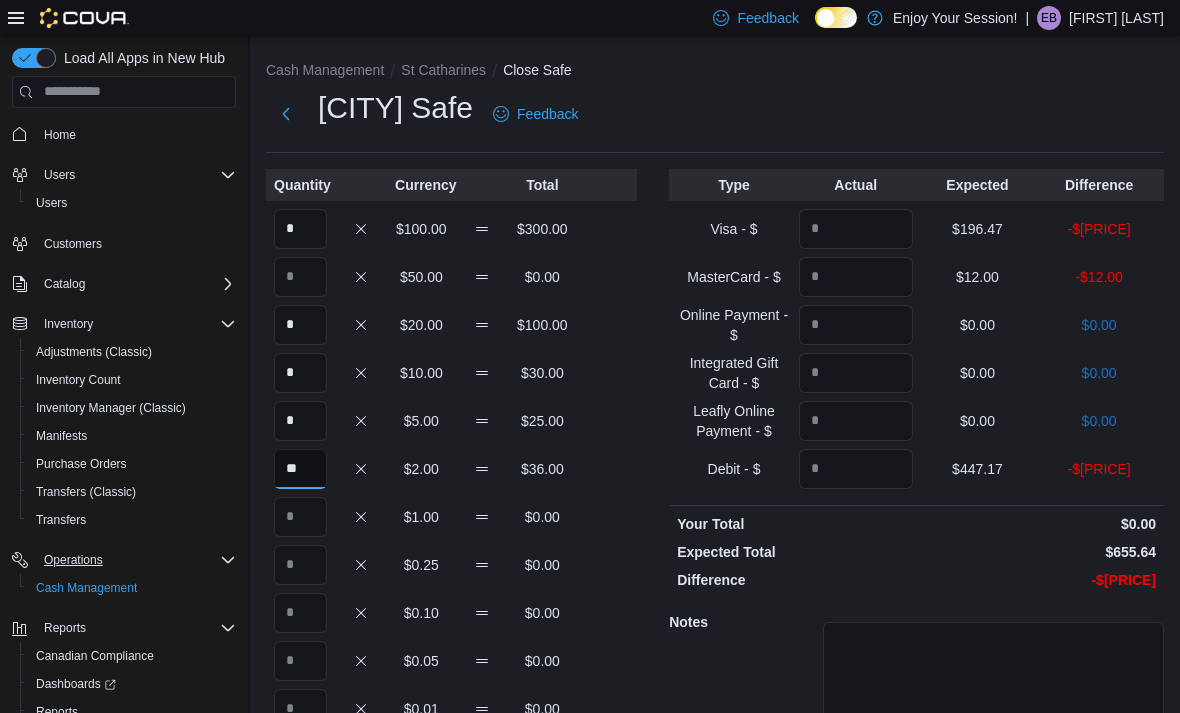 type on "**" 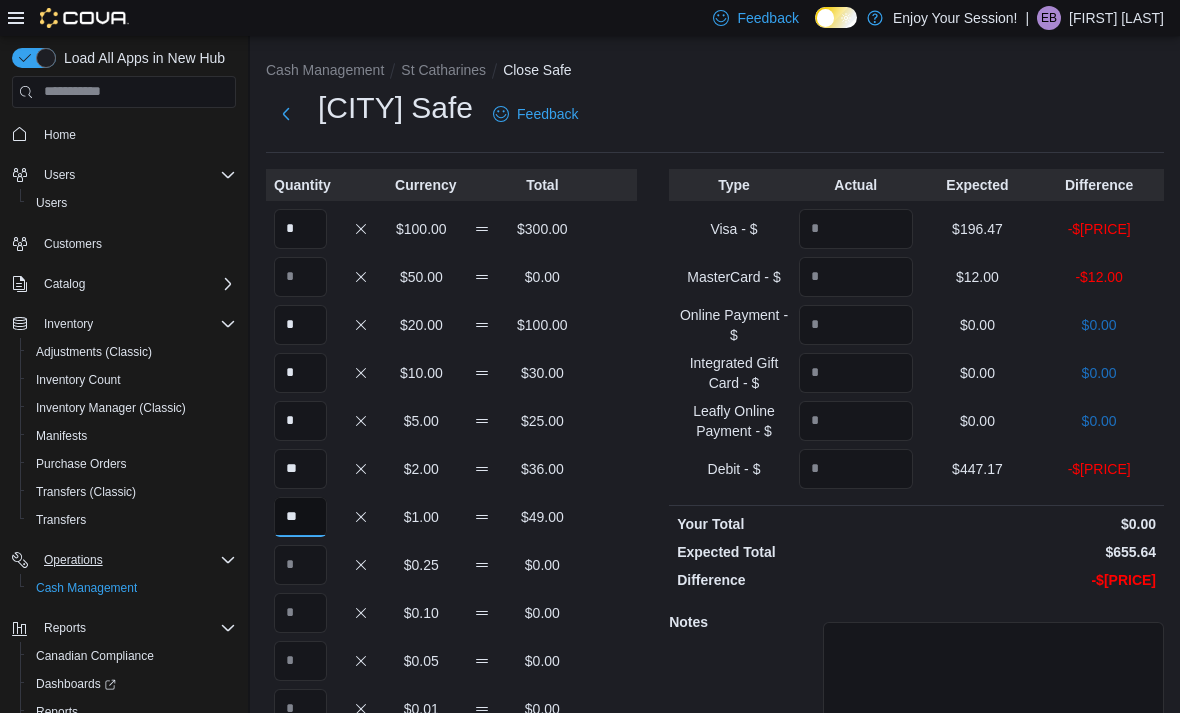 type on "**" 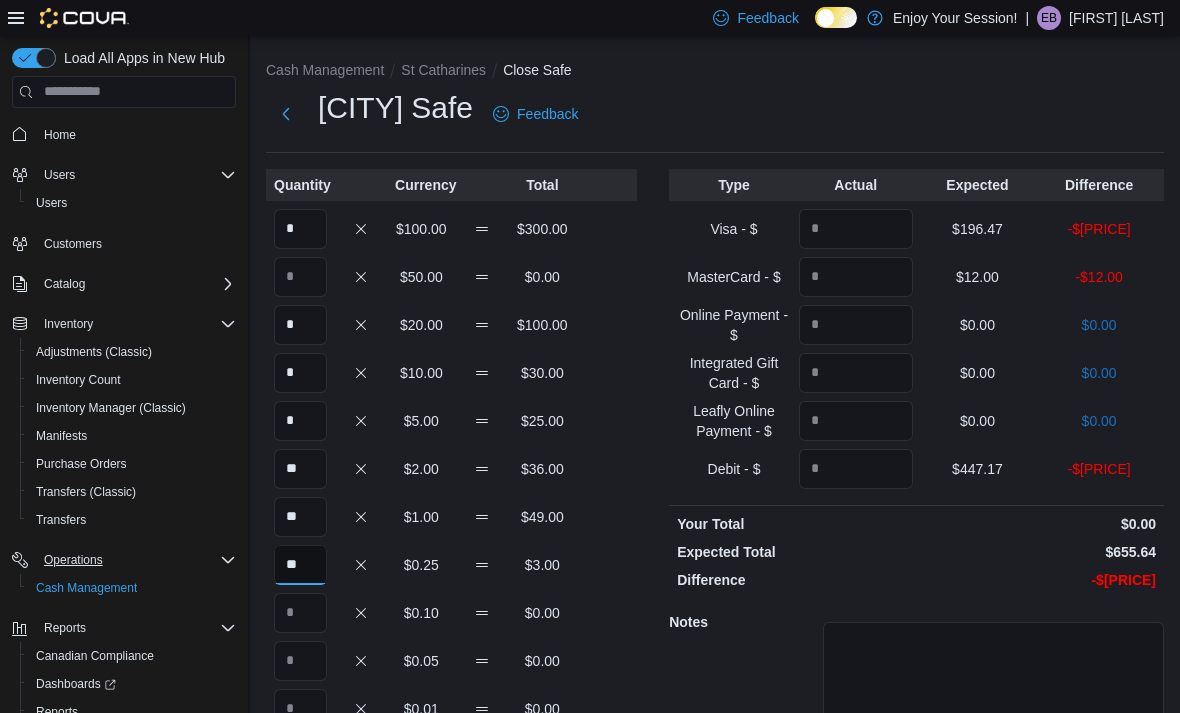 type on "**" 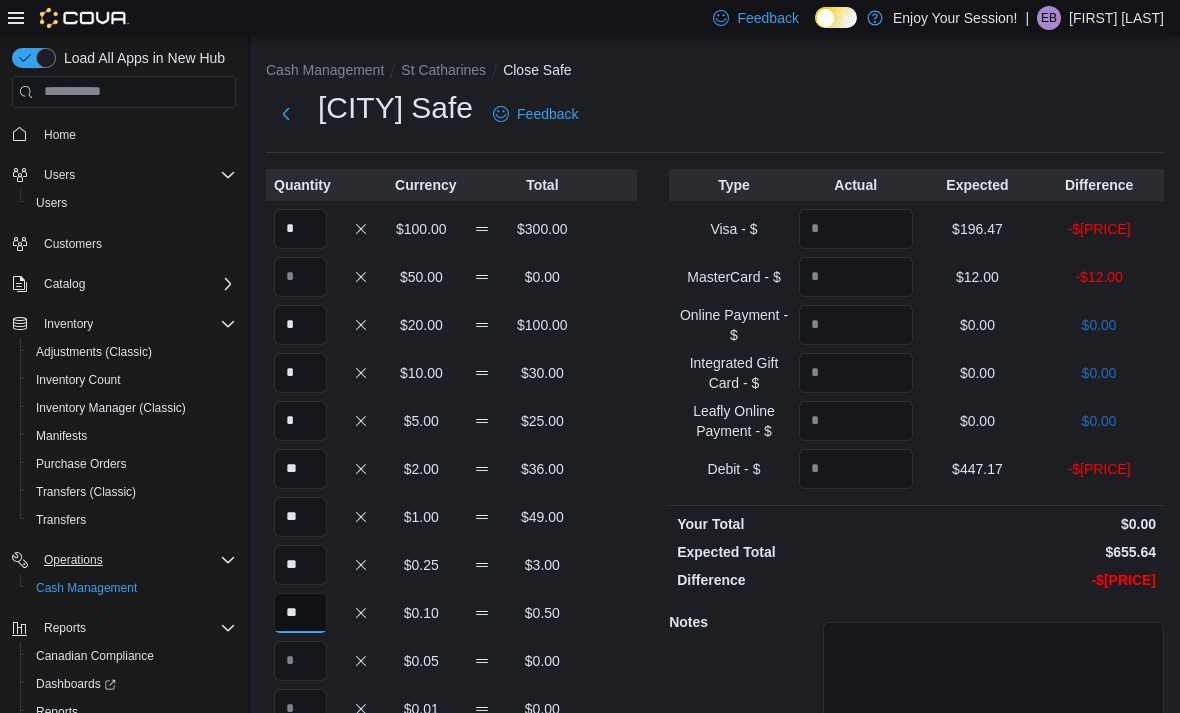 type on "**" 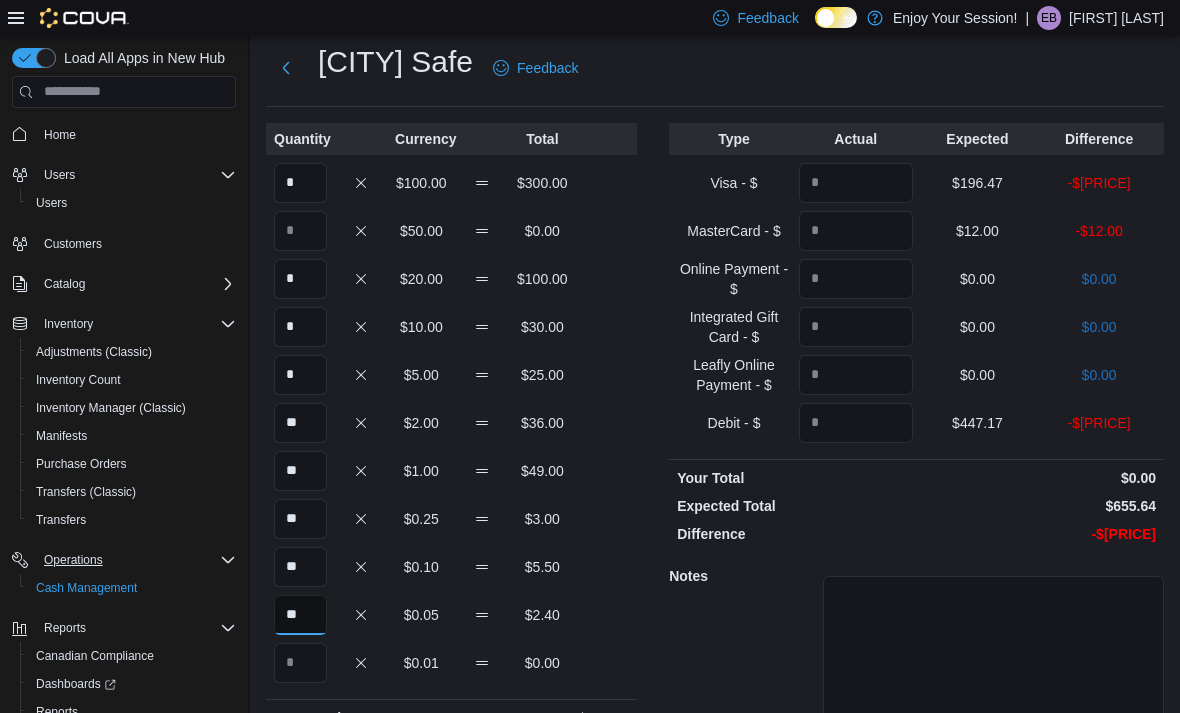 scroll, scrollTop: 12, scrollLeft: 0, axis: vertical 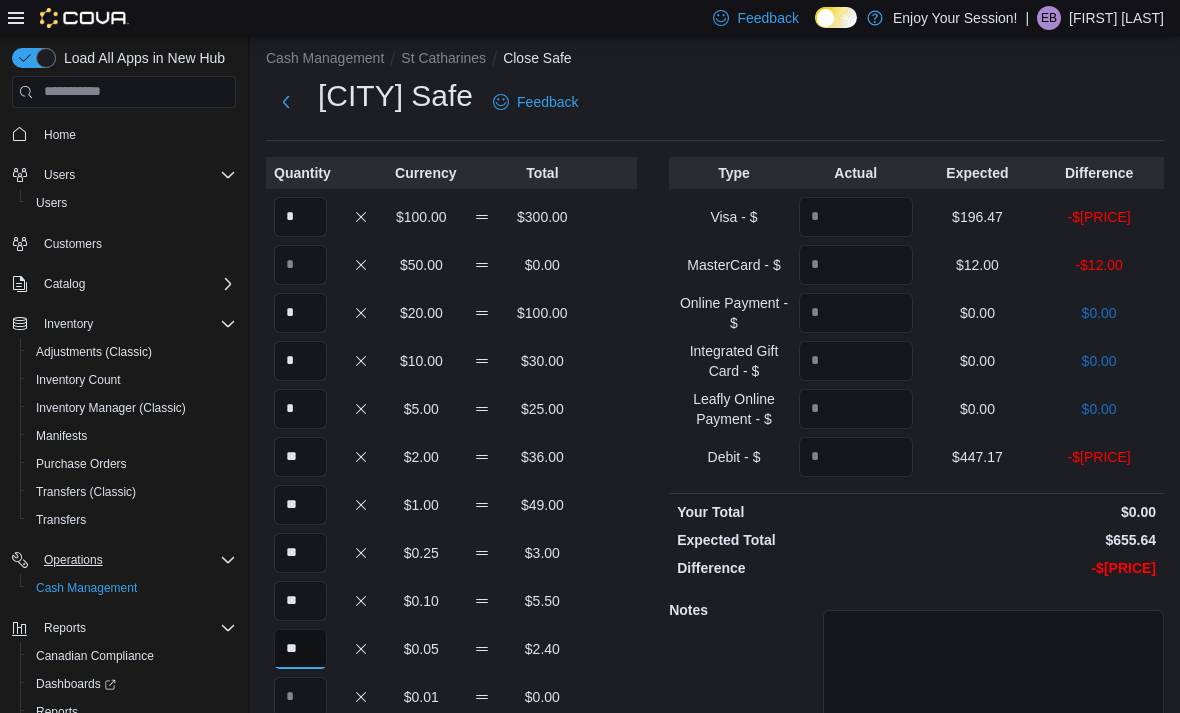 type on "**" 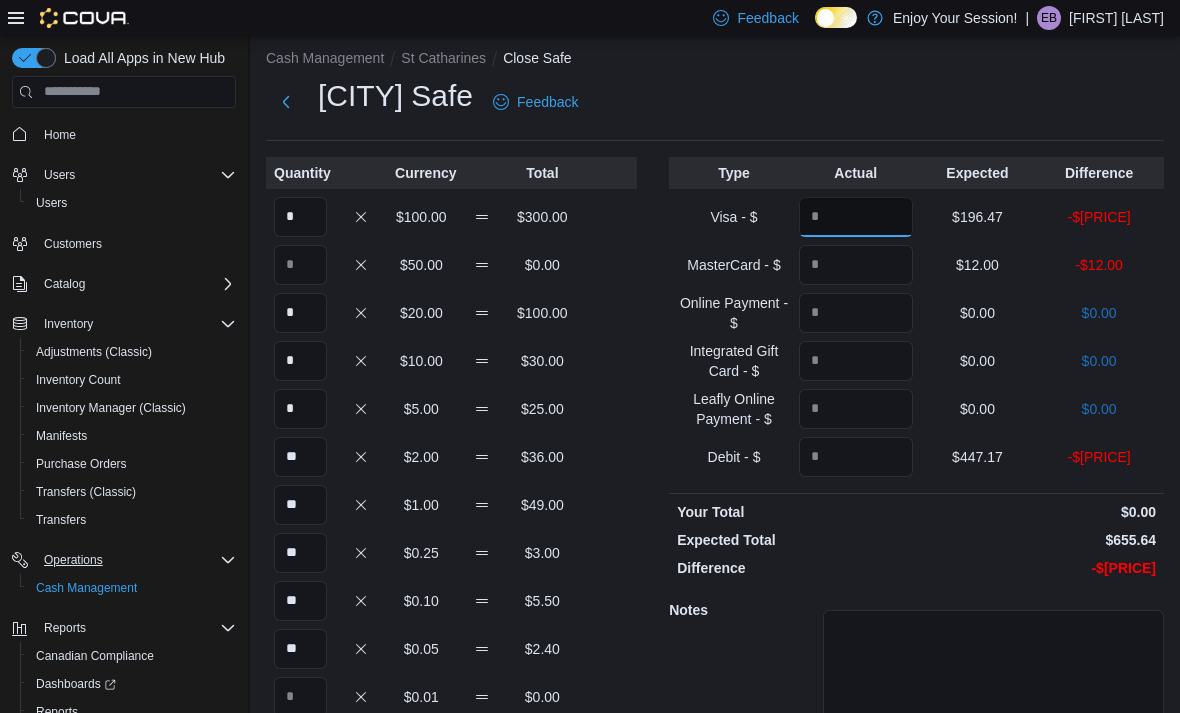 click at bounding box center [856, 217] 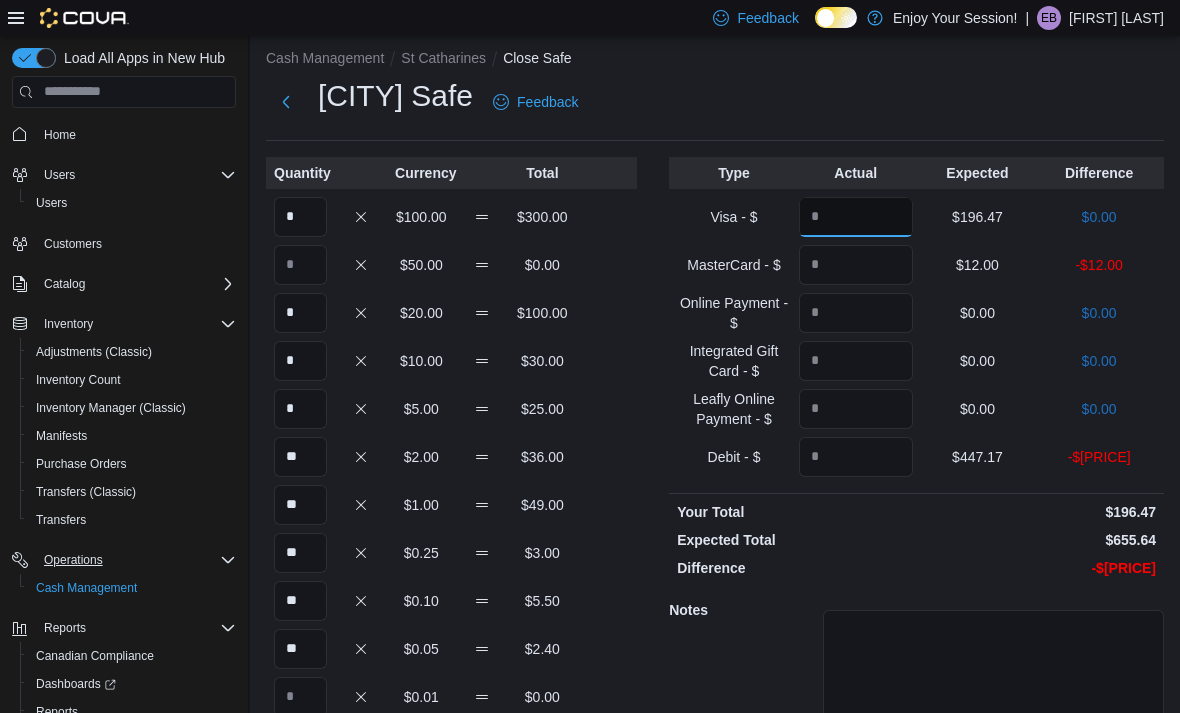 type on "******" 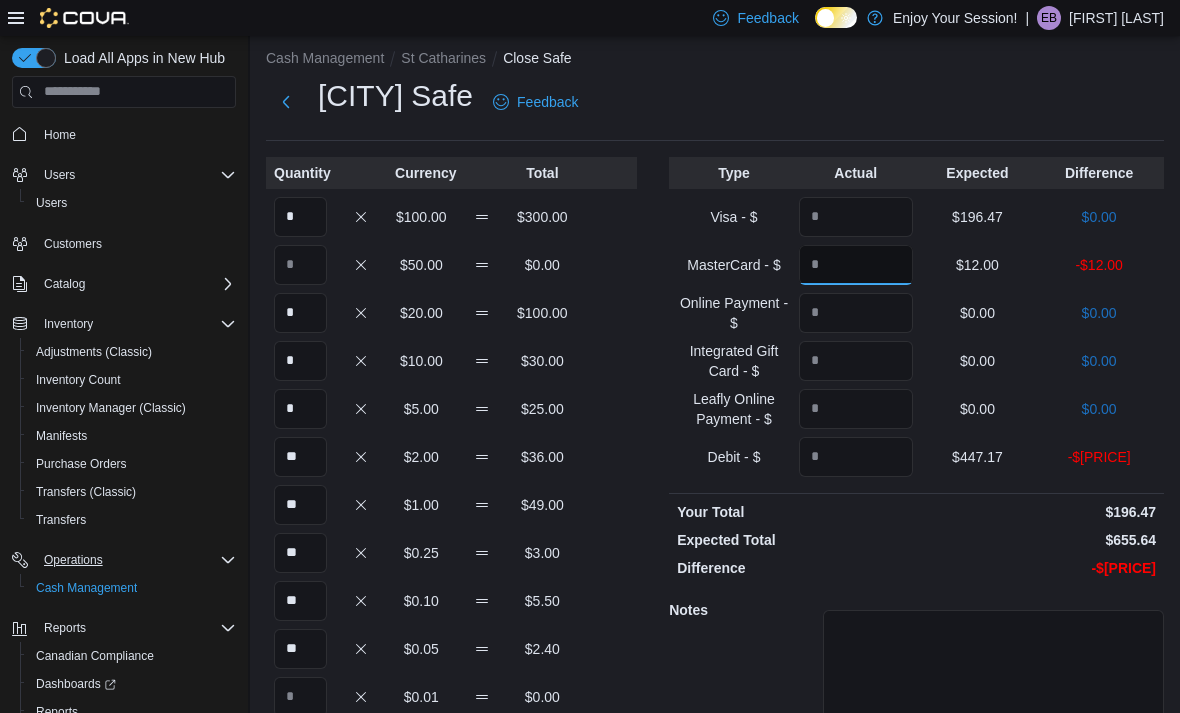click at bounding box center [856, 265] 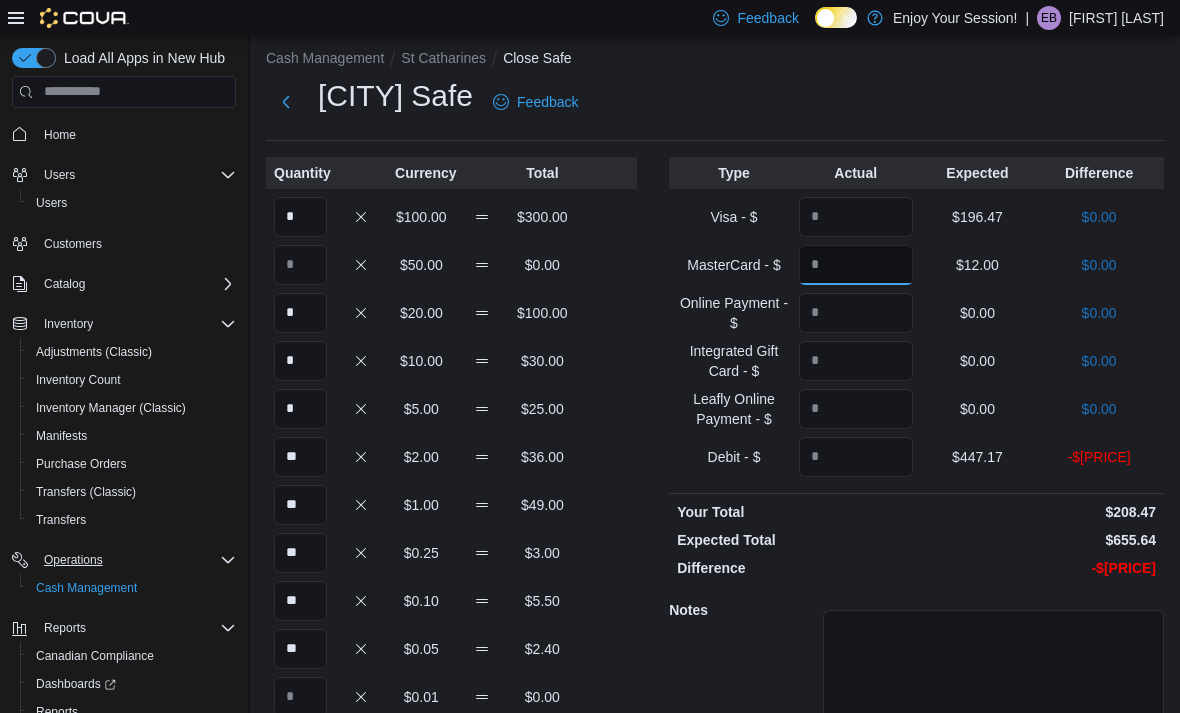 type on "*****" 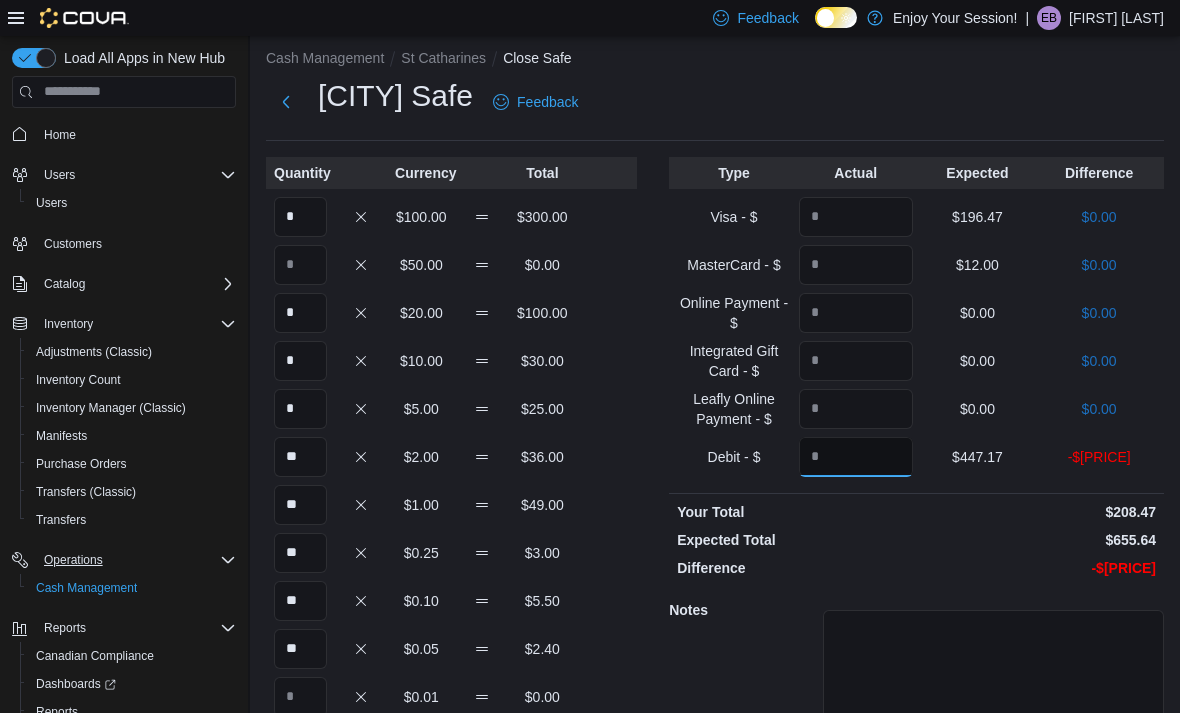 click at bounding box center (856, 457) 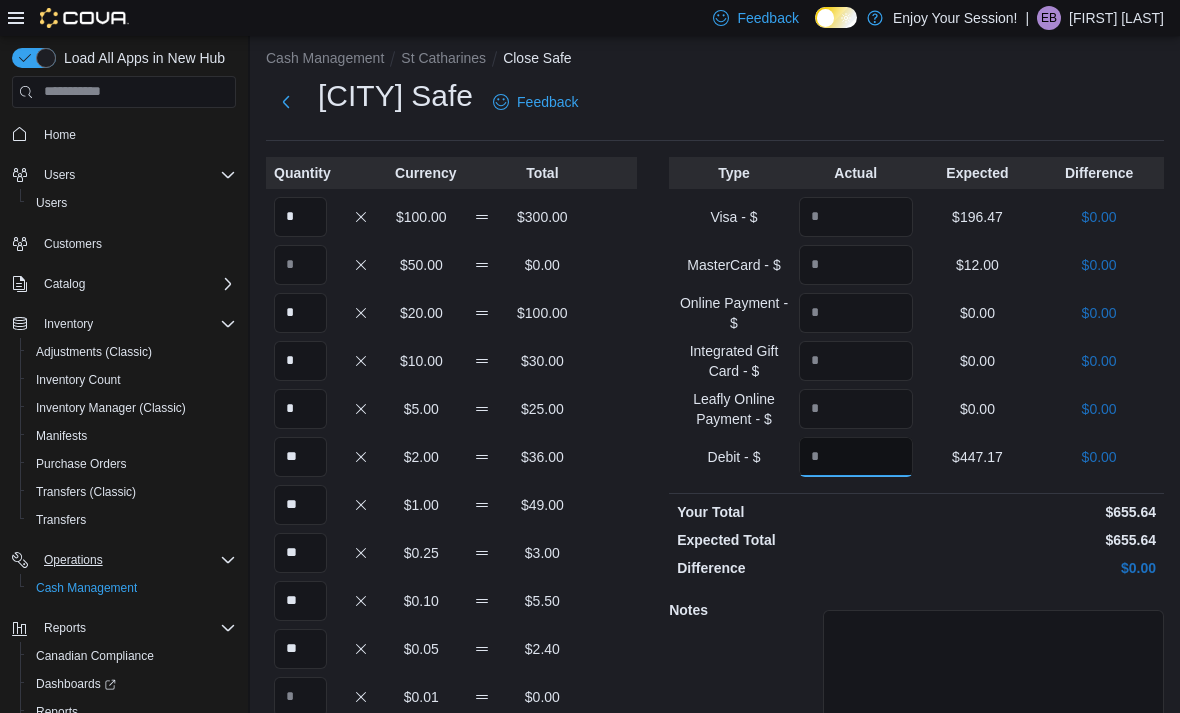 type on "******" 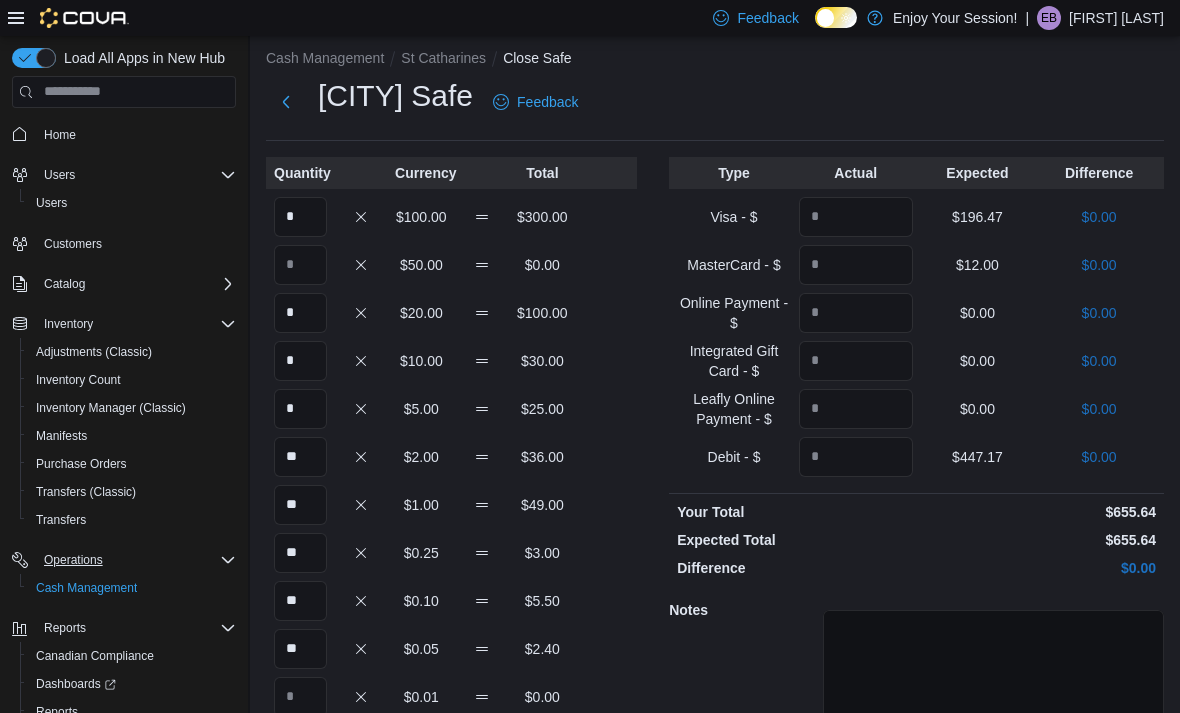 click at bounding box center (993, 685) 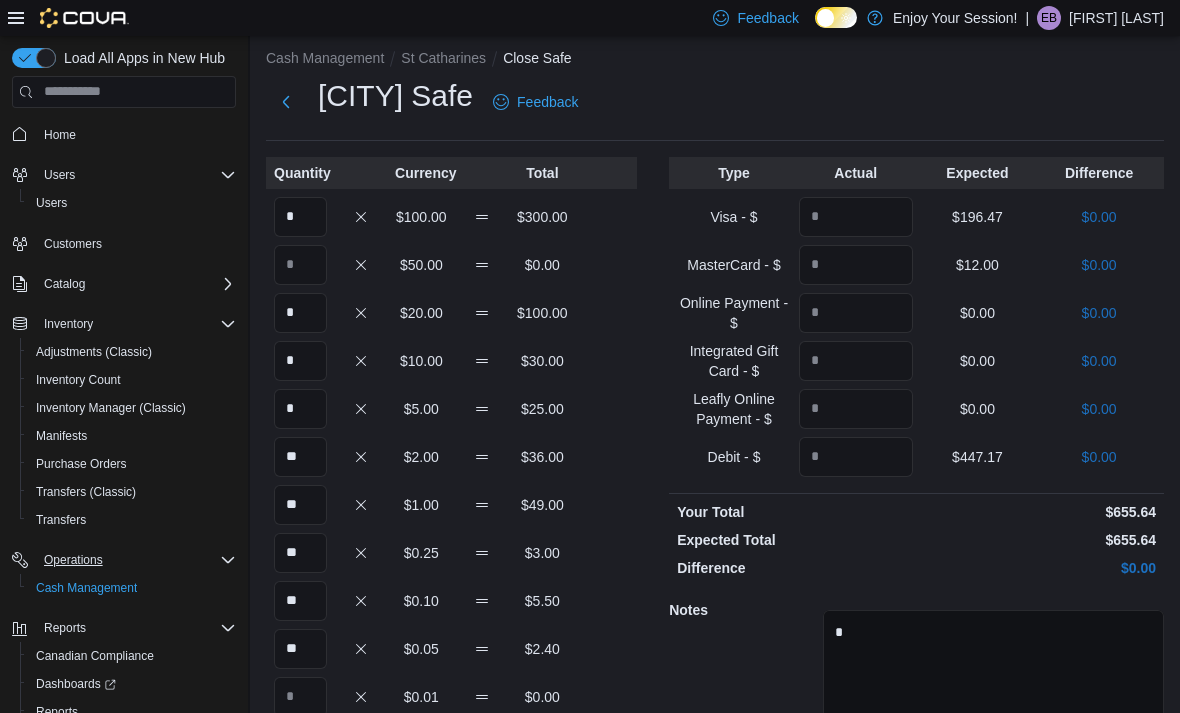 type on "**" 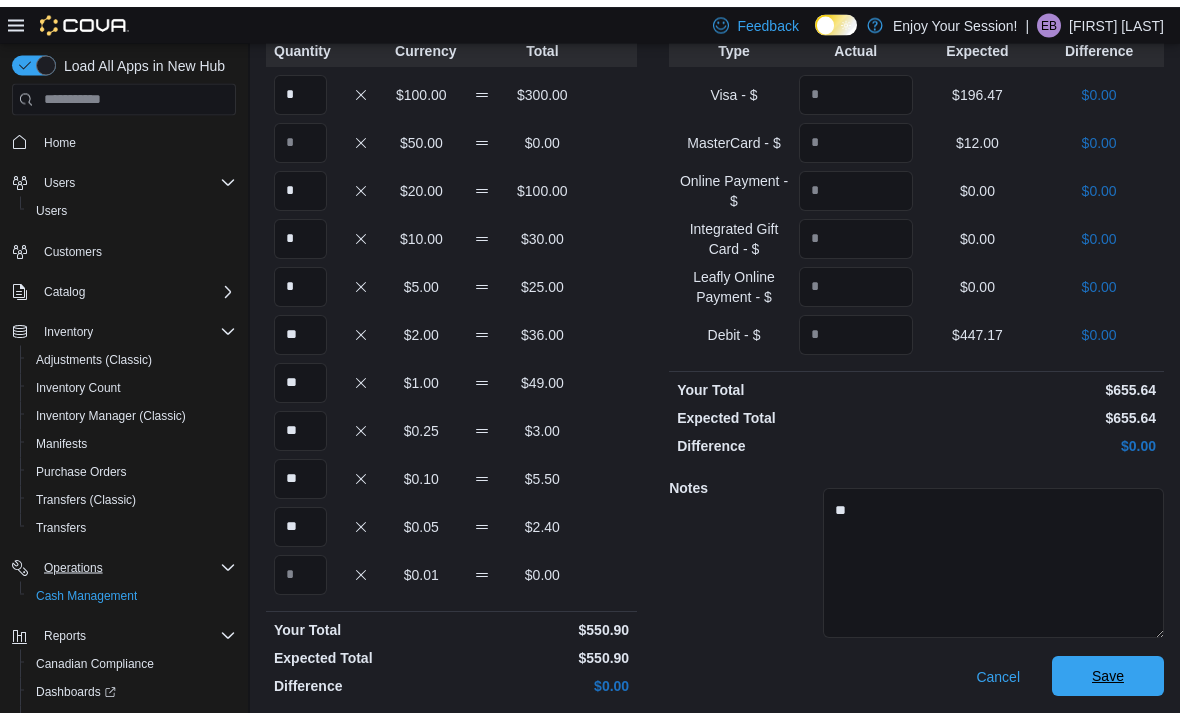 click on "Save" at bounding box center [1108, 669] 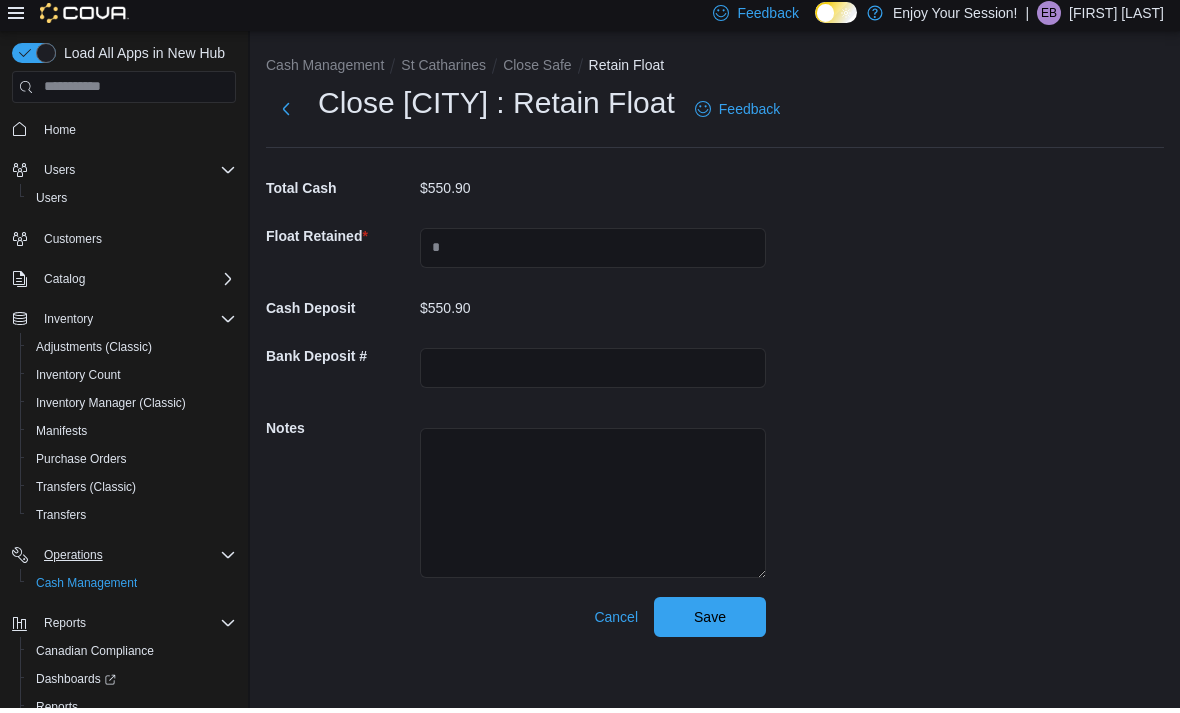 scroll, scrollTop: 0, scrollLeft: 0, axis: both 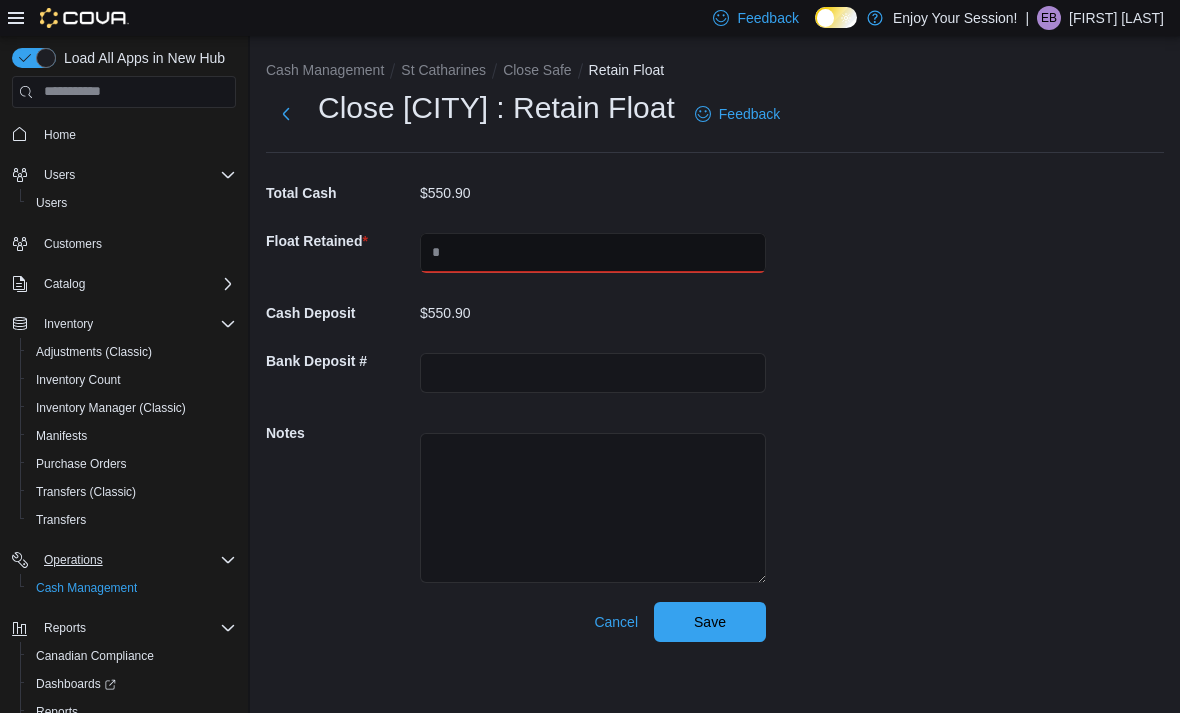 click at bounding box center (593, 253) 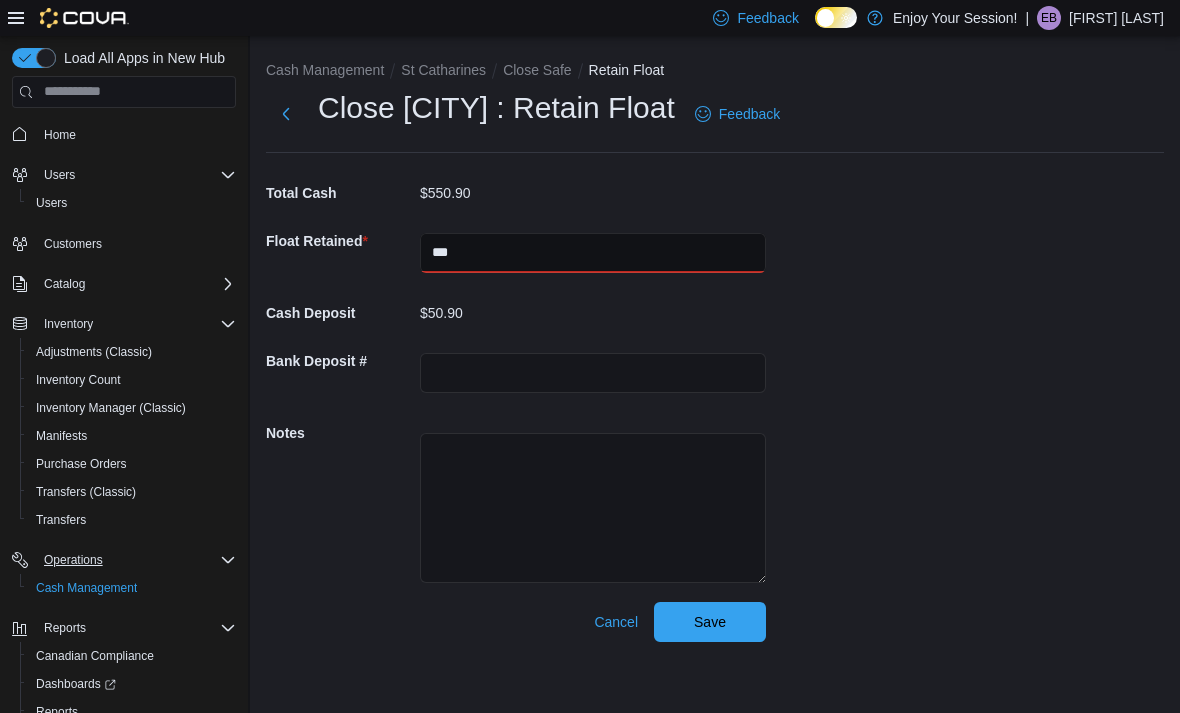 type on "***" 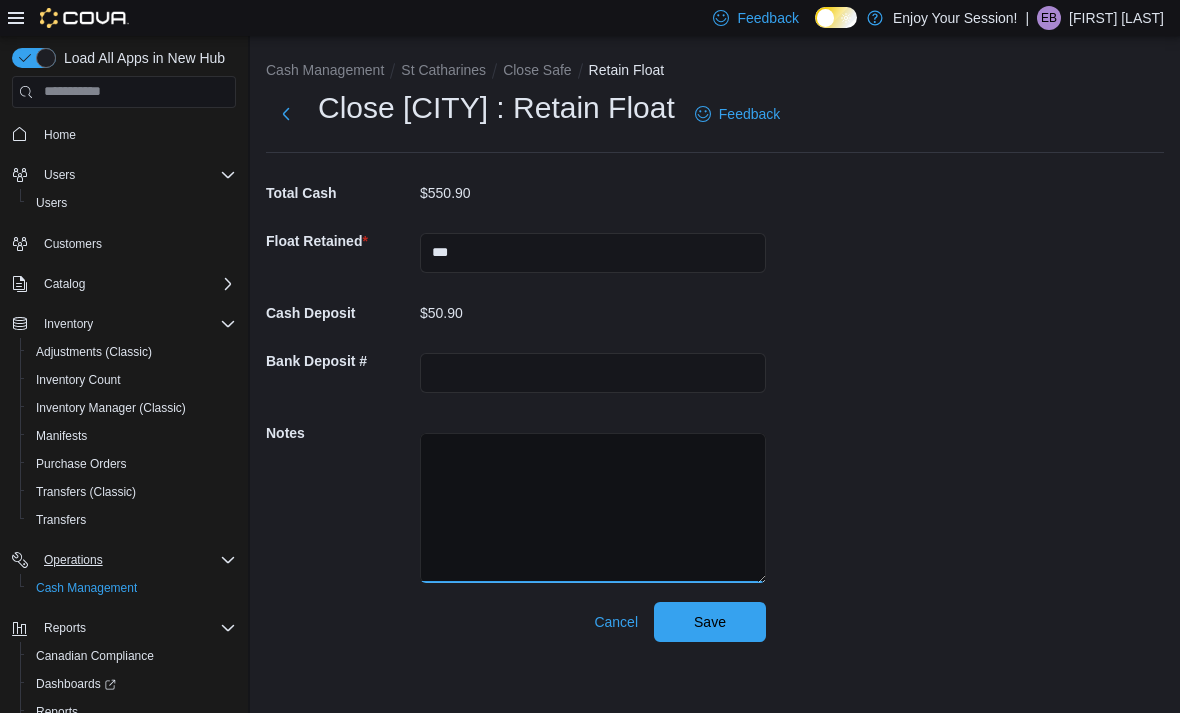 click at bounding box center [593, 508] 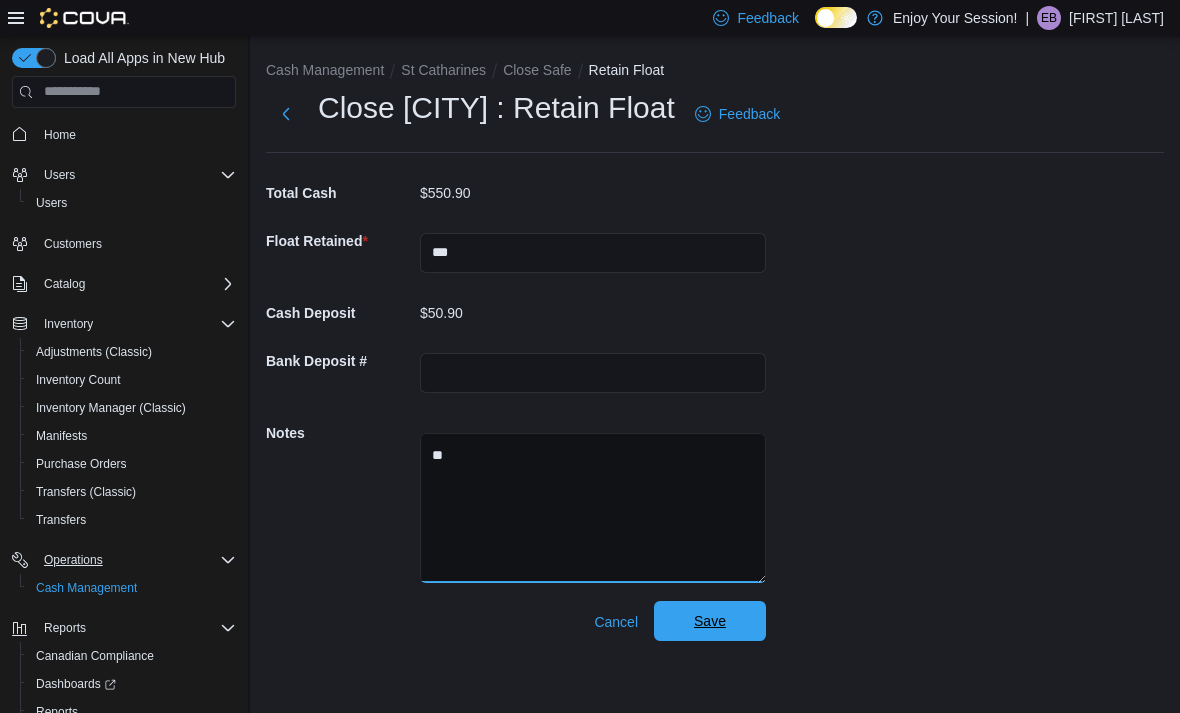 type on "**" 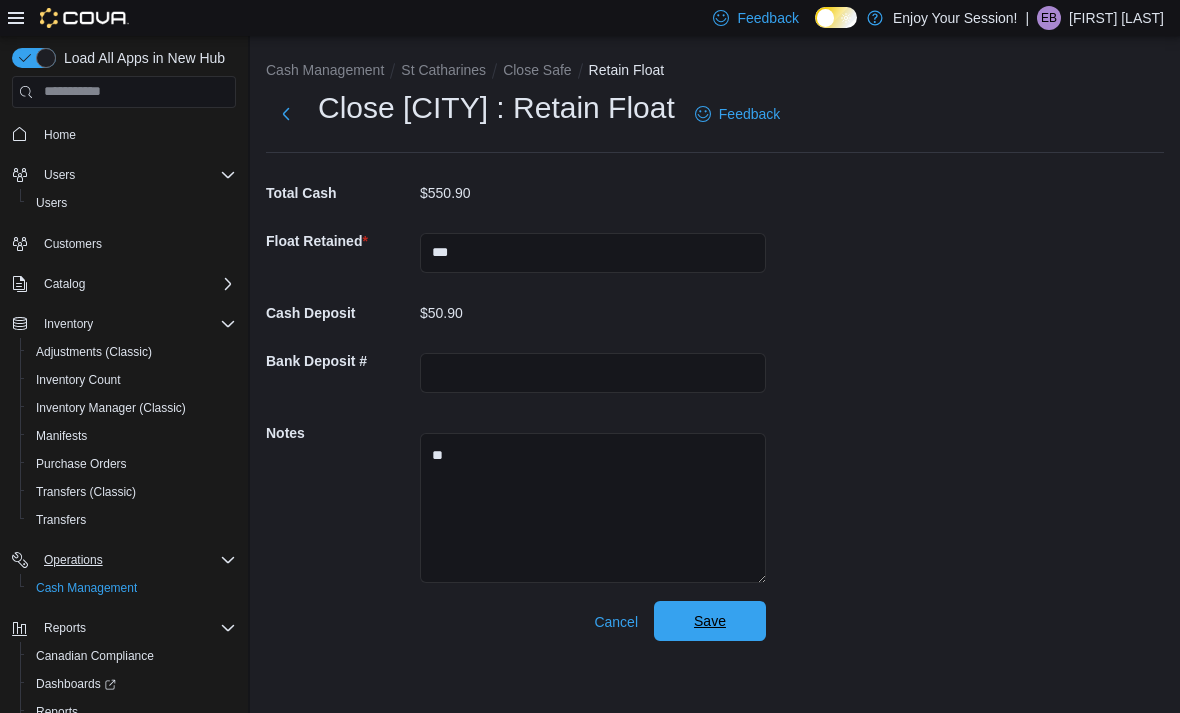 click on "Save" at bounding box center [710, 621] 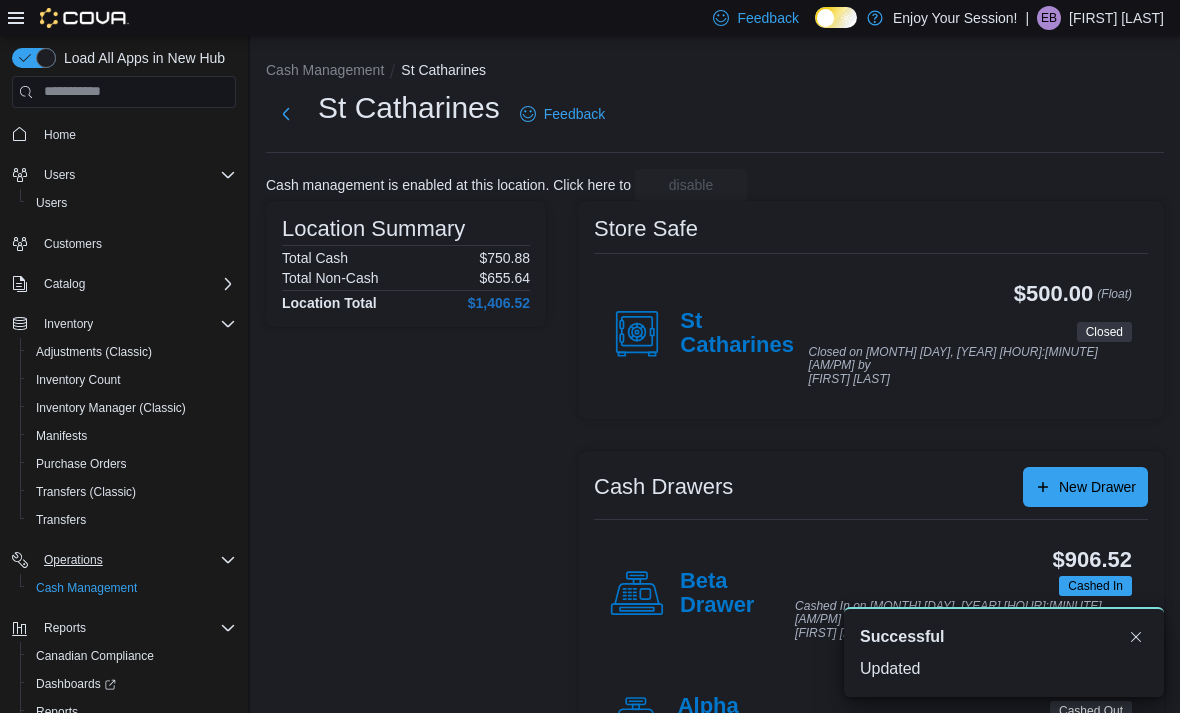 scroll, scrollTop: 0, scrollLeft: 0, axis: both 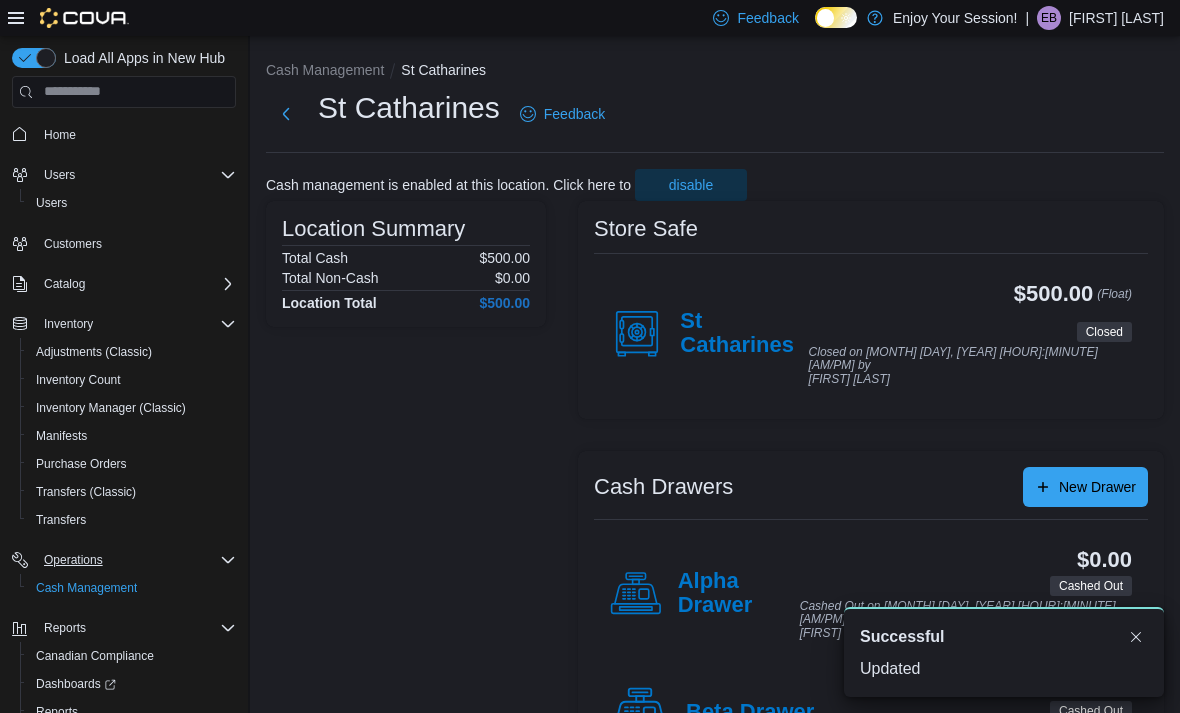 click on "St Catharines" at bounding box center [409, 108] 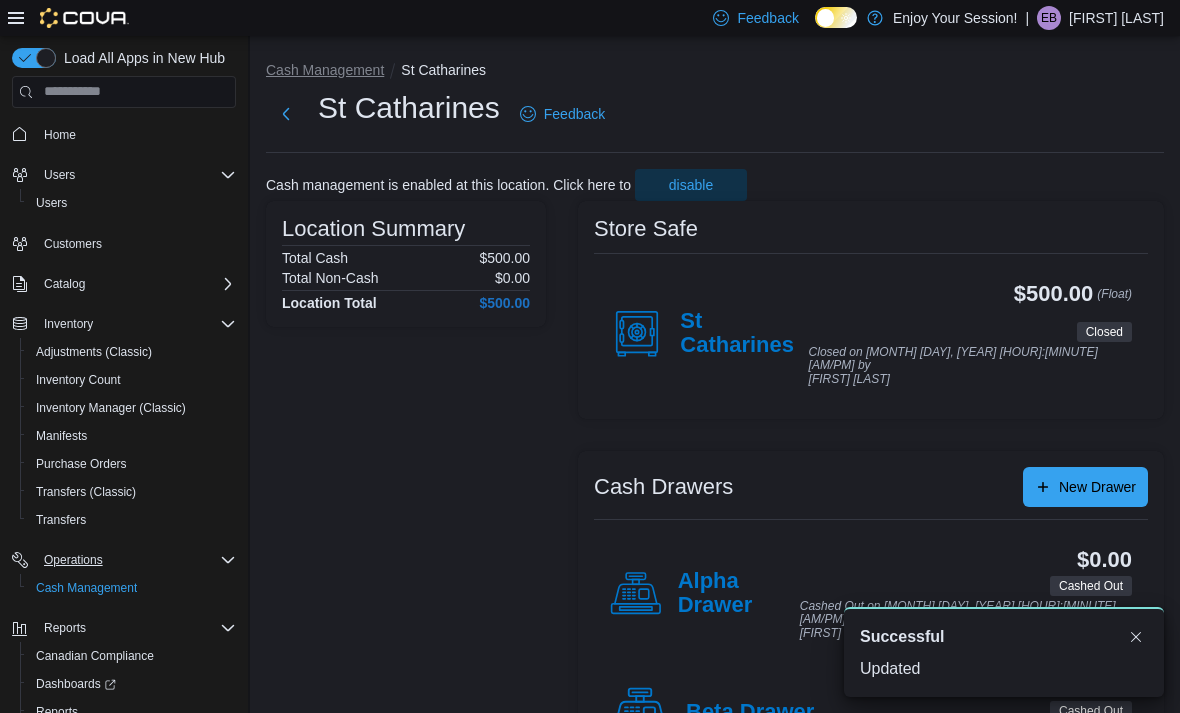 click on "Cash Management" at bounding box center (325, 70) 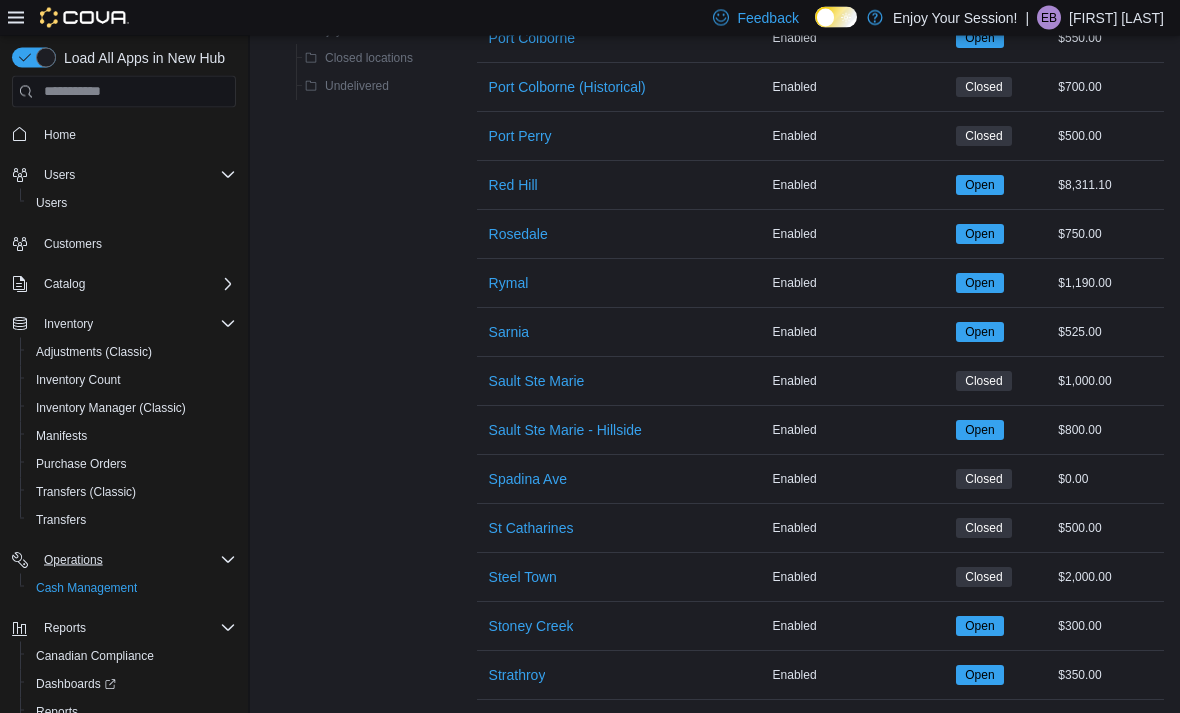 scroll, scrollTop: 1971, scrollLeft: 0, axis: vertical 